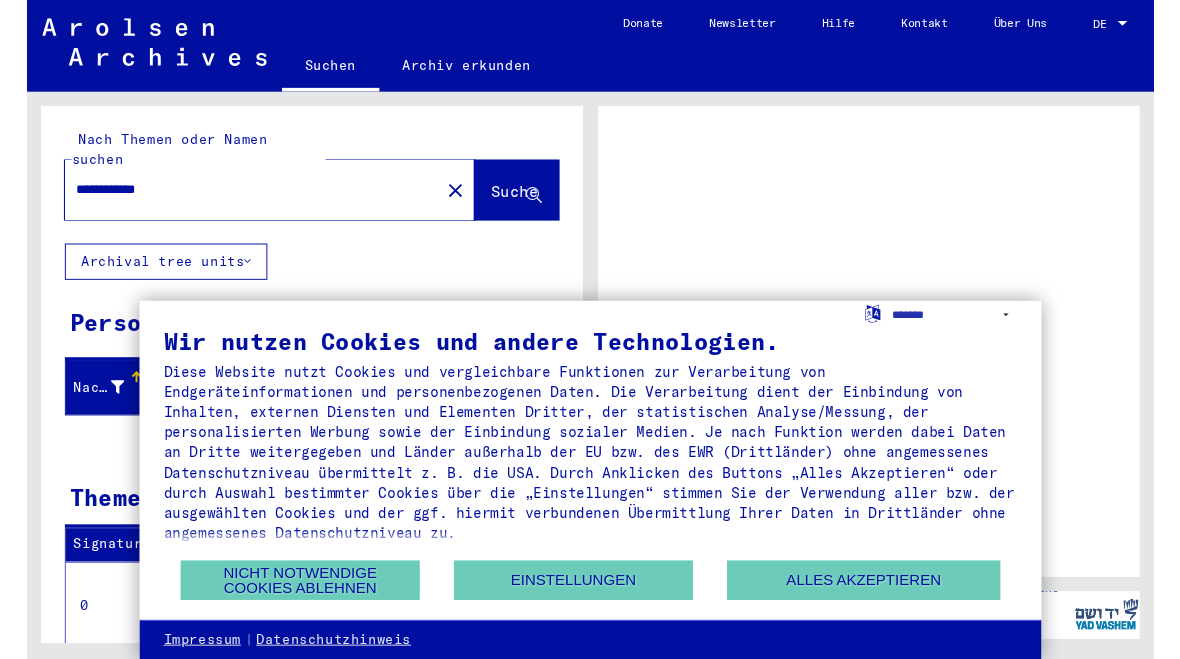 scroll, scrollTop: 0, scrollLeft: 0, axis: both 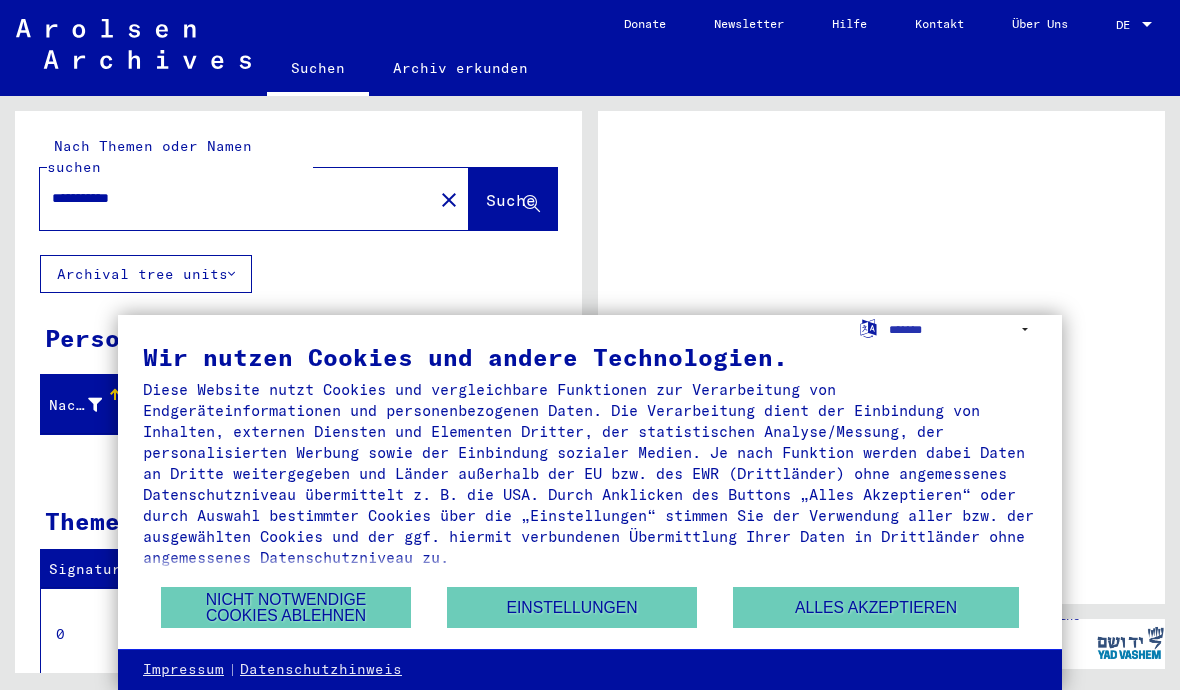 type on "**********" 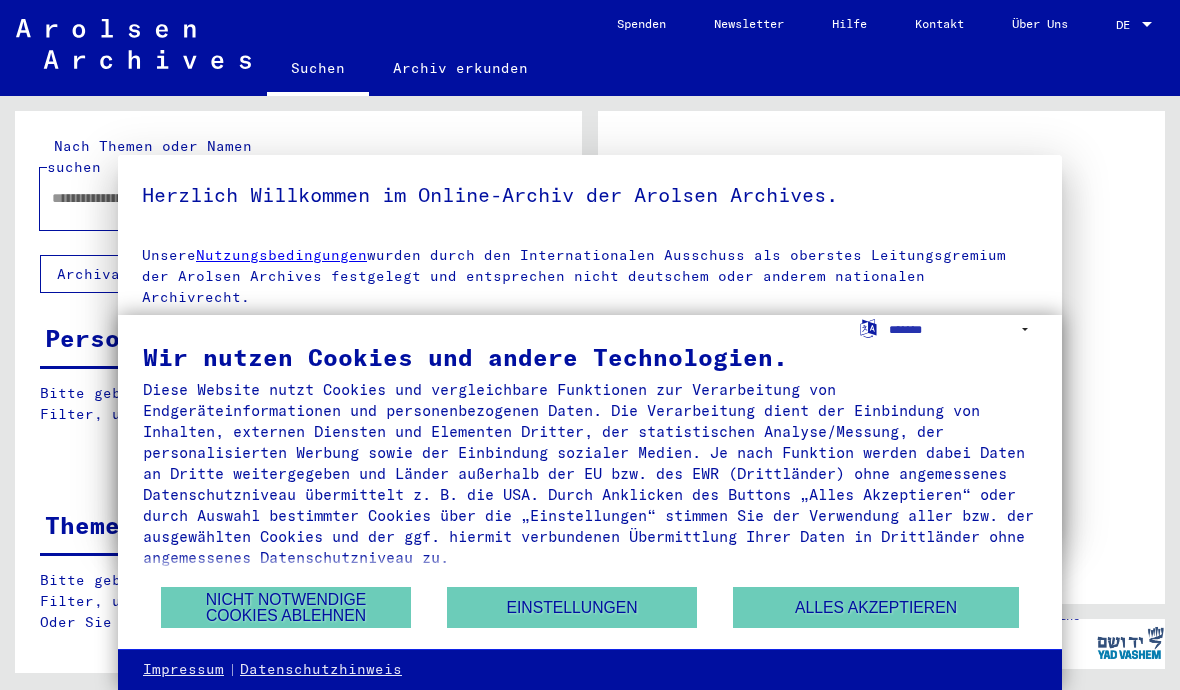type on "**********" 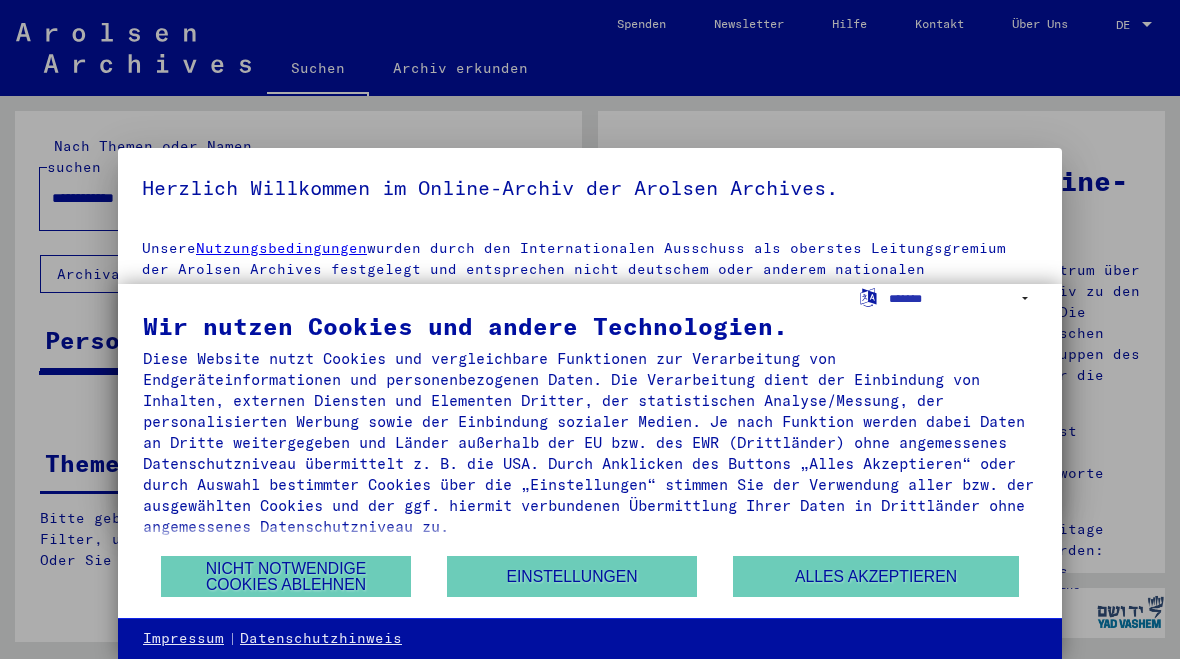 click on "Alles akzeptieren" at bounding box center (876, 576) 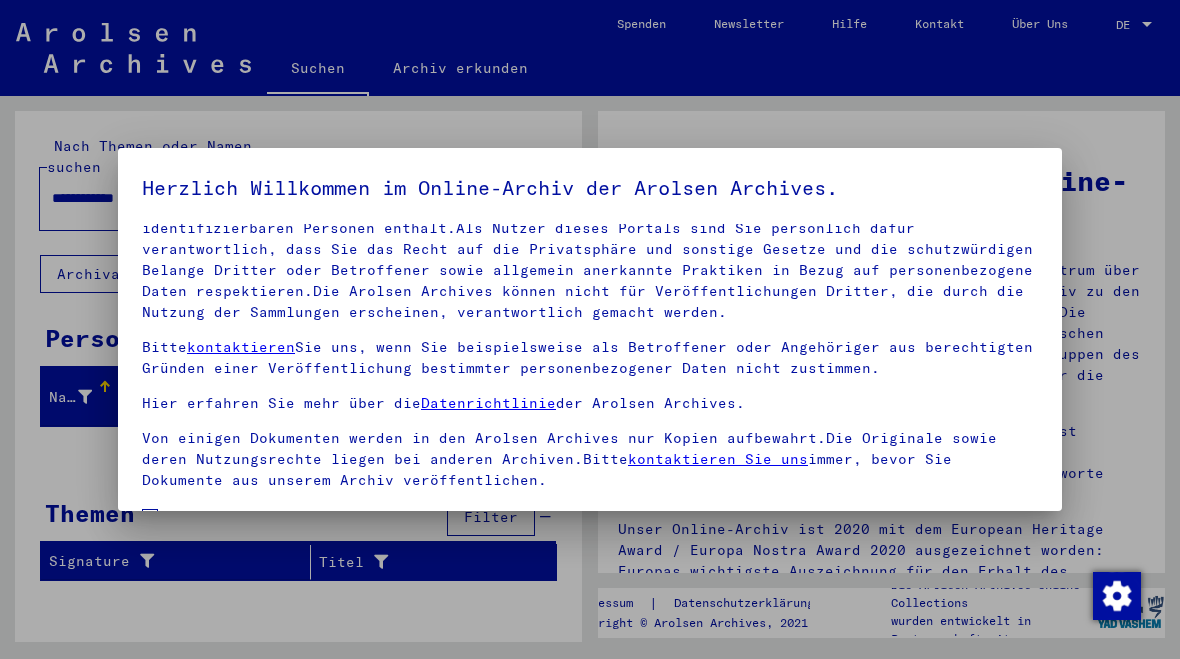 scroll, scrollTop: 118, scrollLeft: 0, axis: vertical 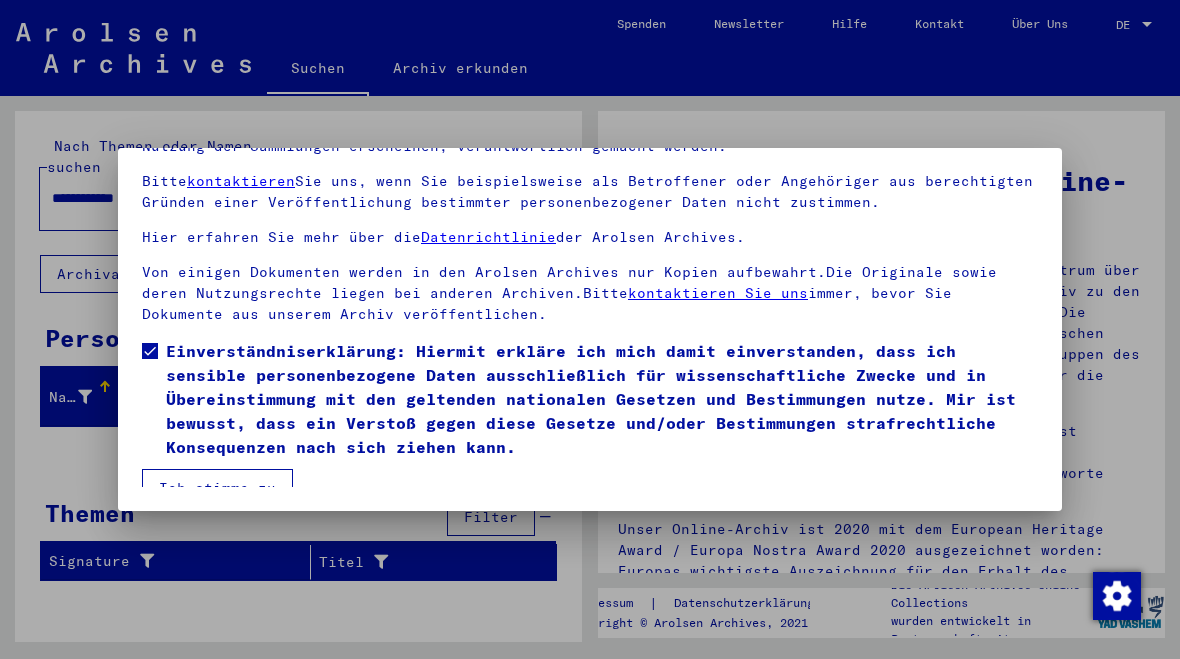click on "Ich stimme zu" at bounding box center [217, 488] 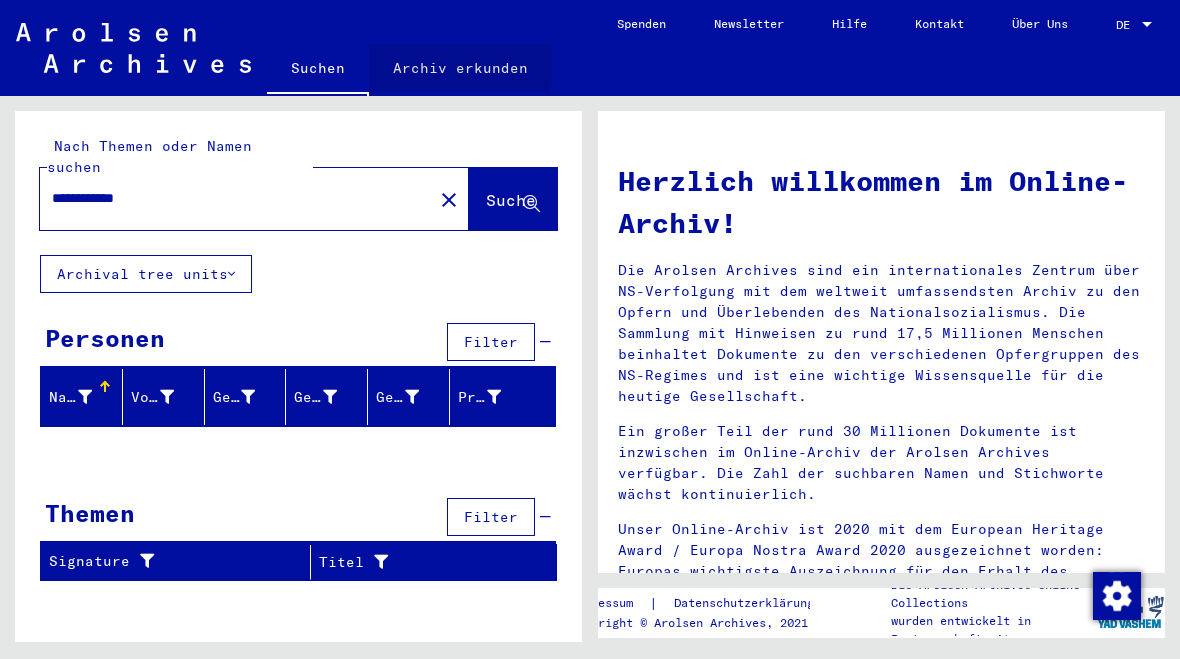 click on "Archiv erkunden" 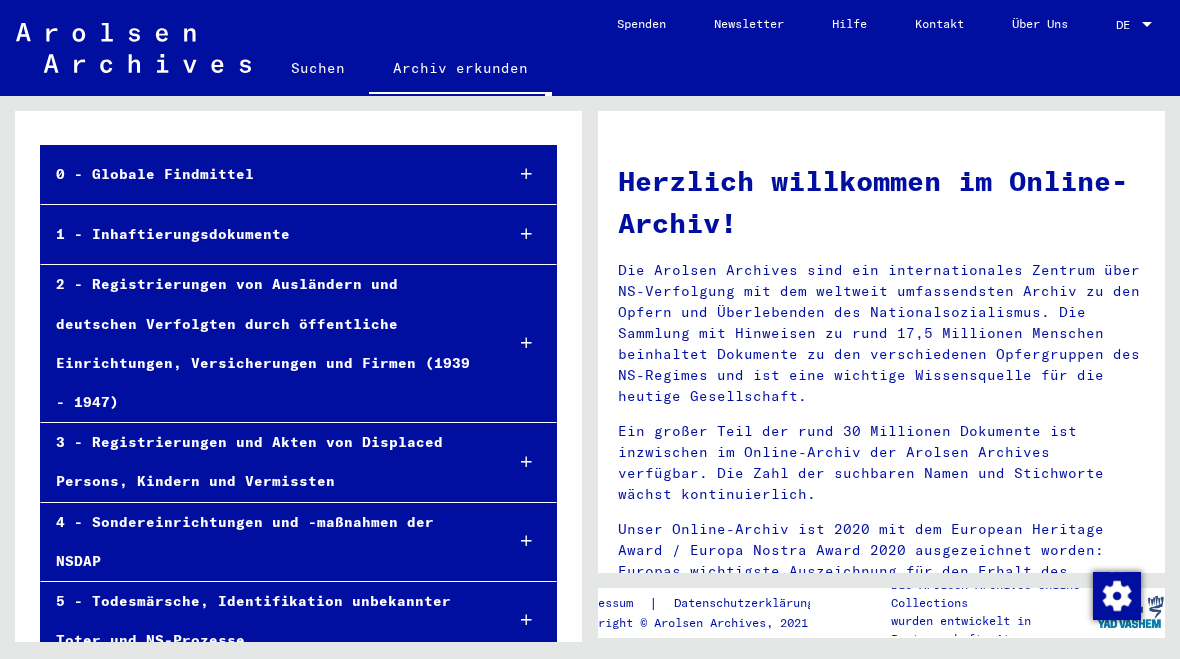 scroll, scrollTop: 93, scrollLeft: 0, axis: vertical 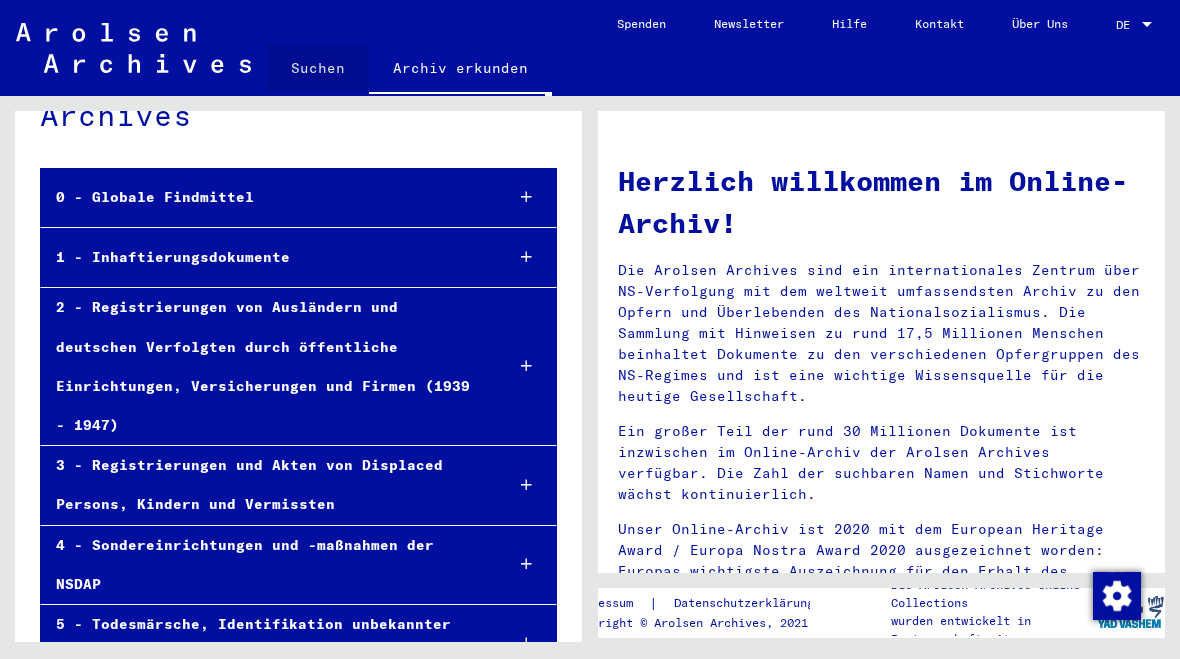 click on "Suchen" 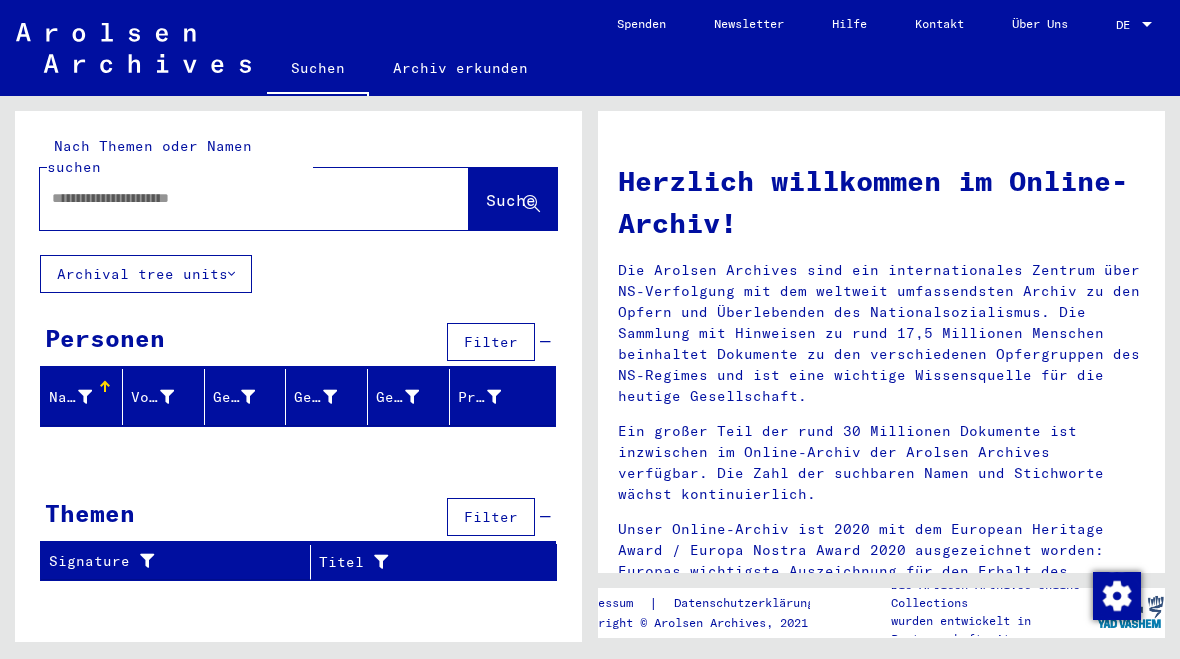 click at bounding box center [230, 198] 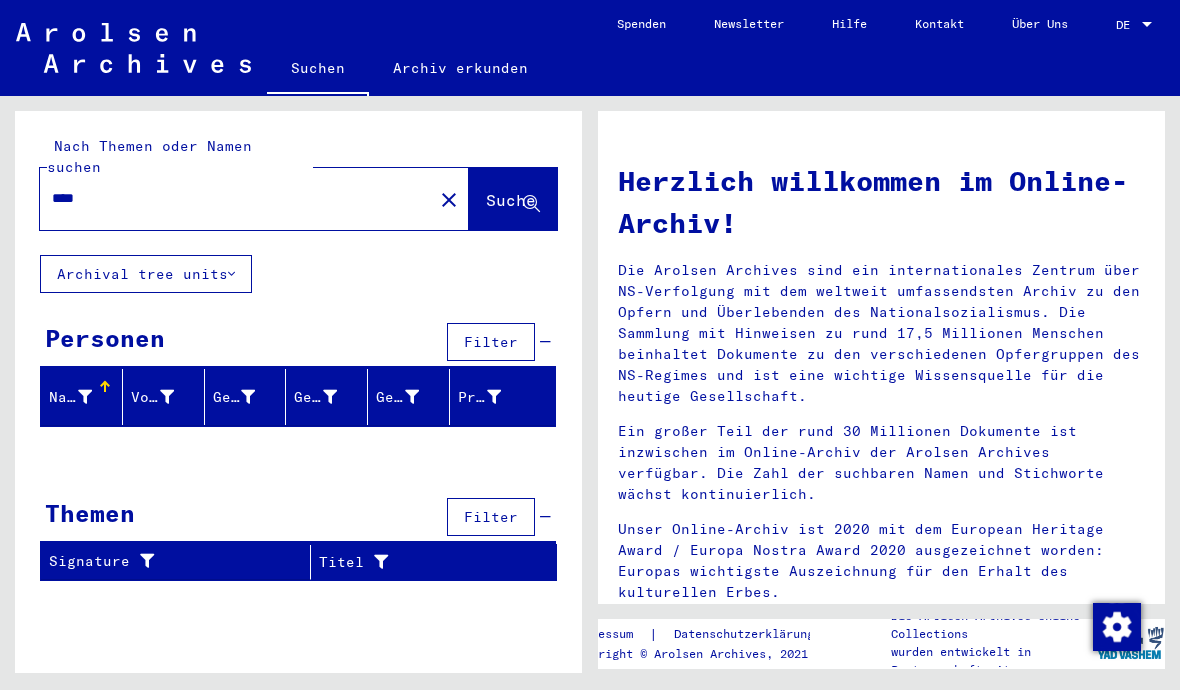 type on "****" 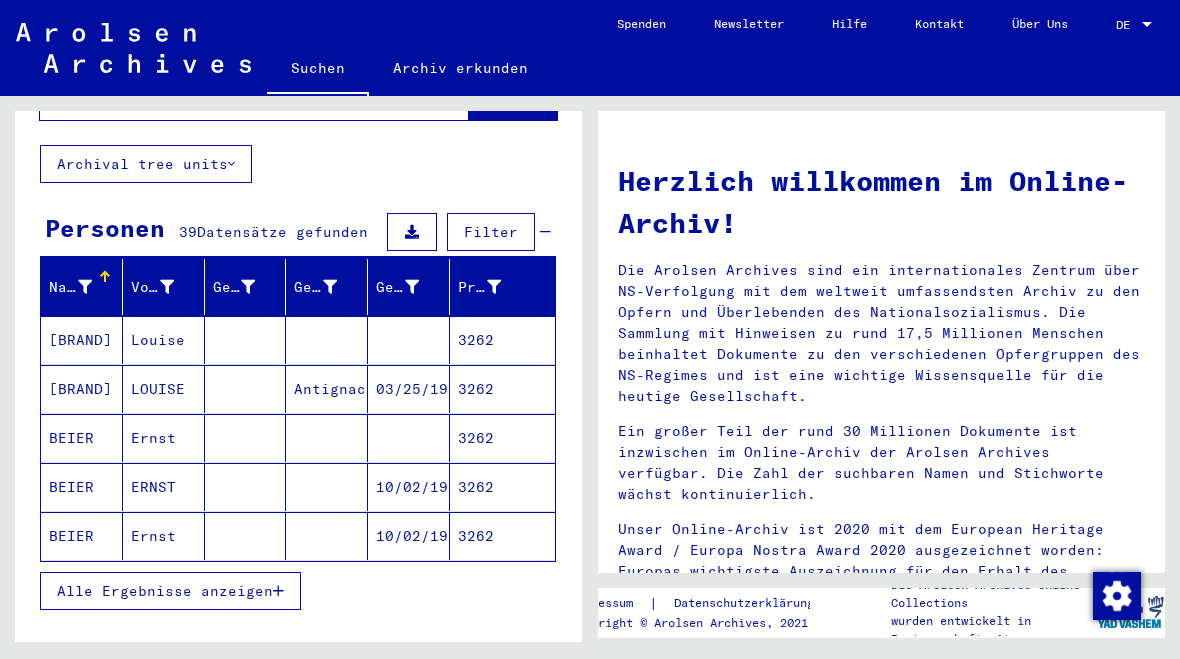 scroll, scrollTop: 121, scrollLeft: 0, axis: vertical 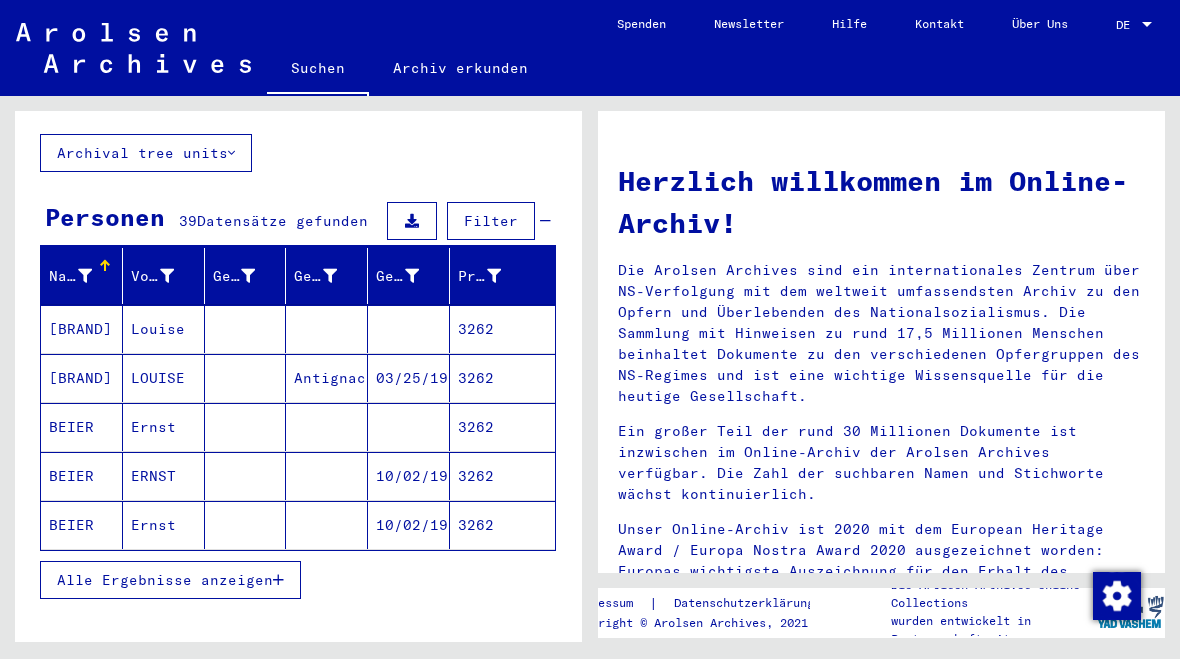 click on "Alle Ergebnisse anzeigen" at bounding box center [165, 580] 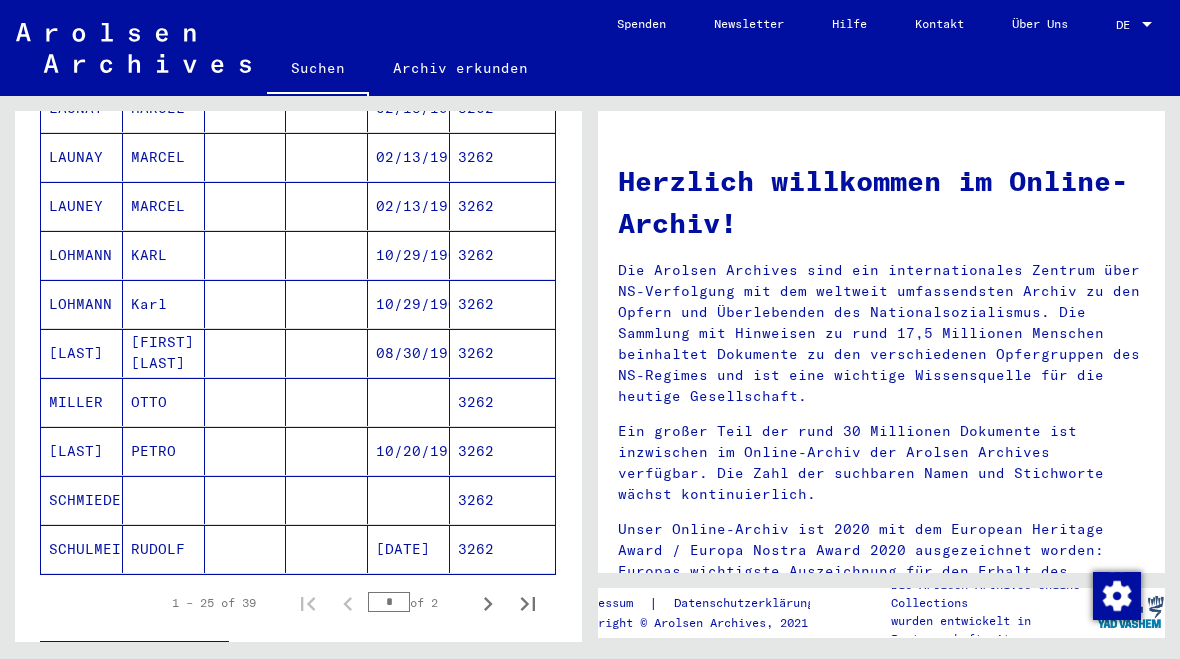 scroll, scrollTop: 1089, scrollLeft: 0, axis: vertical 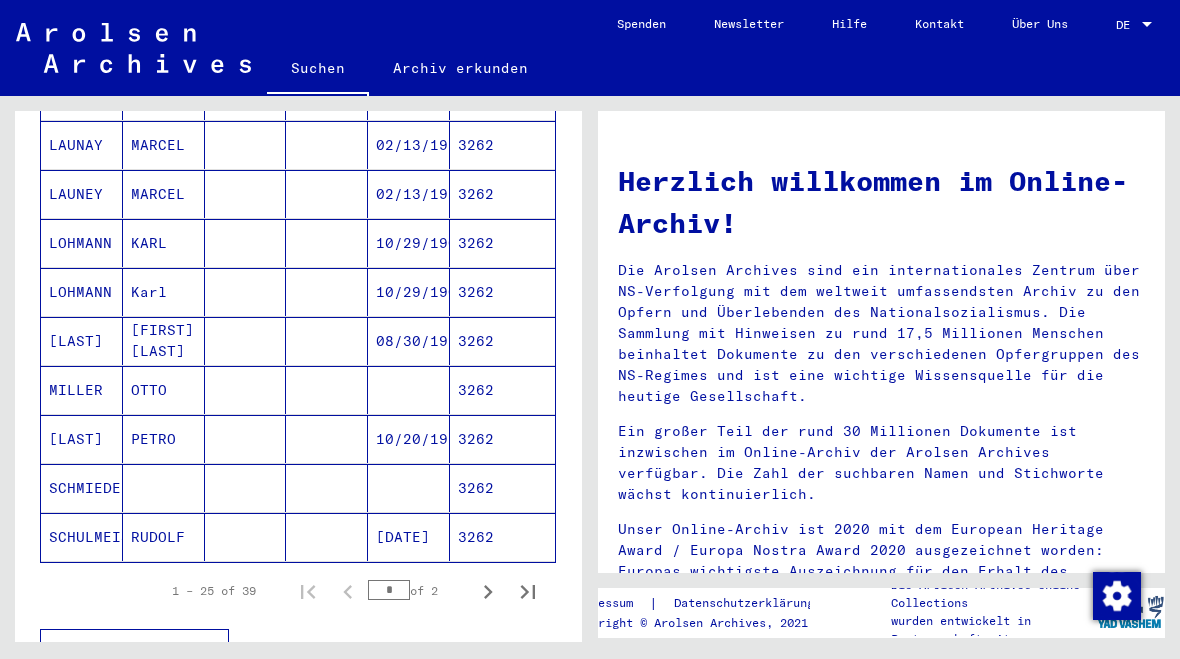 click 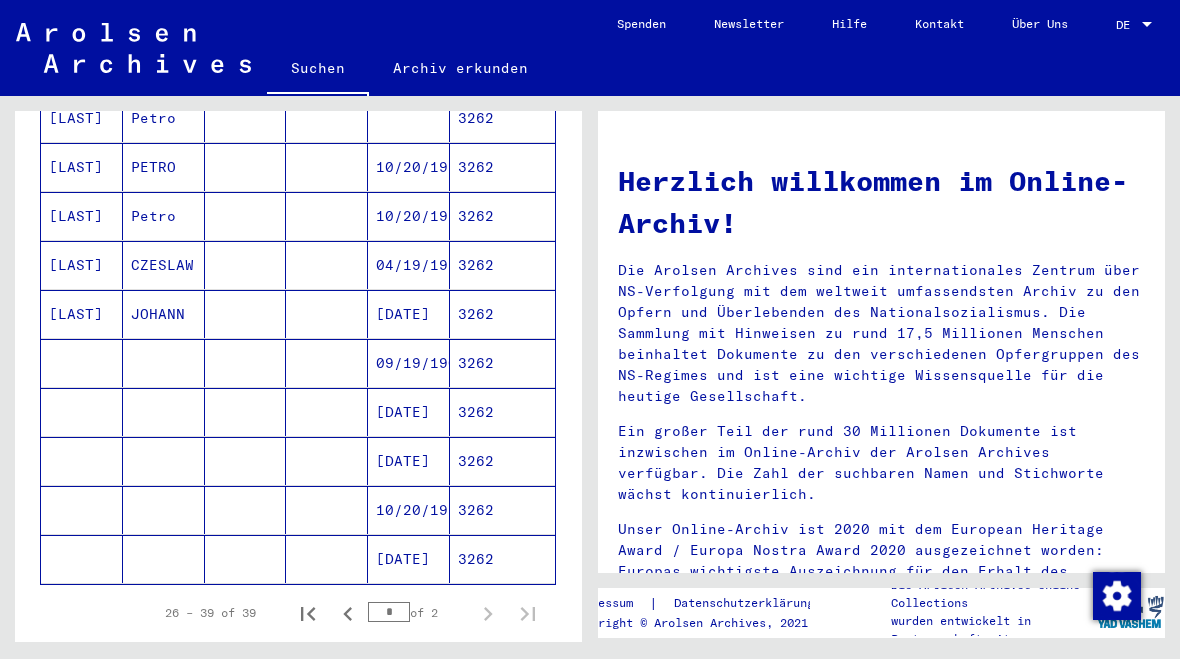 scroll, scrollTop: 576, scrollLeft: 0, axis: vertical 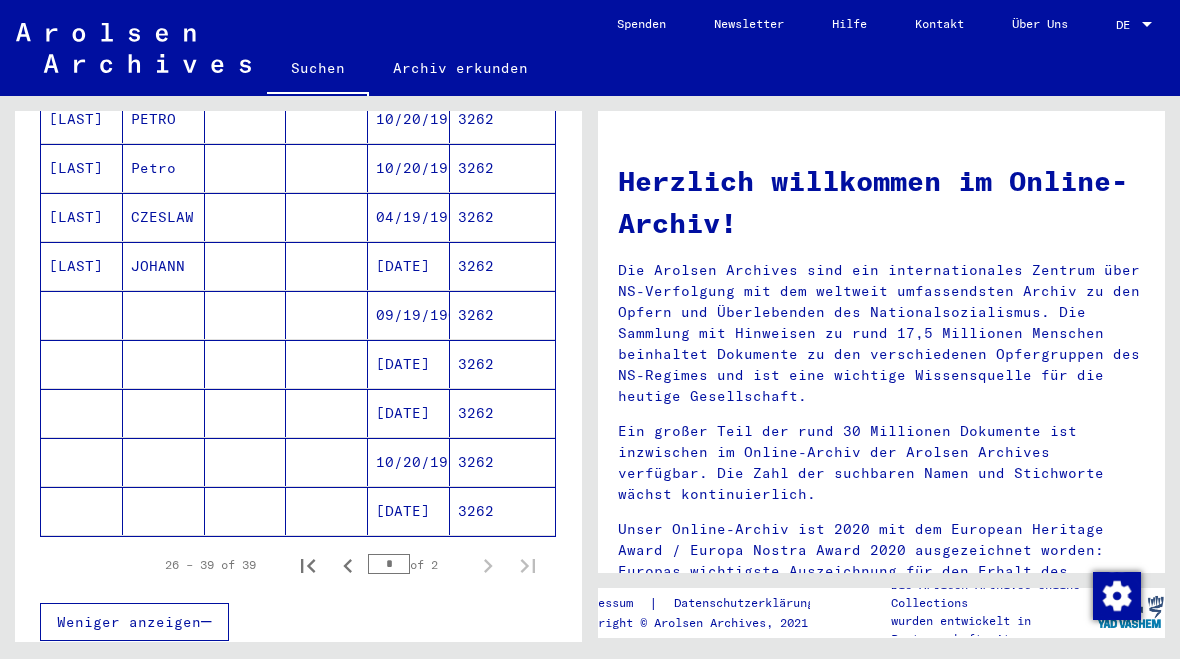 click 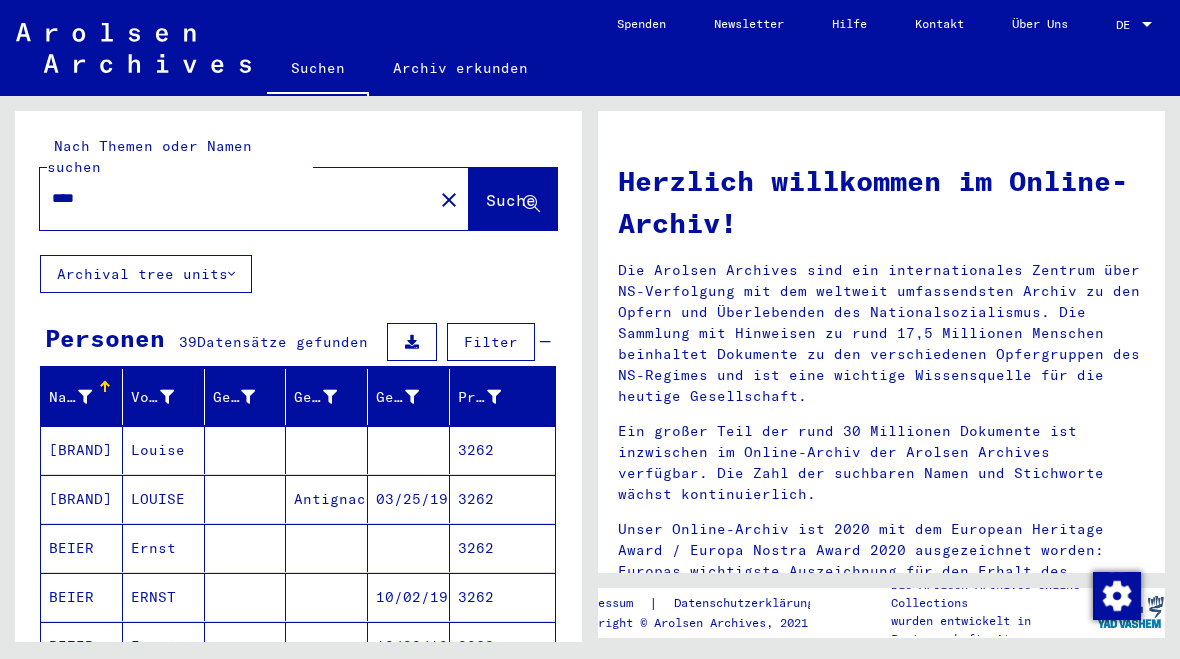 scroll, scrollTop: -1, scrollLeft: 0, axis: vertical 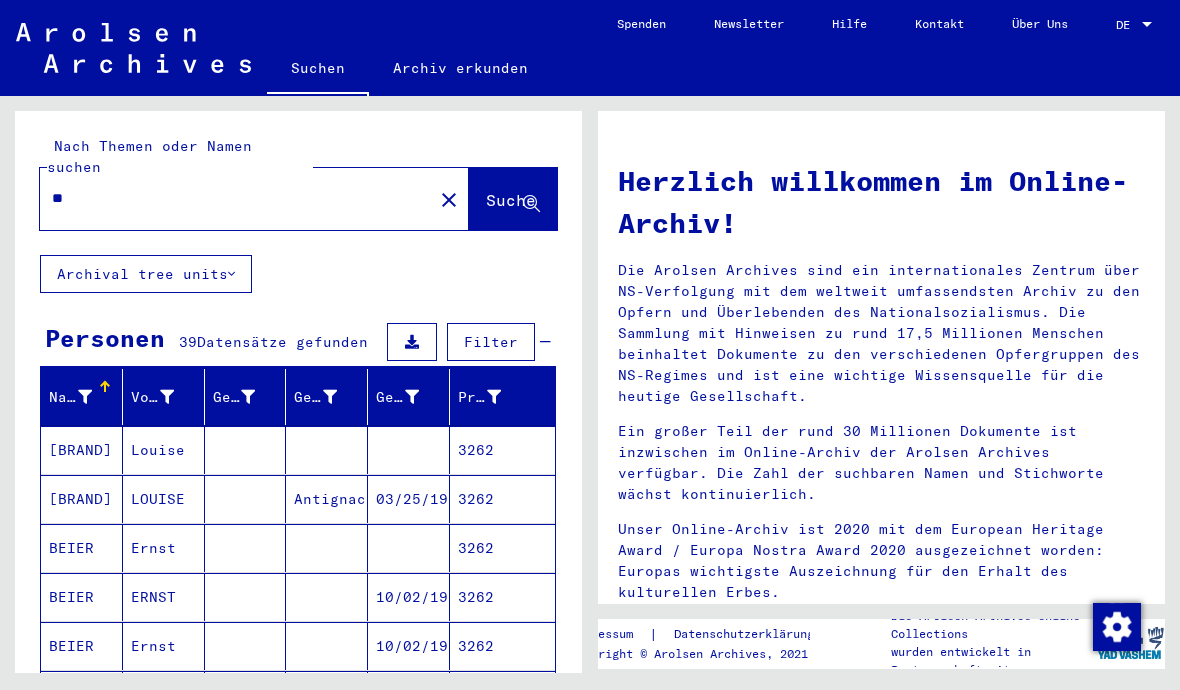 type on "*" 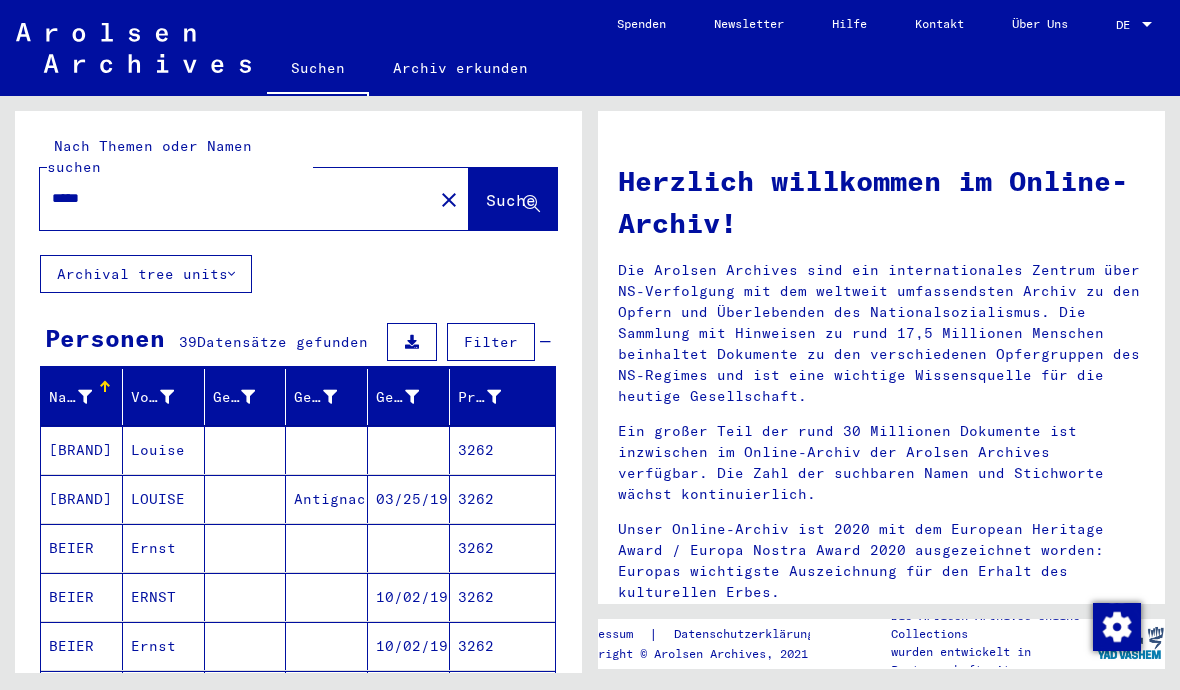 type on "*****" 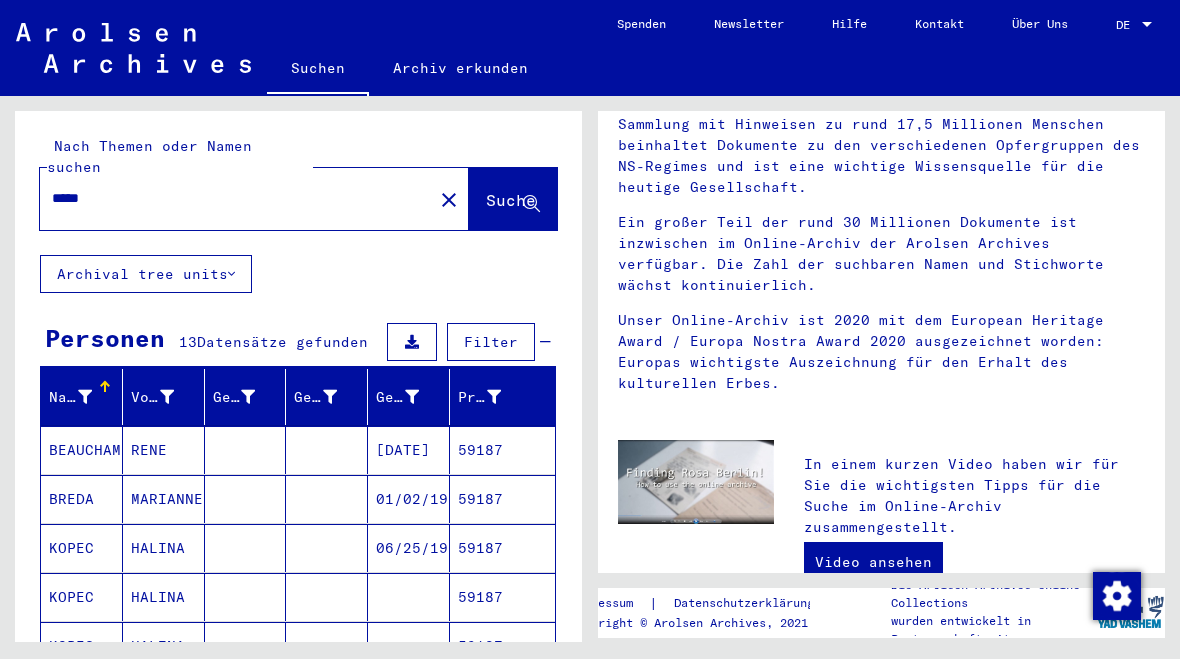 scroll, scrollTop: 263, scrollLeft: 0, axis: vertical 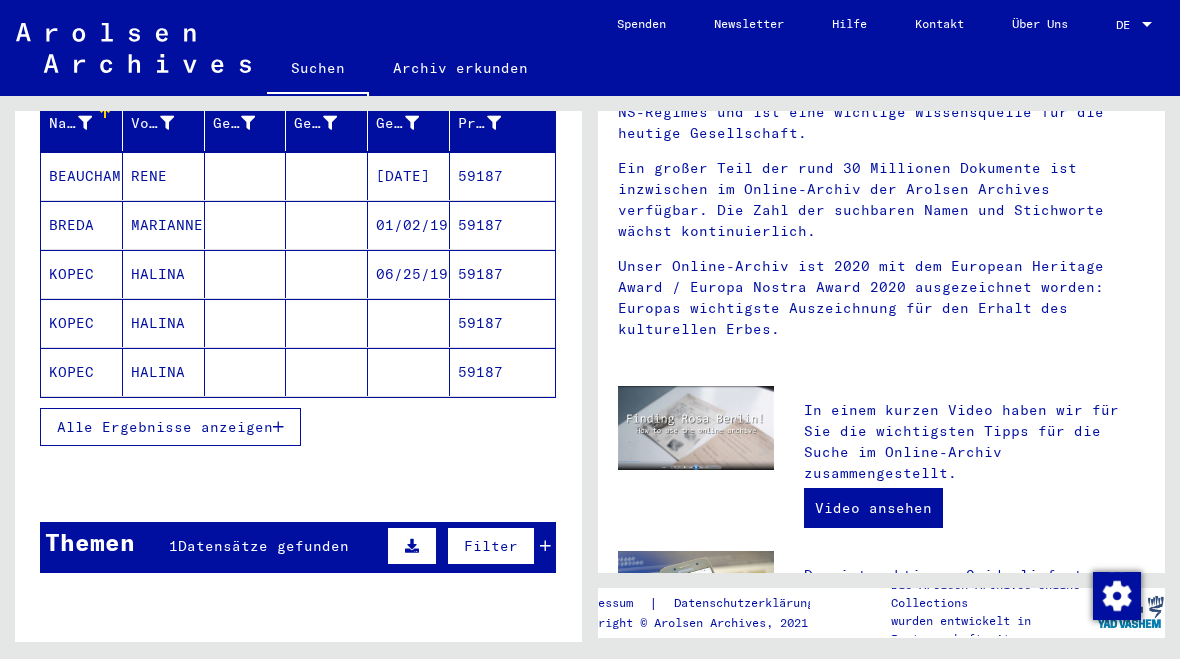 click on "Alle Ergebnisse anzeigen" at bounding box center (165, 427) 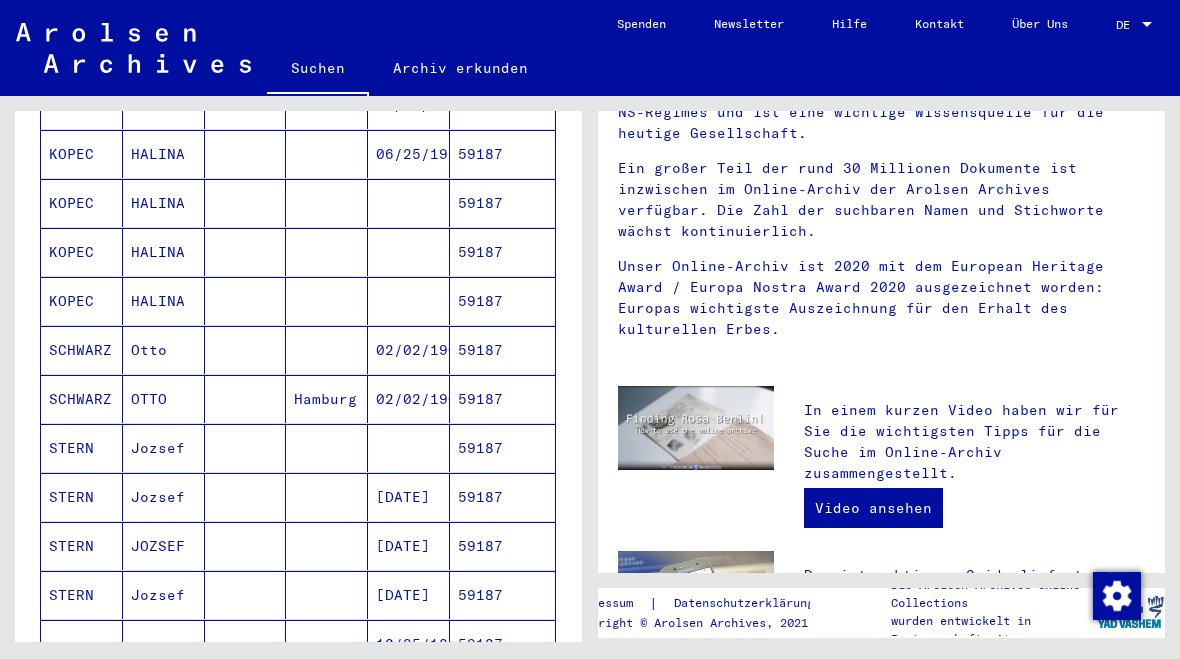 scroll, scrollTop: 411, scrollLeft: 0, axis: vertical 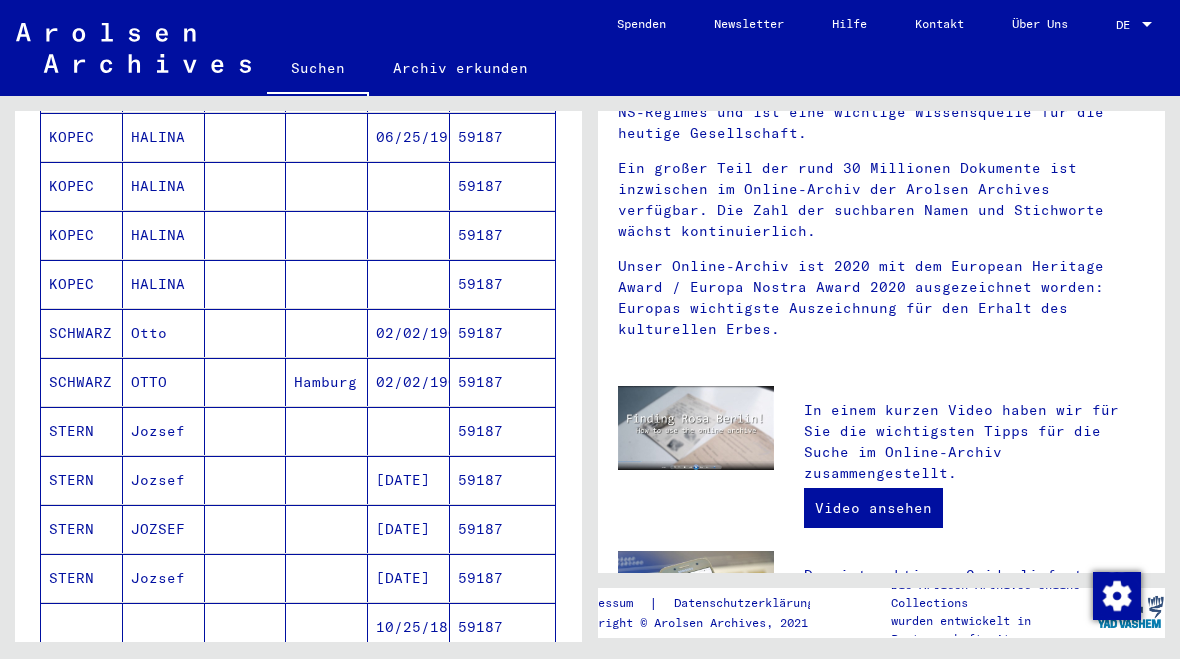 click at bounding box center (327, 382) 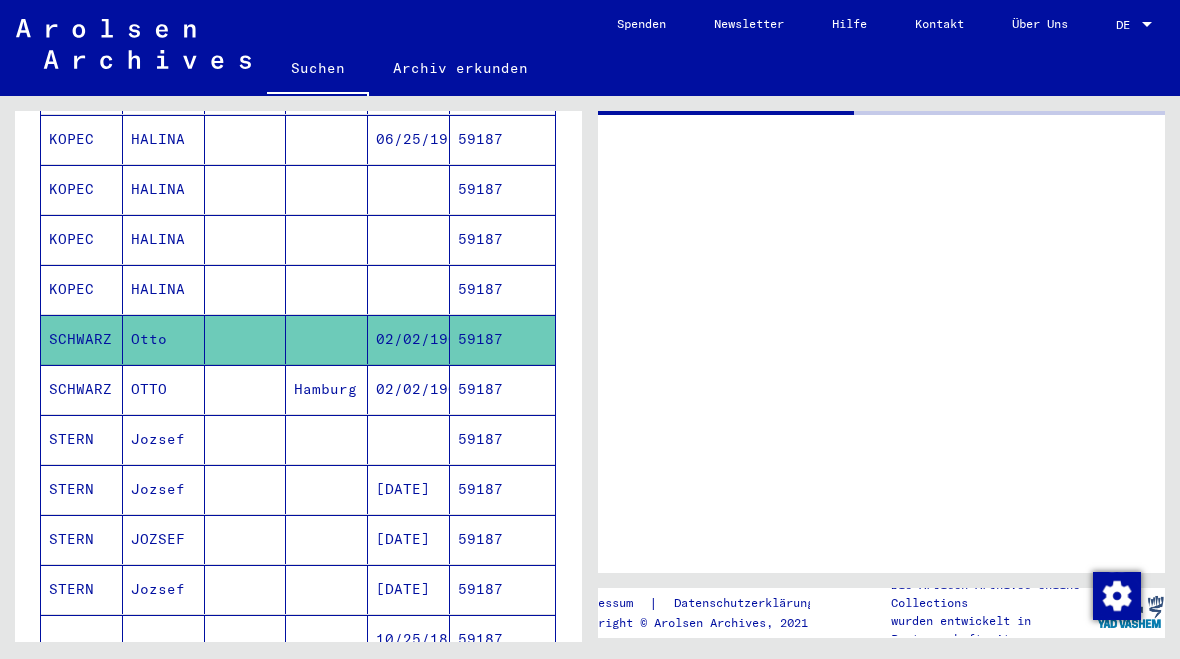 scroll, scrollTop: 0, scrollLeft: 0, axis: both 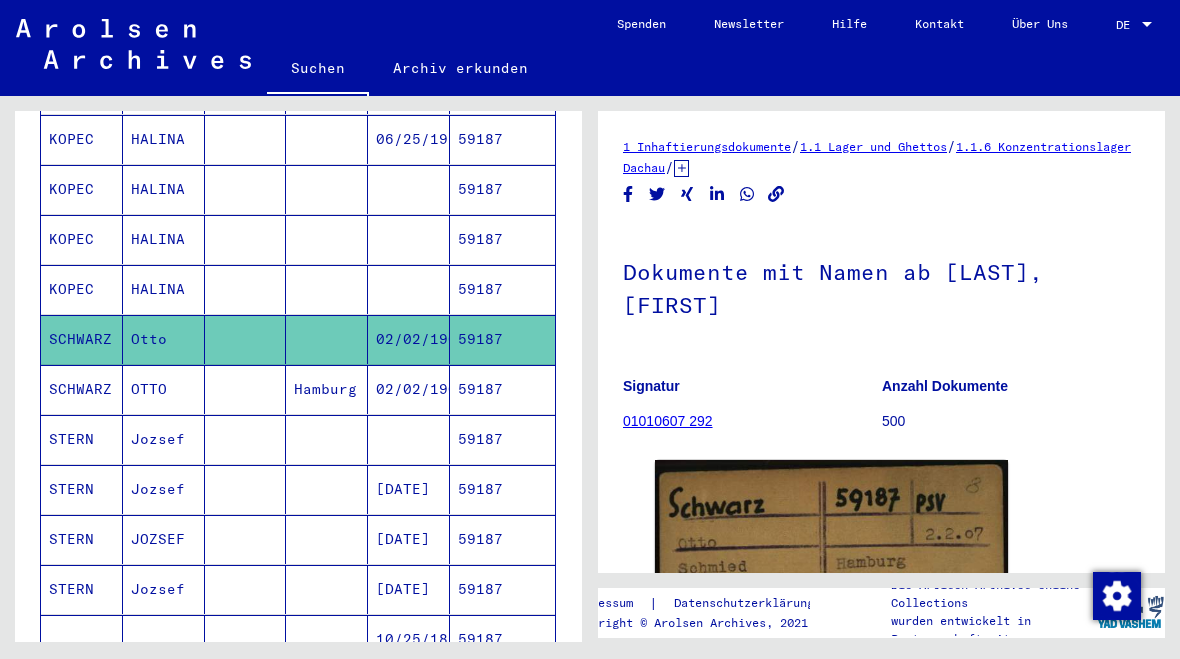 click on "Hamburg" at bounding box center (327, 439) 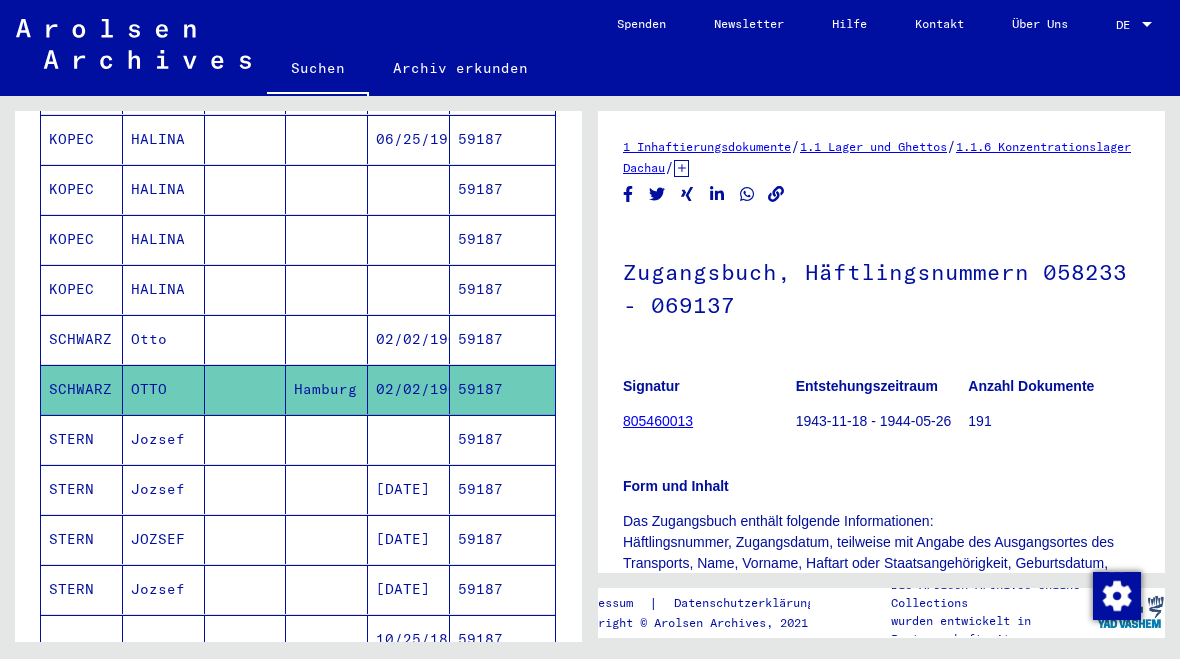 scroll, scrollTop: 0, scrollLeft: 0, axis: both 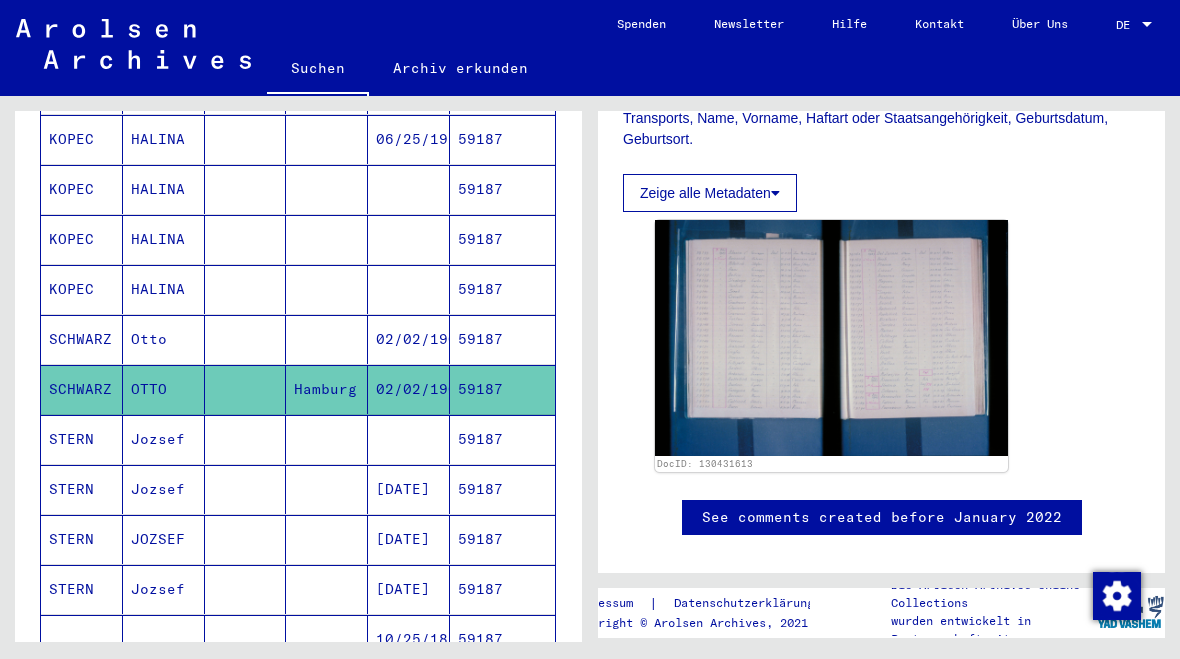 click 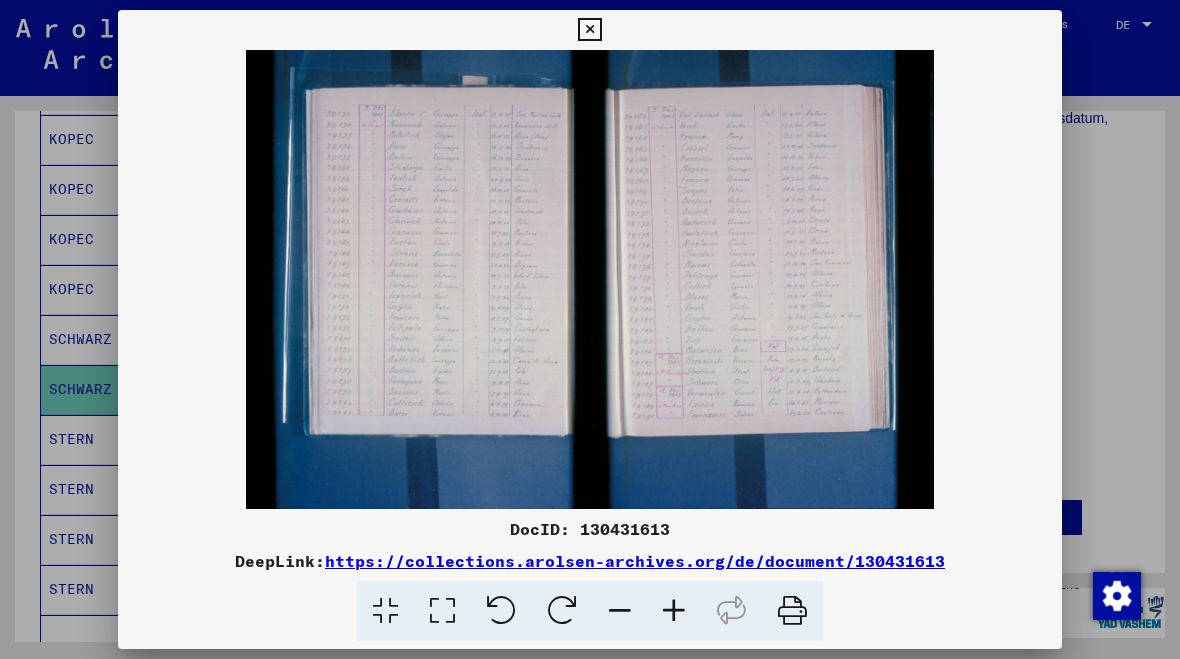 click at bounding box center [589, 30] 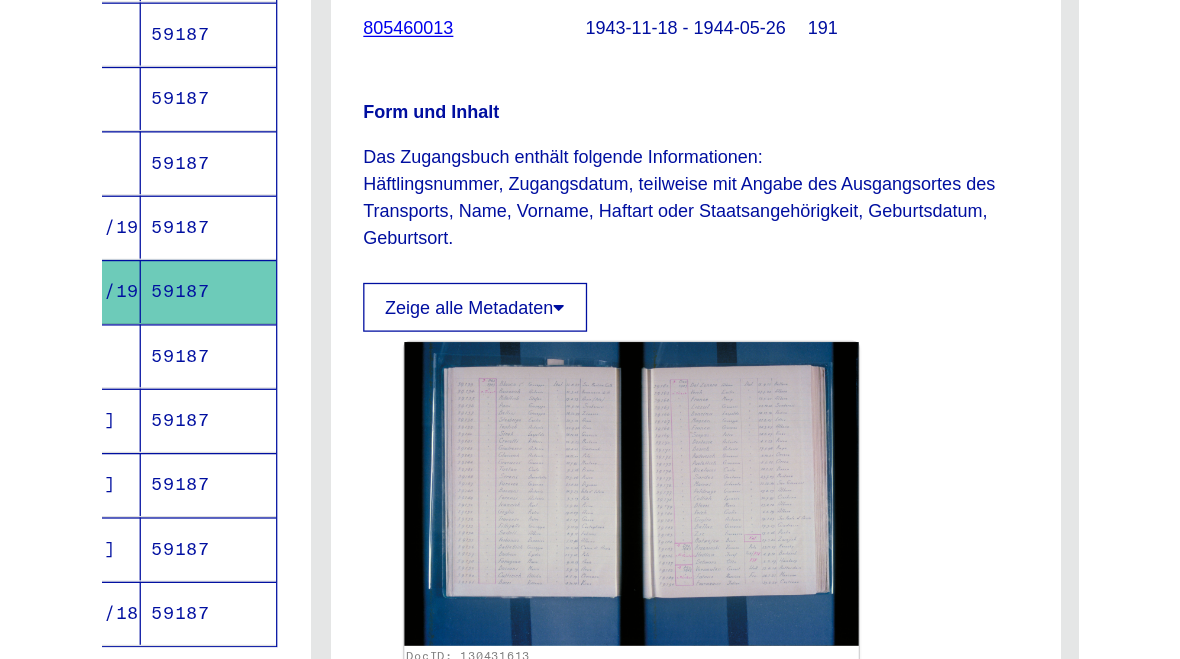scroll, scrollTop: 245, scrollLeft: 0, axis: vertical 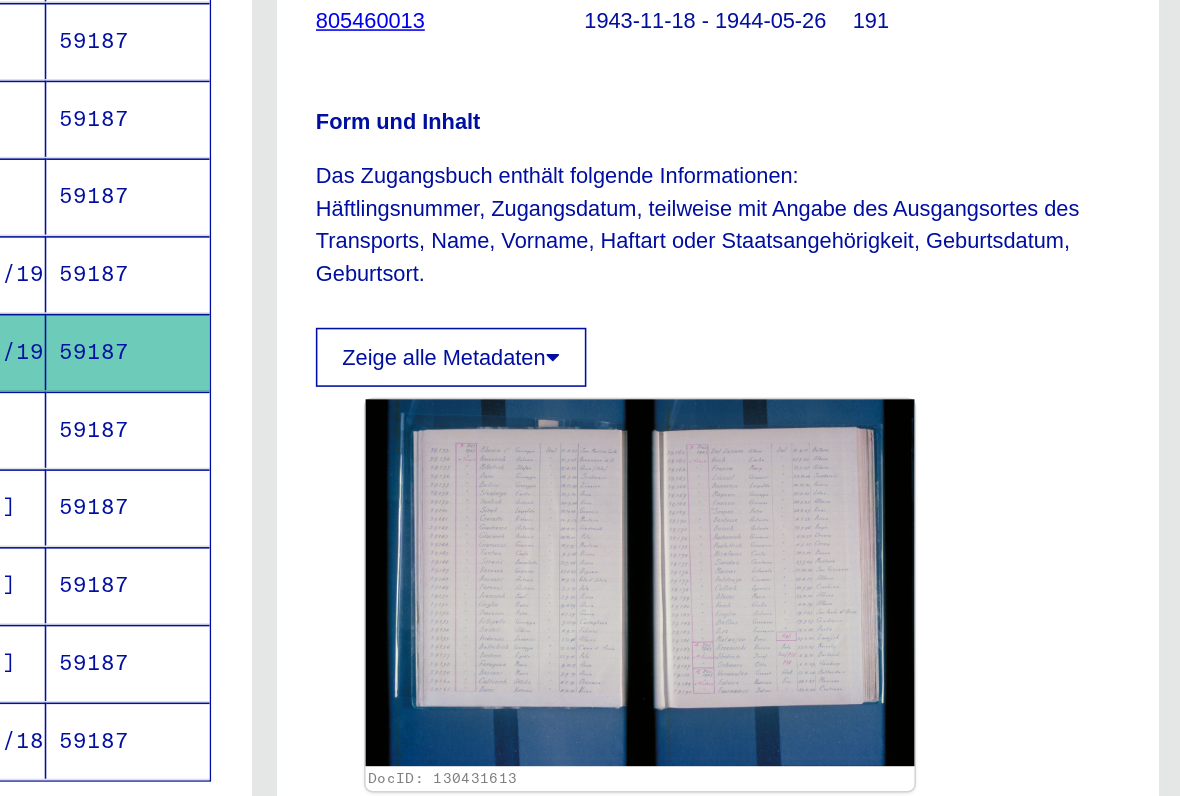 click 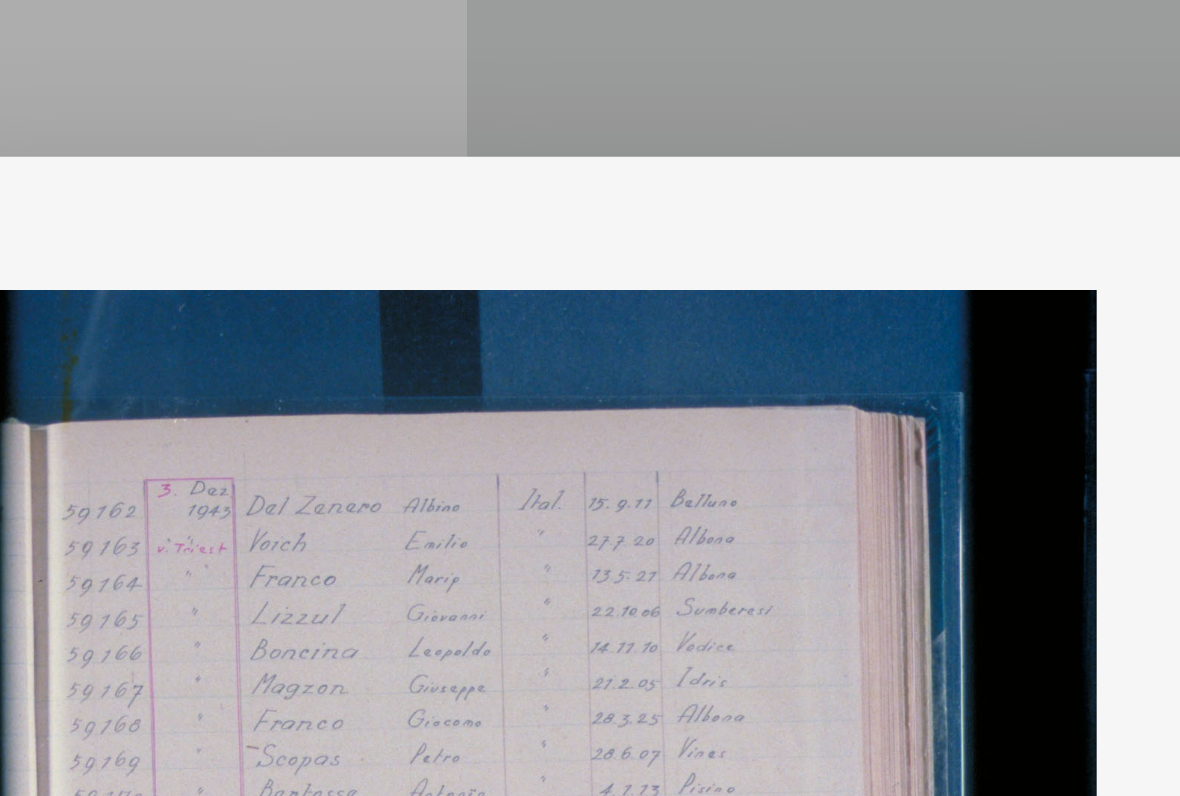click at bounding box center [590, 347] 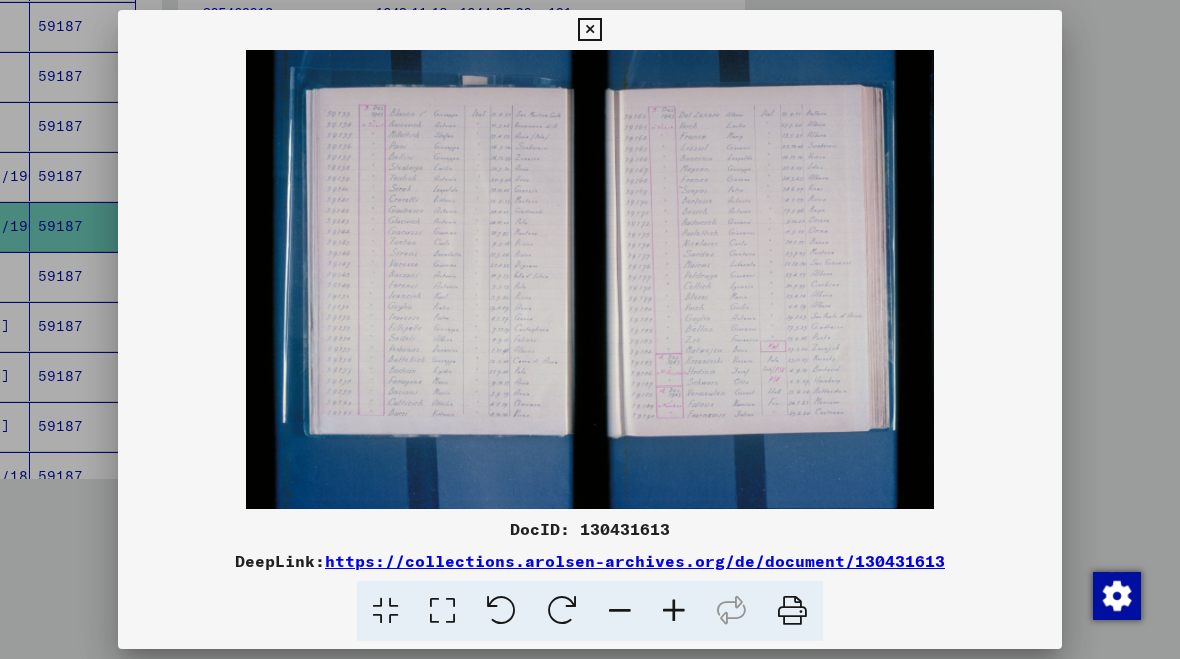 click at bounding box center [589, 30] 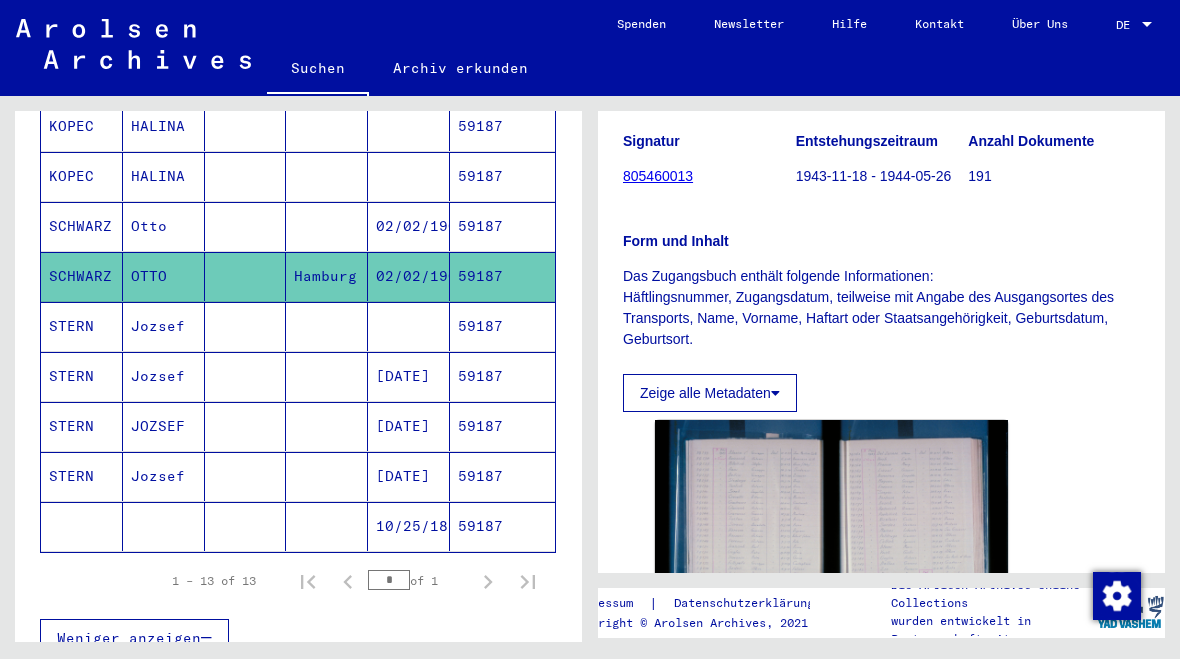 scroll, scrollTop: 532, scrollLeft: 0, axis: vertical 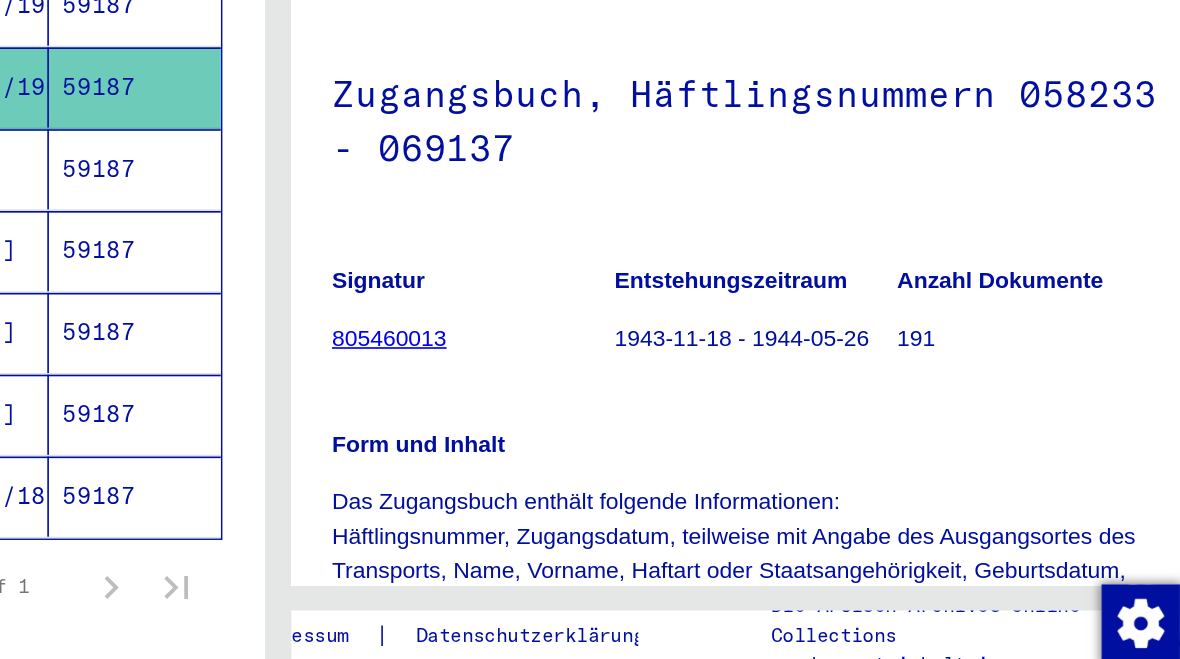 click on "191" 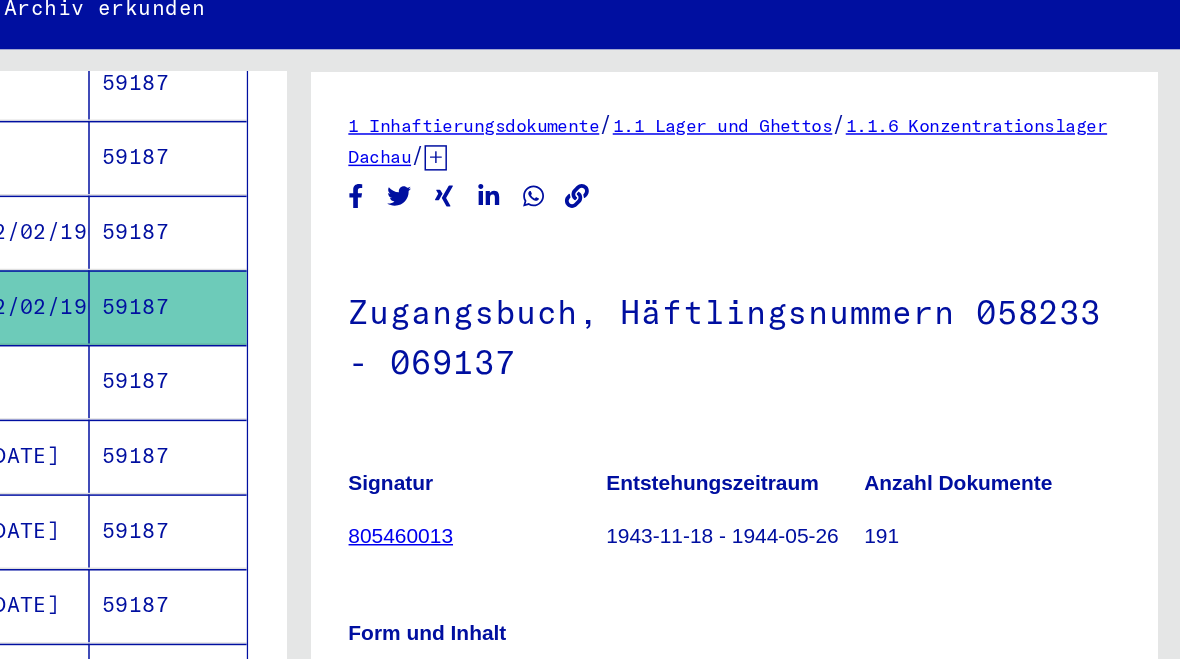 scroll, scrollTop: 0, scrollLeft: 0, axis: both 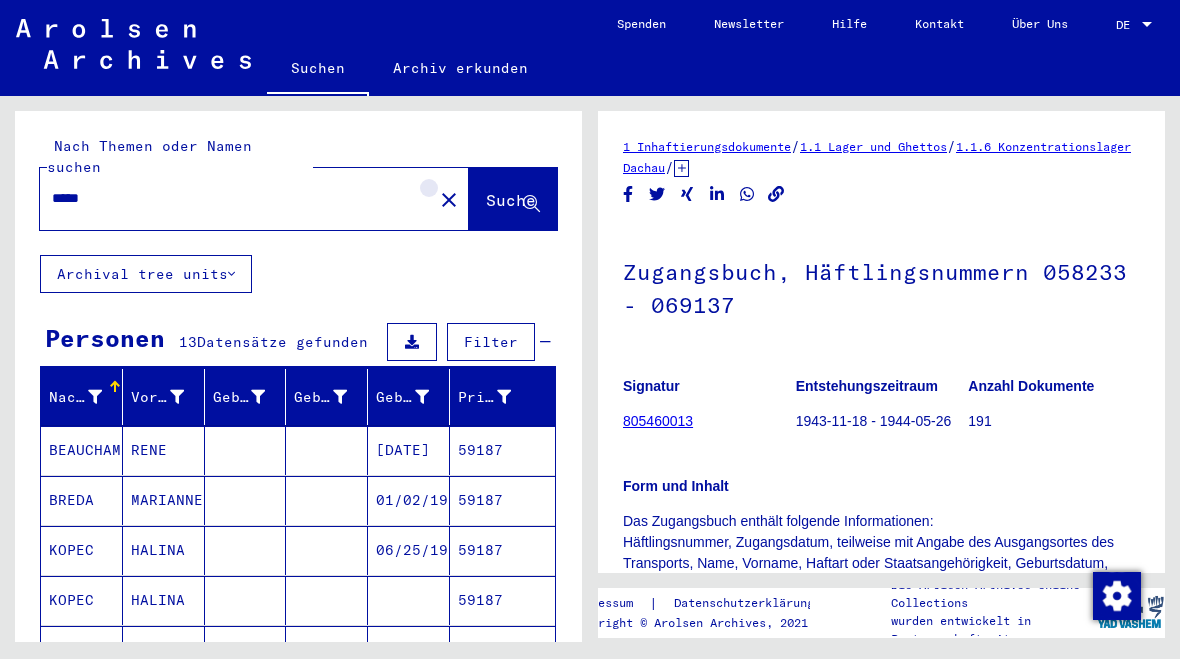 click on "close" 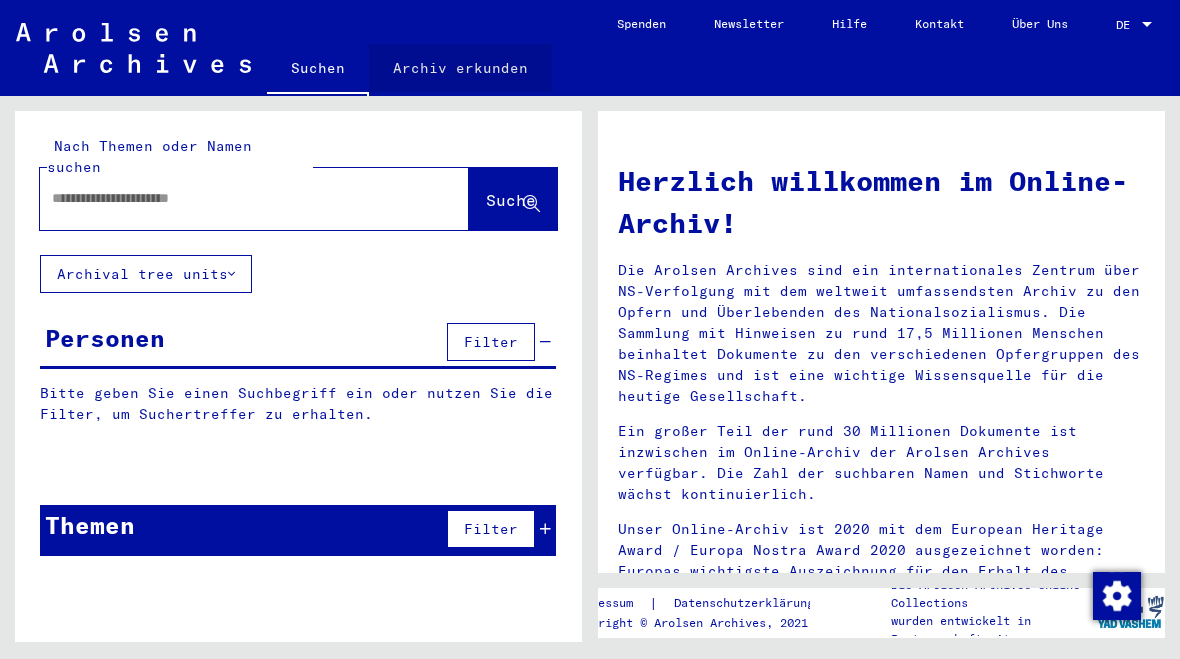 click on "Archiv erkunden" 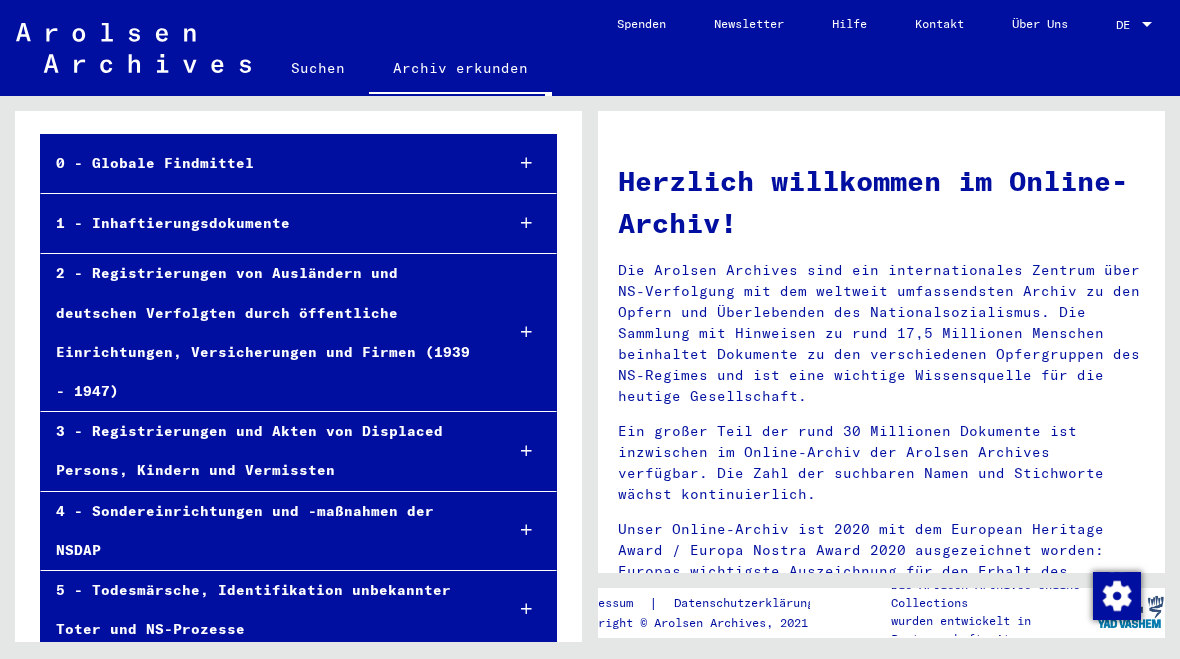 scroll, scrollTop: 128, scrollLeft: 0, axis: vertical 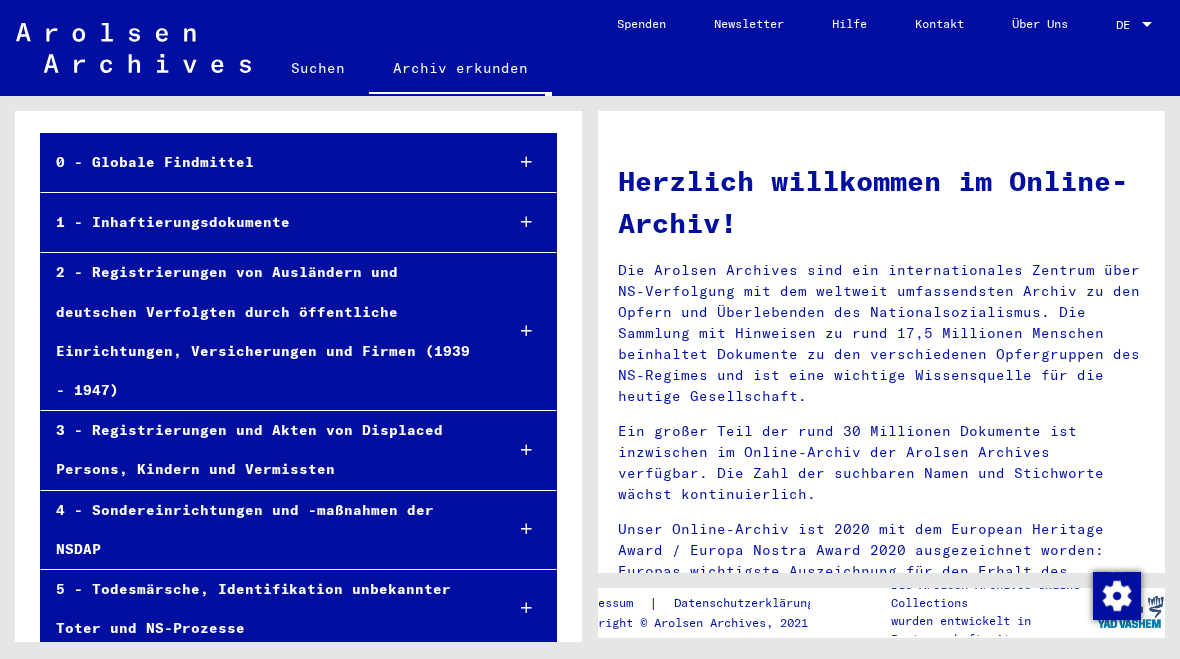 click on "3 - Registrierungen und Akten von Displaced Persons, Kindern und Vermissten" at bounding box center (264, 450) 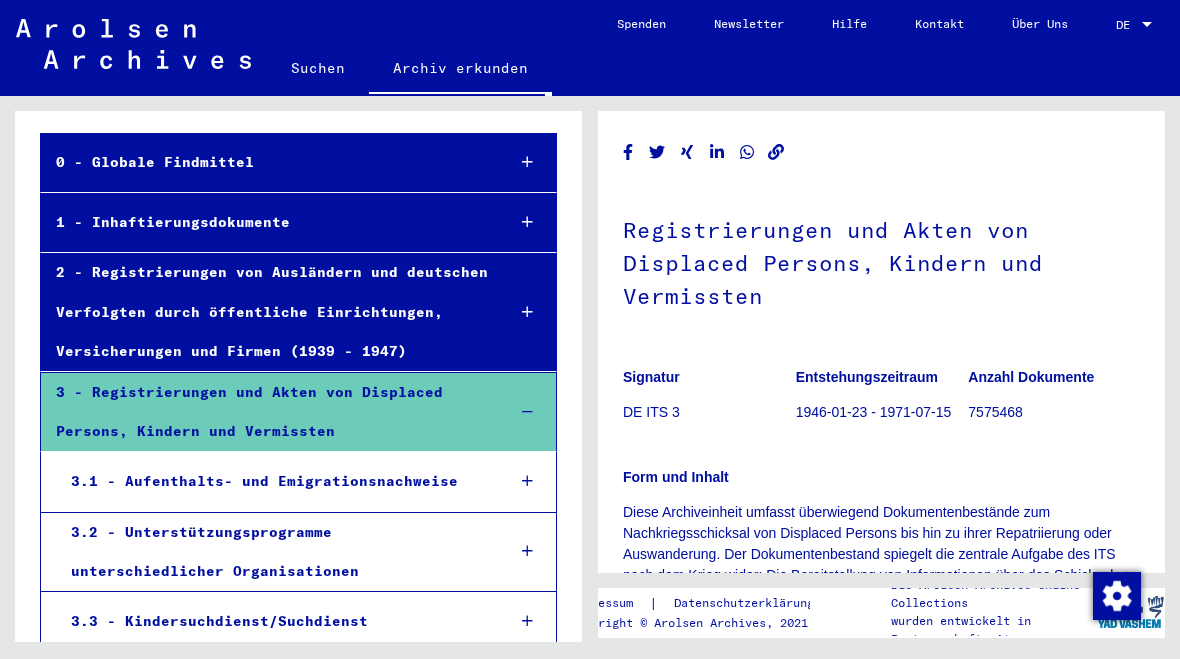 click on "1 - Inhaftierungsdokumente" at bounding box center (265, 222) 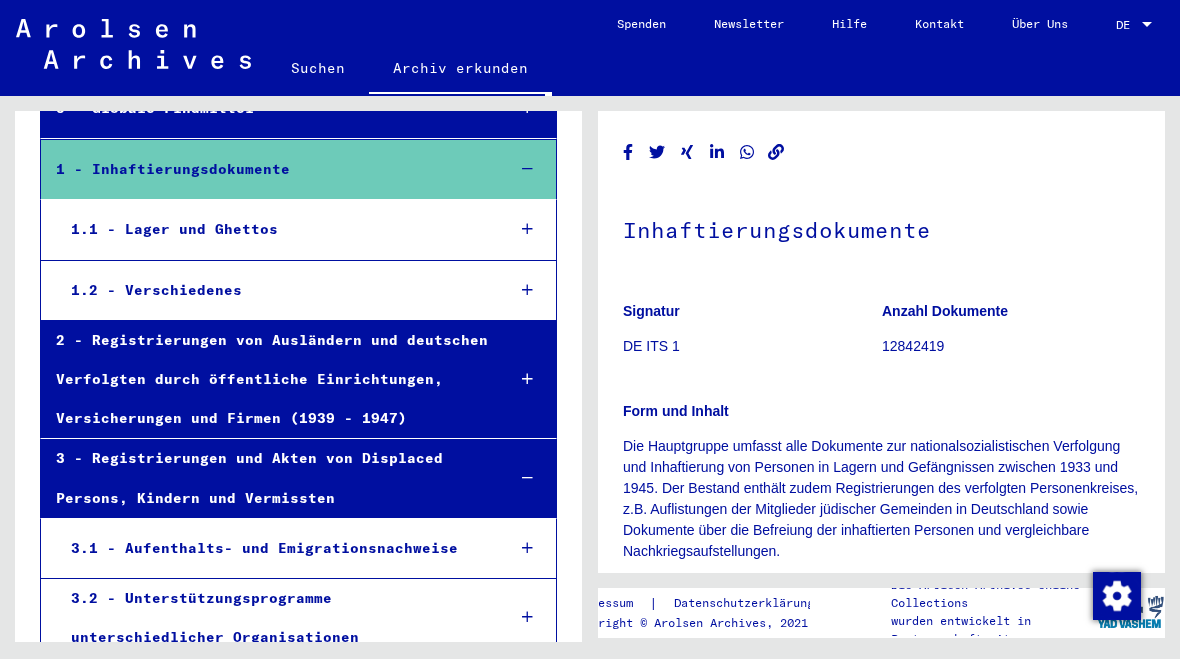 scroll, scrollTop: 184, scrollLeft: 0, axis: vertical 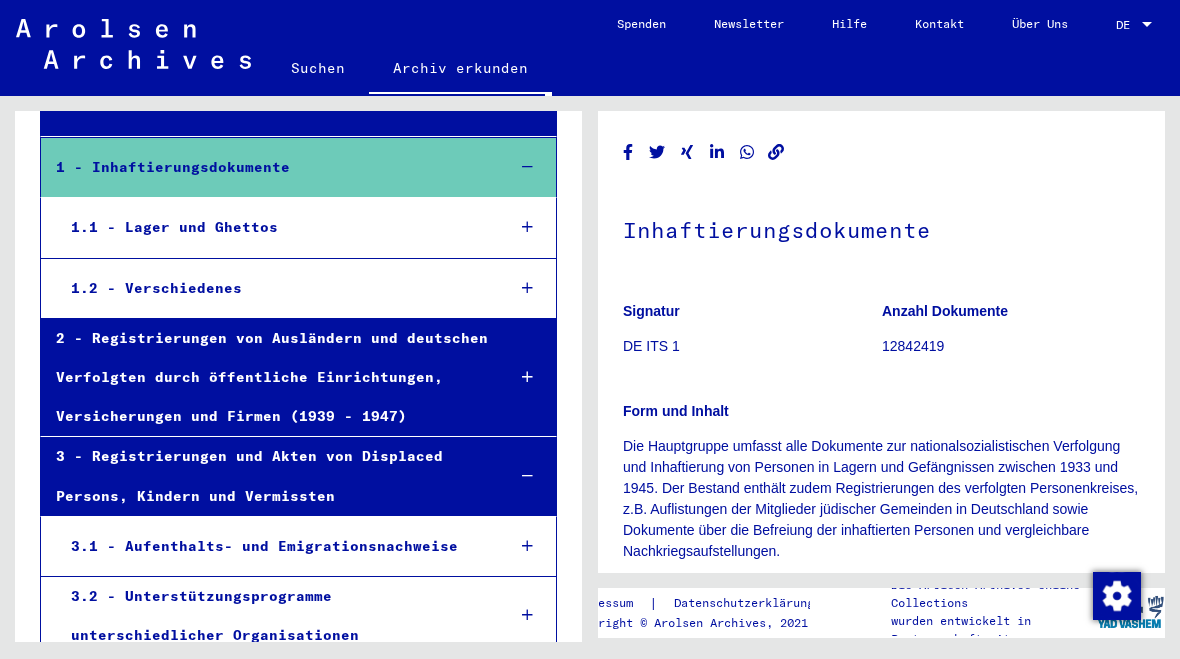 click on "1.1 - Lager und Ghettos" at bounding box center [272, 227] 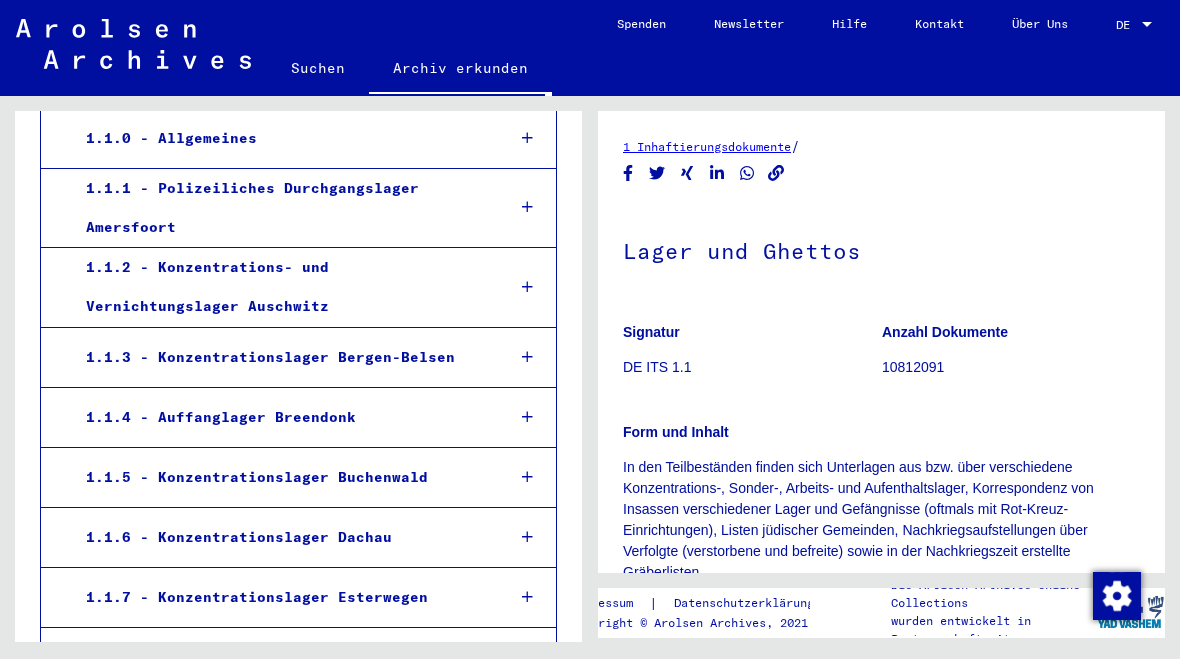 scroll, scrollTop: 328, scrollLeft: 0, axis: vertical 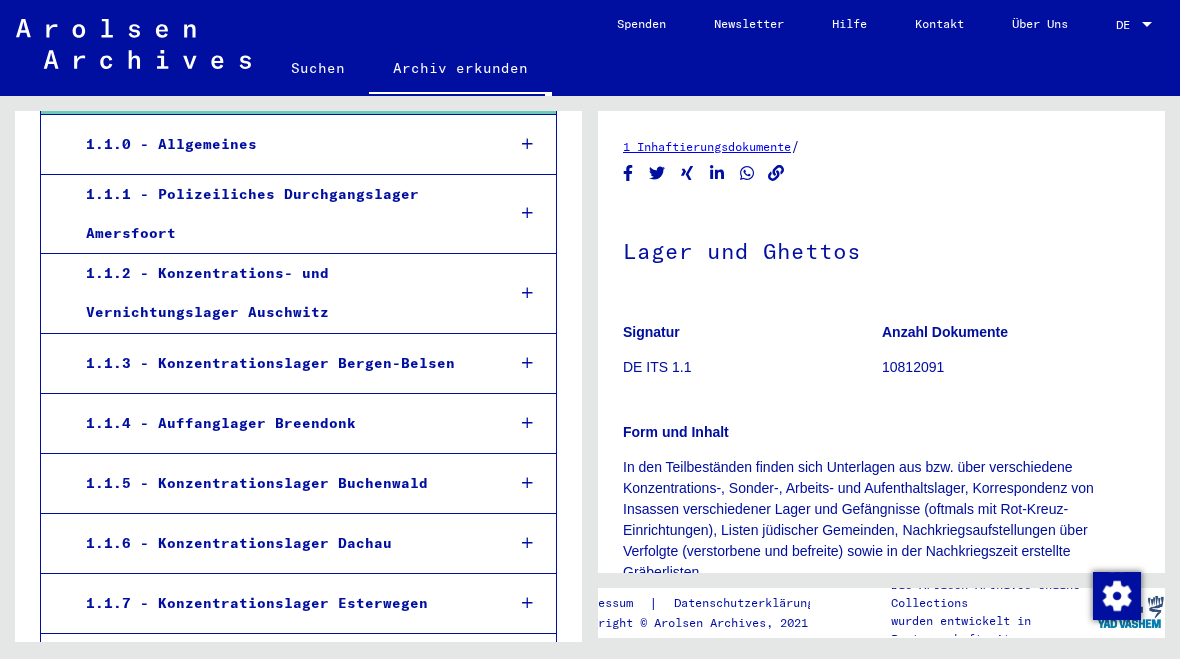 click on "1.1.2 - Konzentrations- und Vernichtungslager Auschwitz" at bounding box center (280, 293) 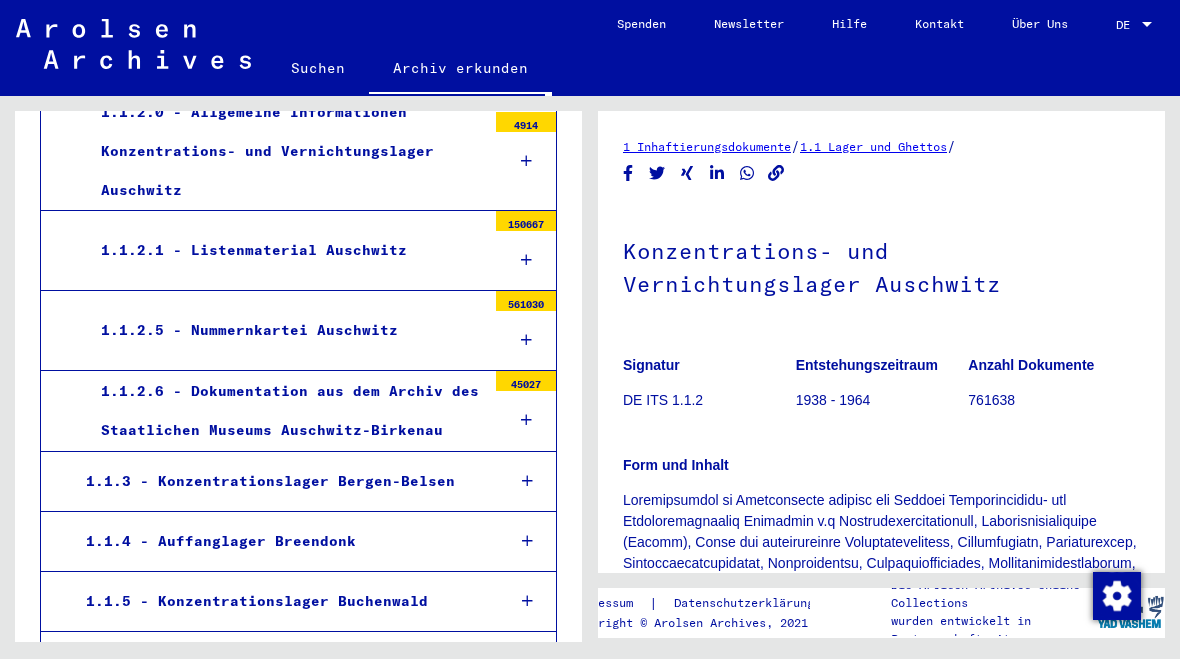 scroll, scrollTop: 573, scrollLeft: 0, axis: vertical 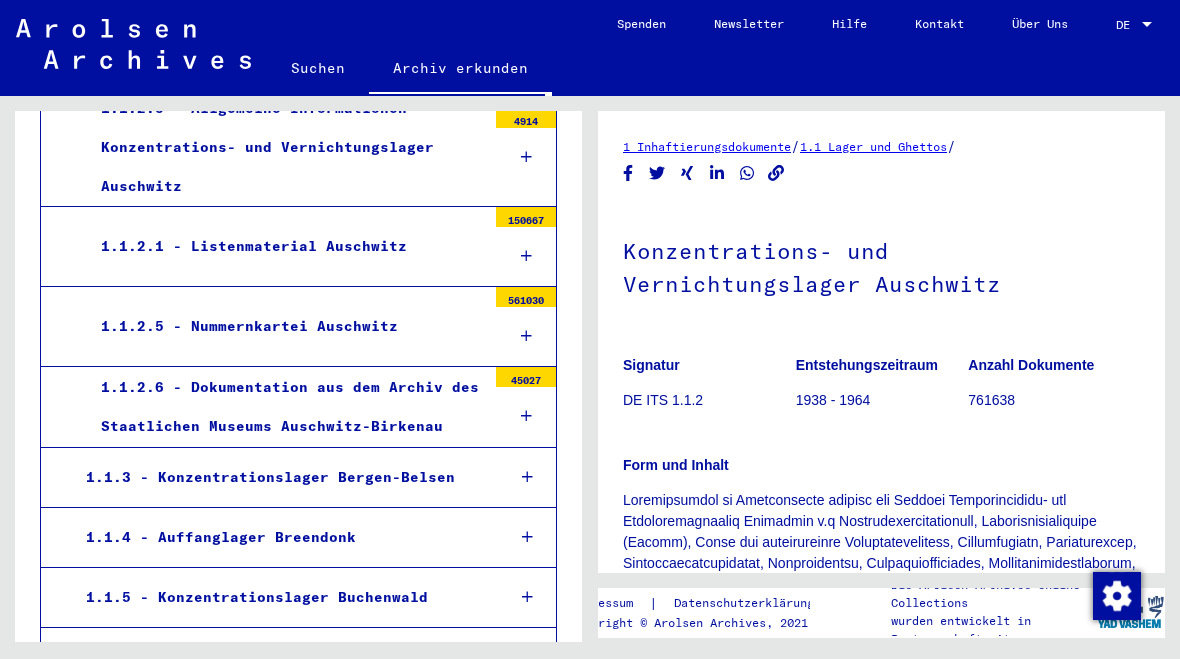 click on "1.1.2.1 - Listenmaterial Auschwitz" at bounding box center (286, 246) 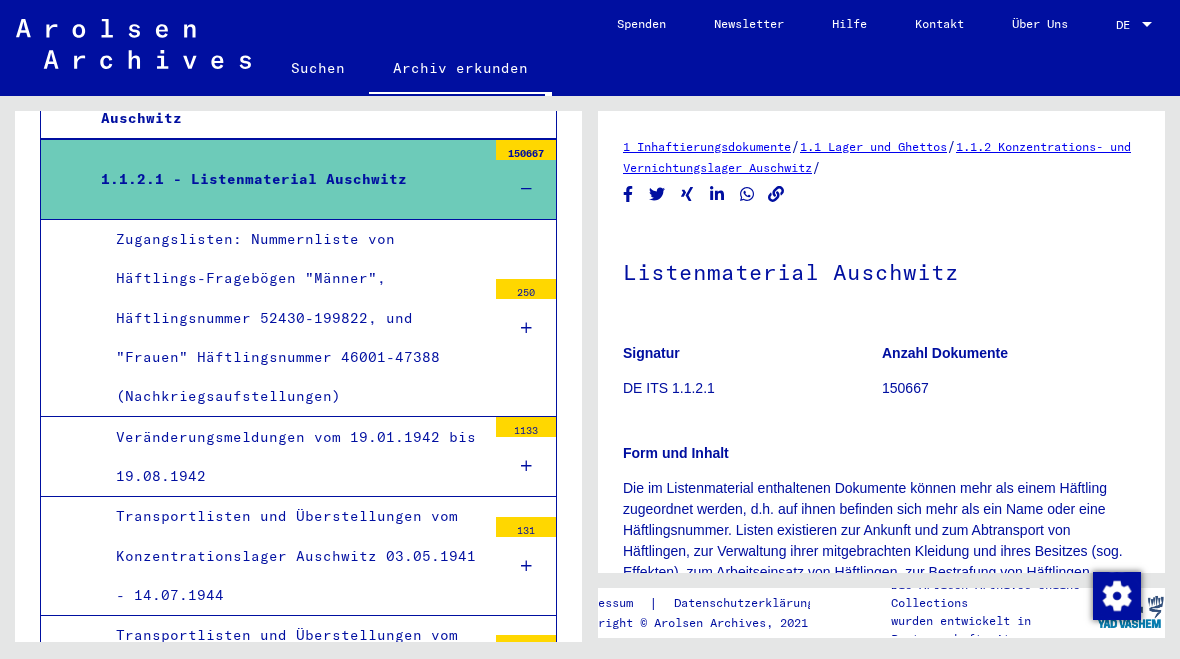 scroll, scrollTop: 638, scrollLeft: 0, axis: vertical 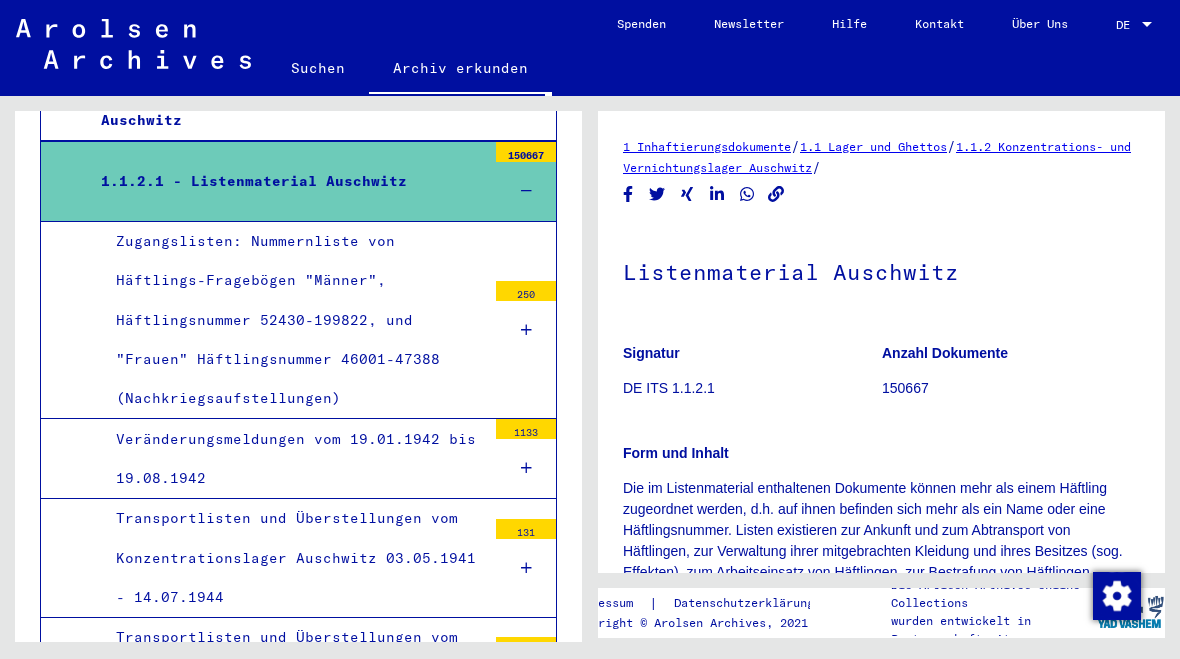 click at bounding box center [526, 191] 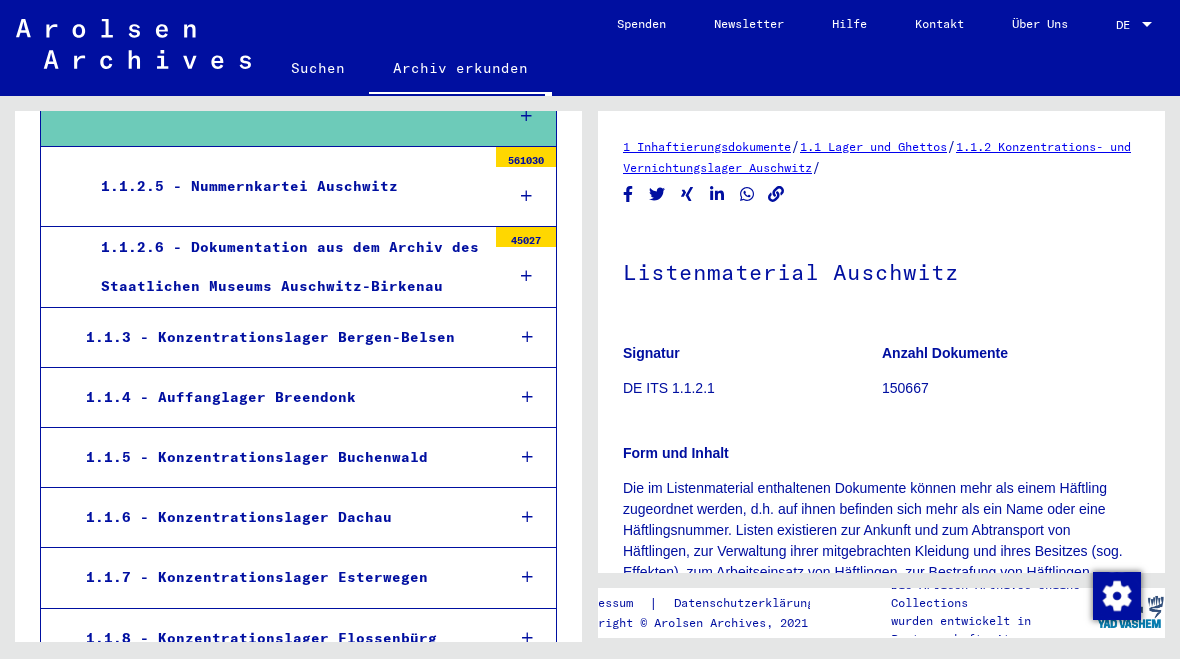 scroll, scrollTop: 713, scrollLeft: 0, axis: vertical 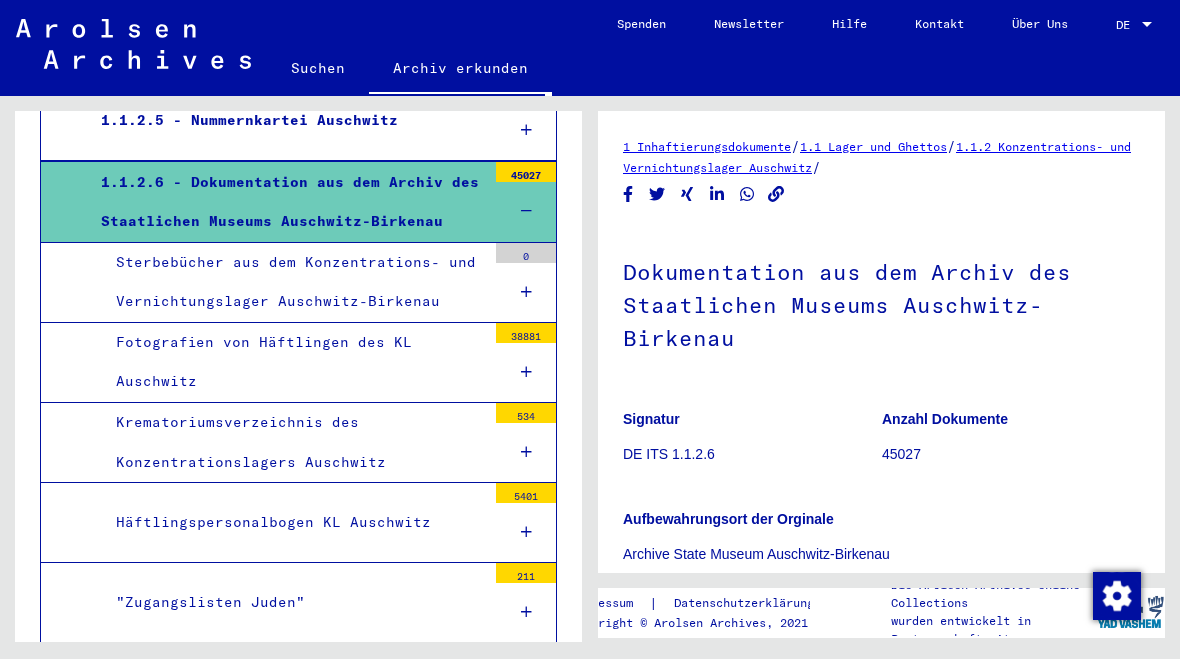 click on "Fotografien von Häftlingen des KL Auschwitz" at bounding box center (293, 362) 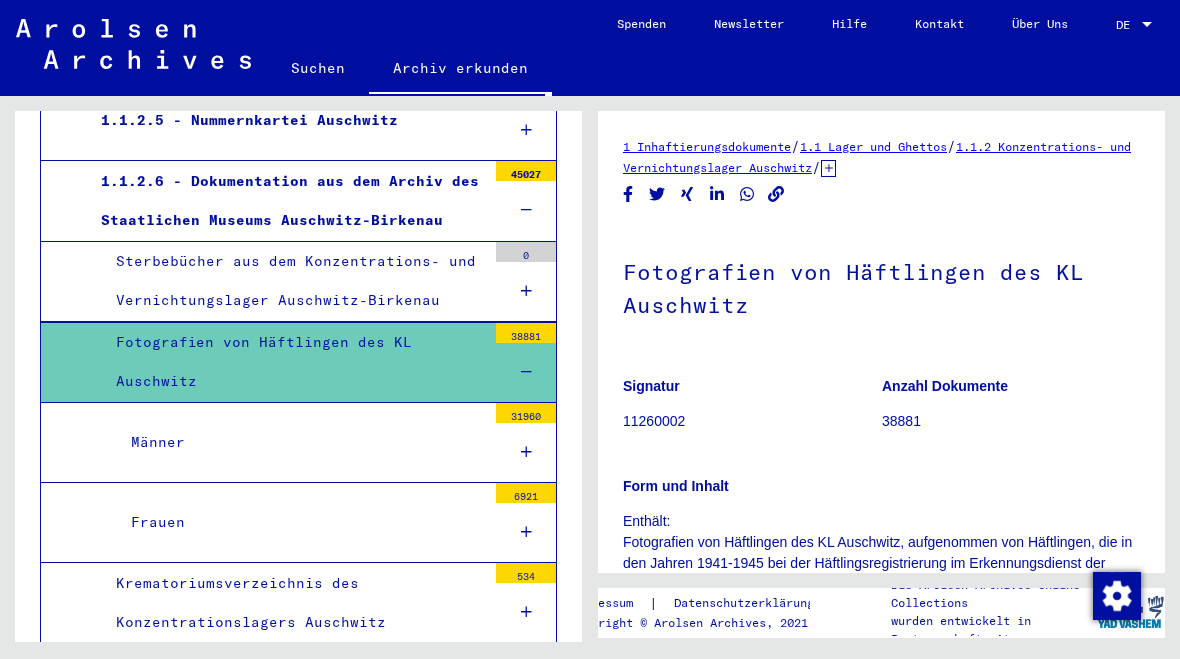 click on "Männer" at bounding box center [301, 442] 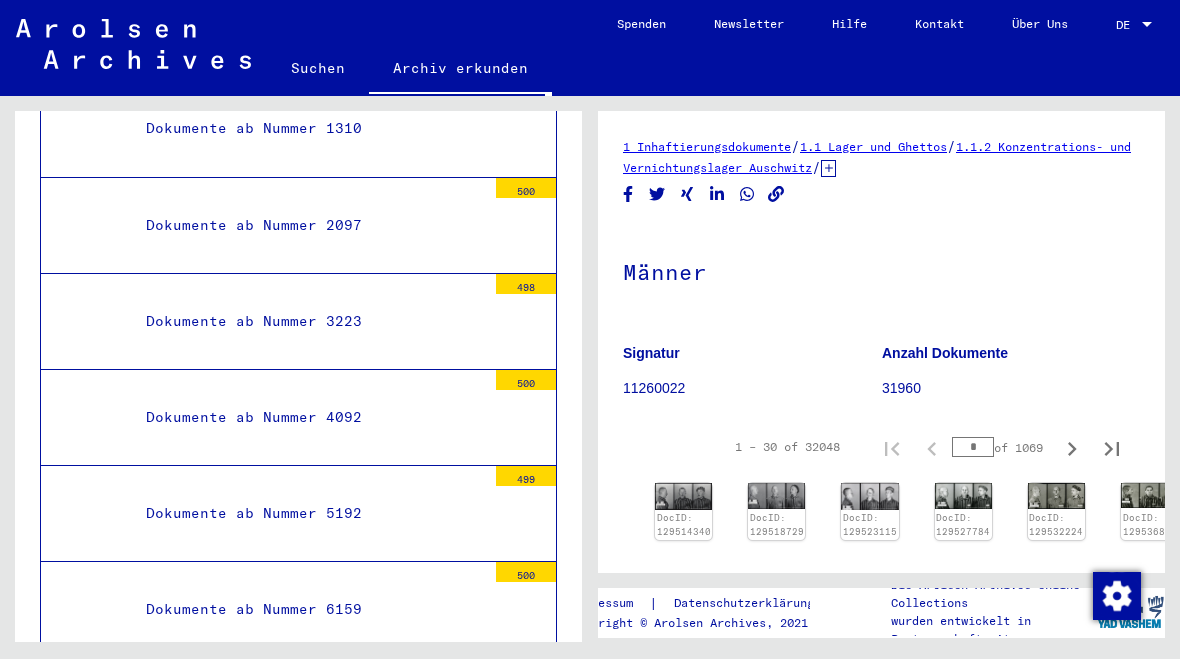 scroll, scrollTop: 1278, scrollLeft: 0, axis: vertical 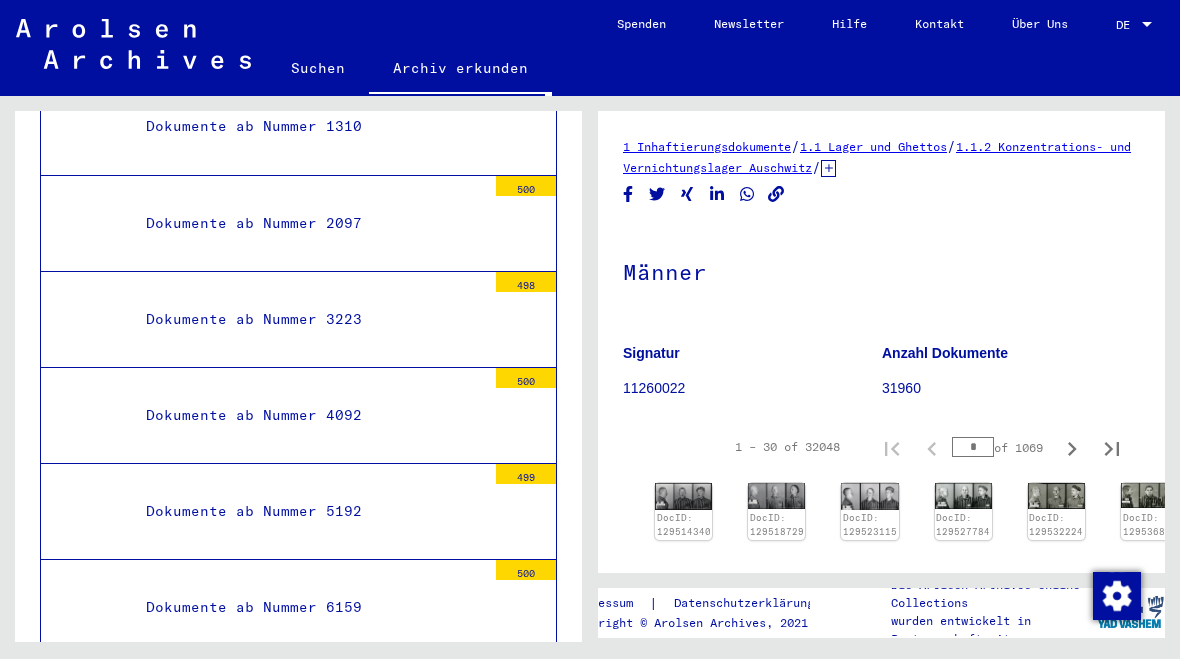 click on "Dokumente ab Nummer 5192" at bounding box center [308, 511] 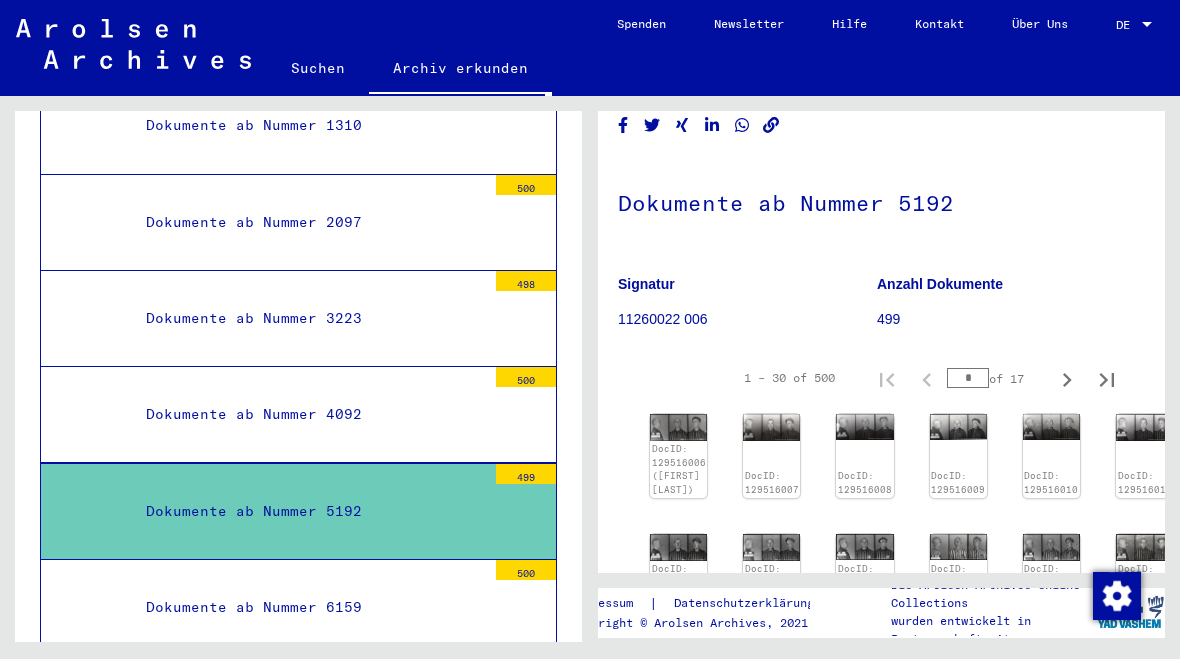 scroll, scrollTop: 69, scrollLeft: 4, axis: both 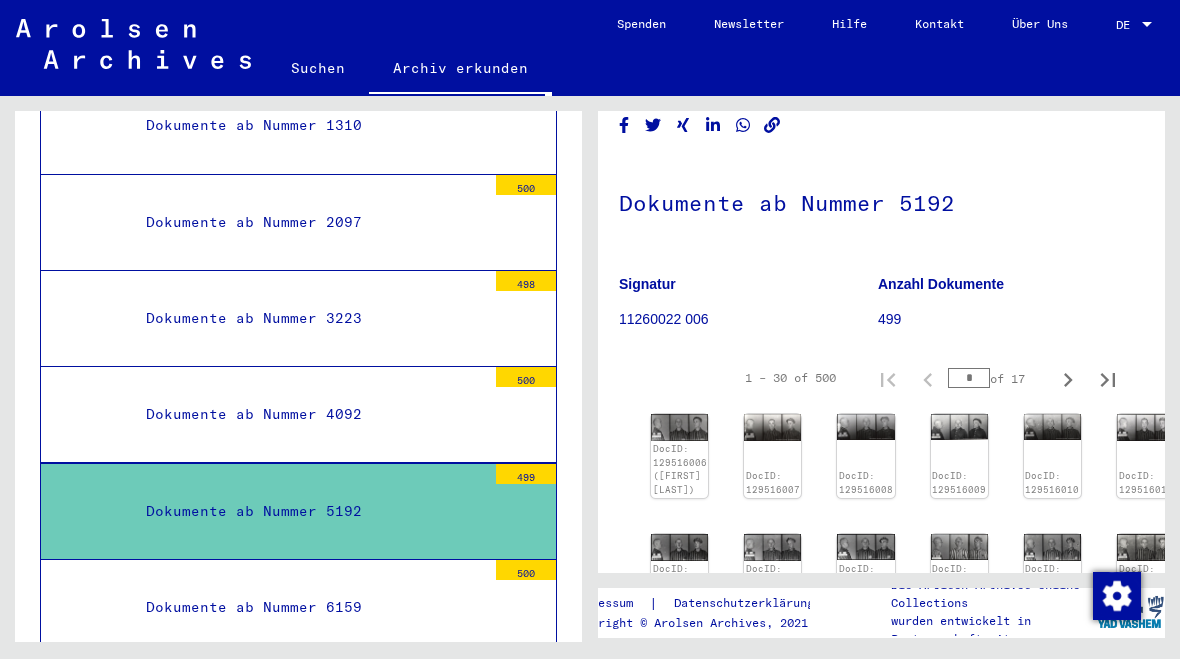 click 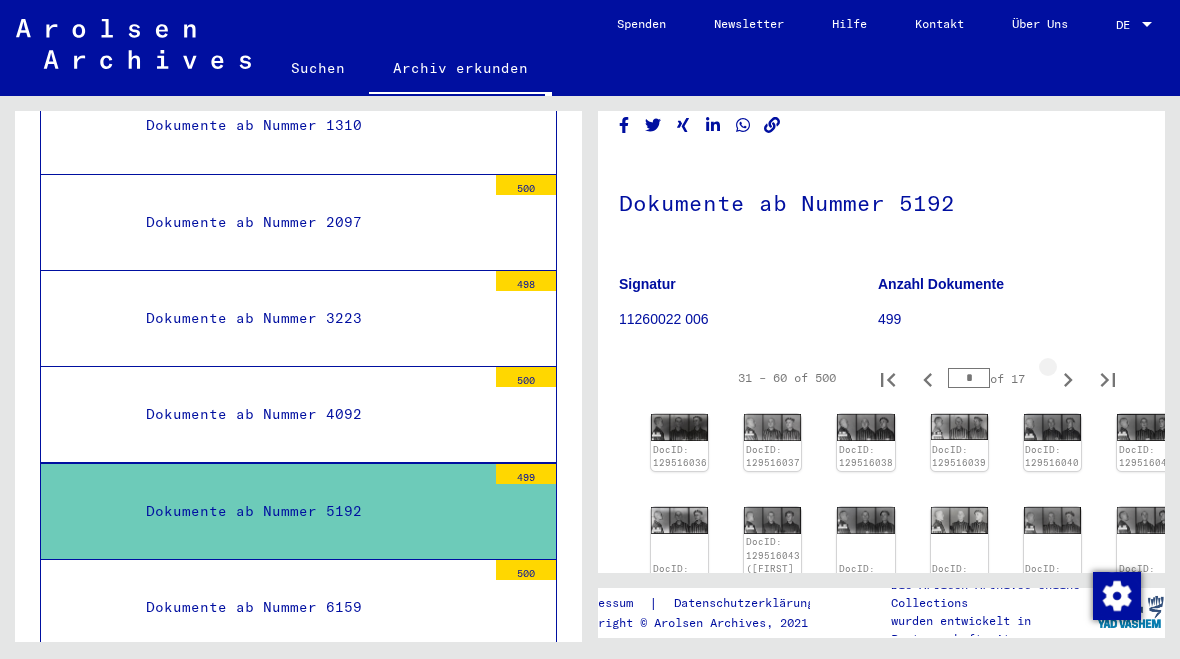 click 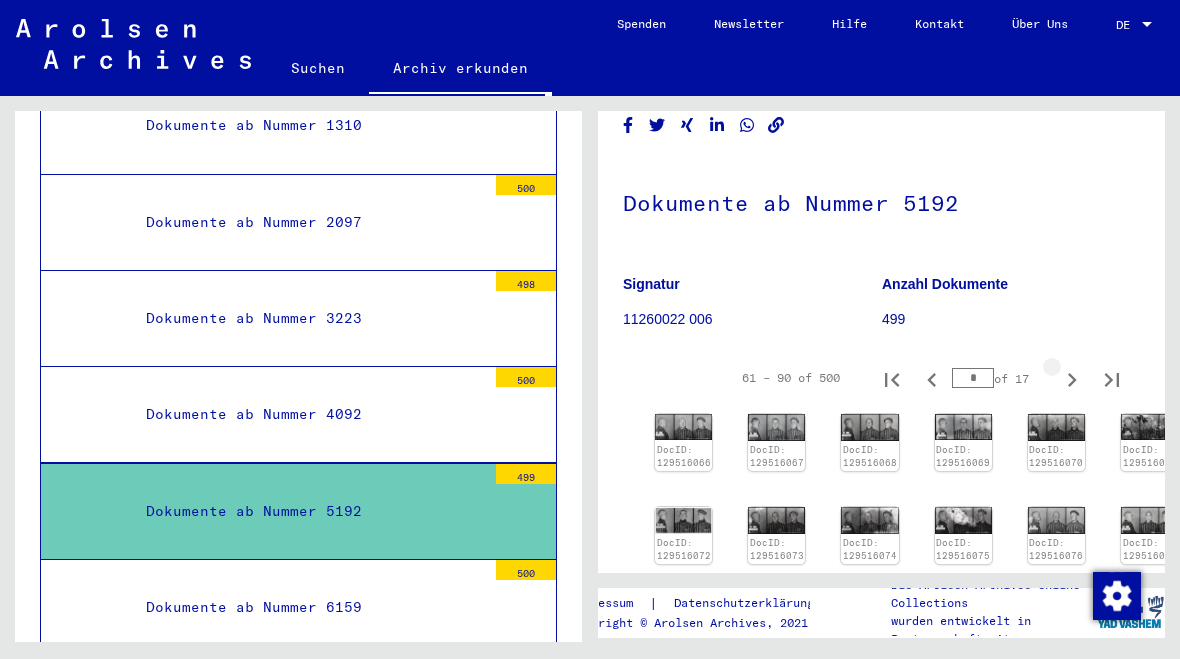 click at bounding box center [1072, 378] 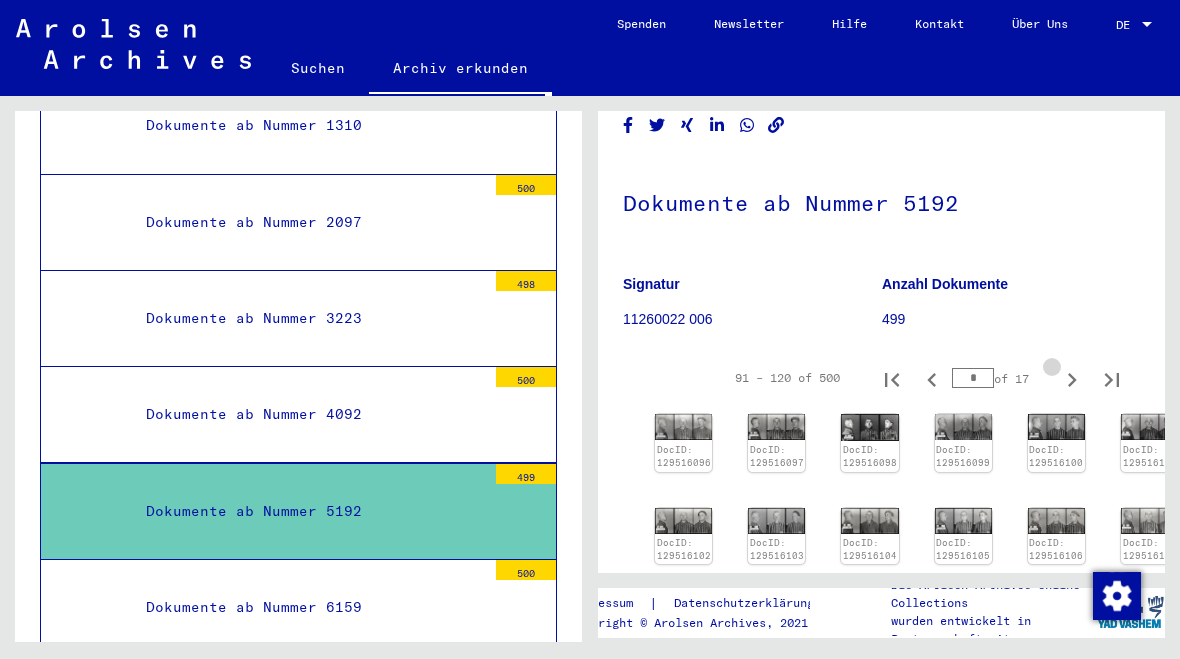 click 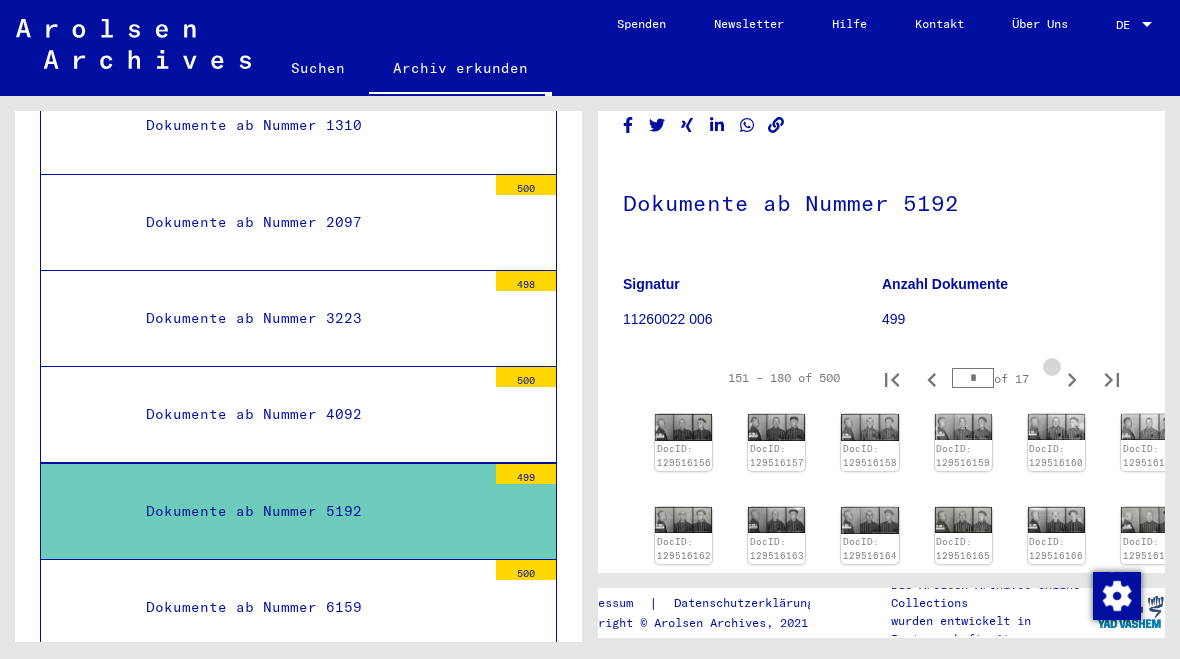 click 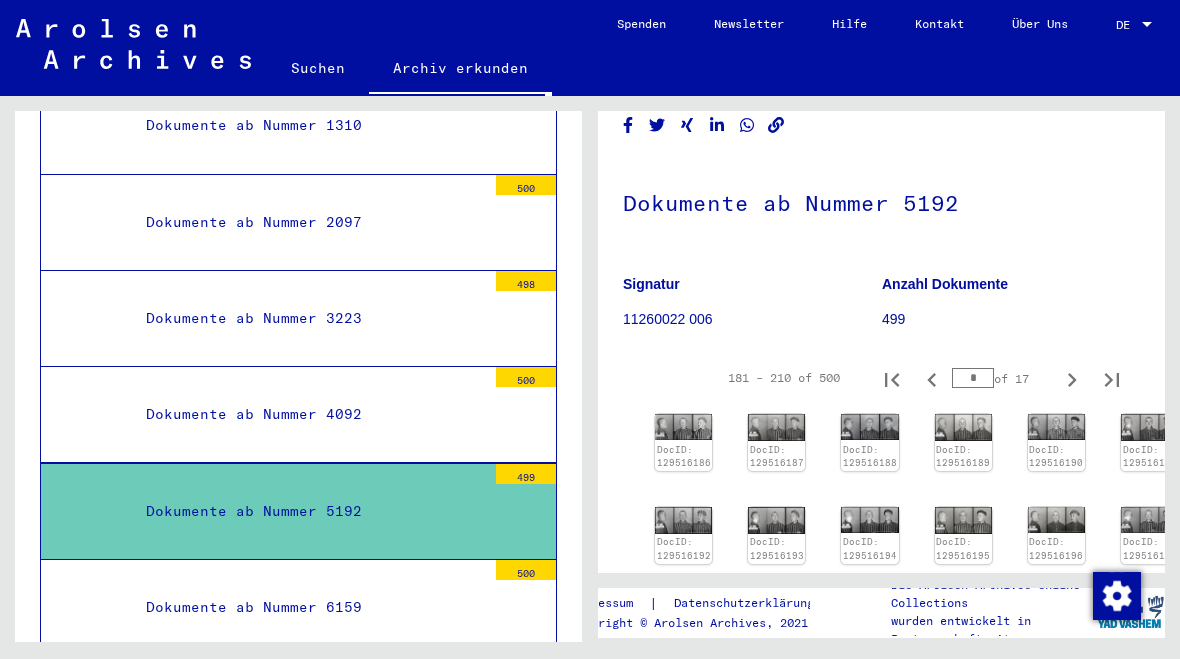 click on "DocID: 129516189" 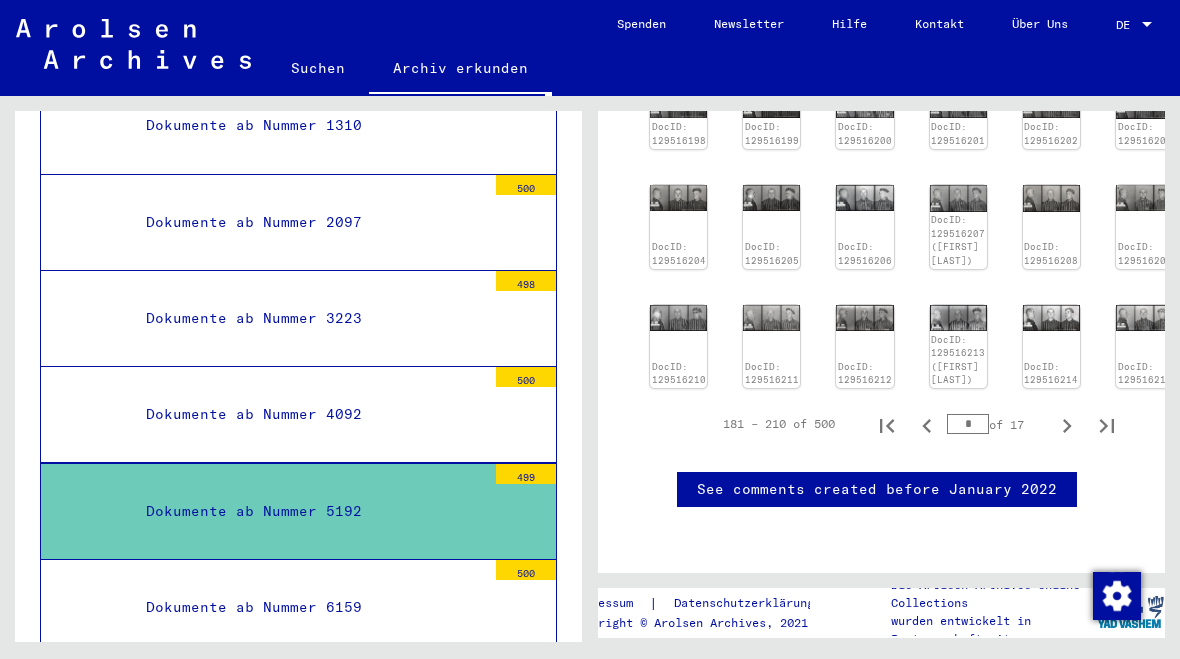 scroll, scrollTop: 664, scrollLeft: 4, axis: both 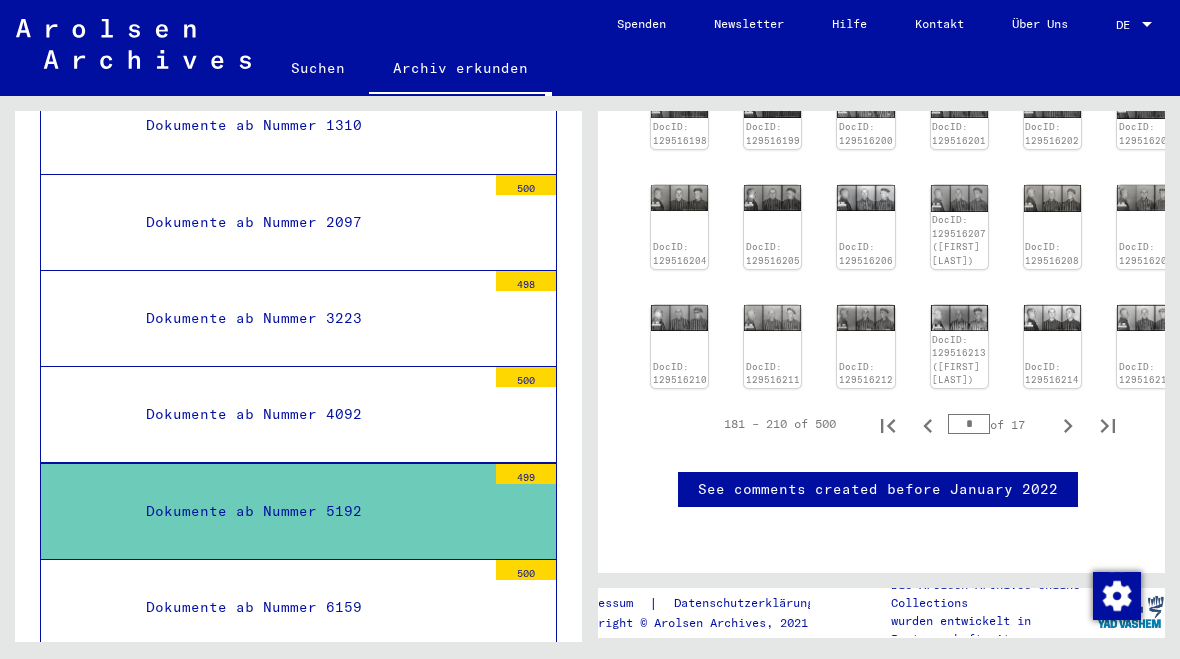 click 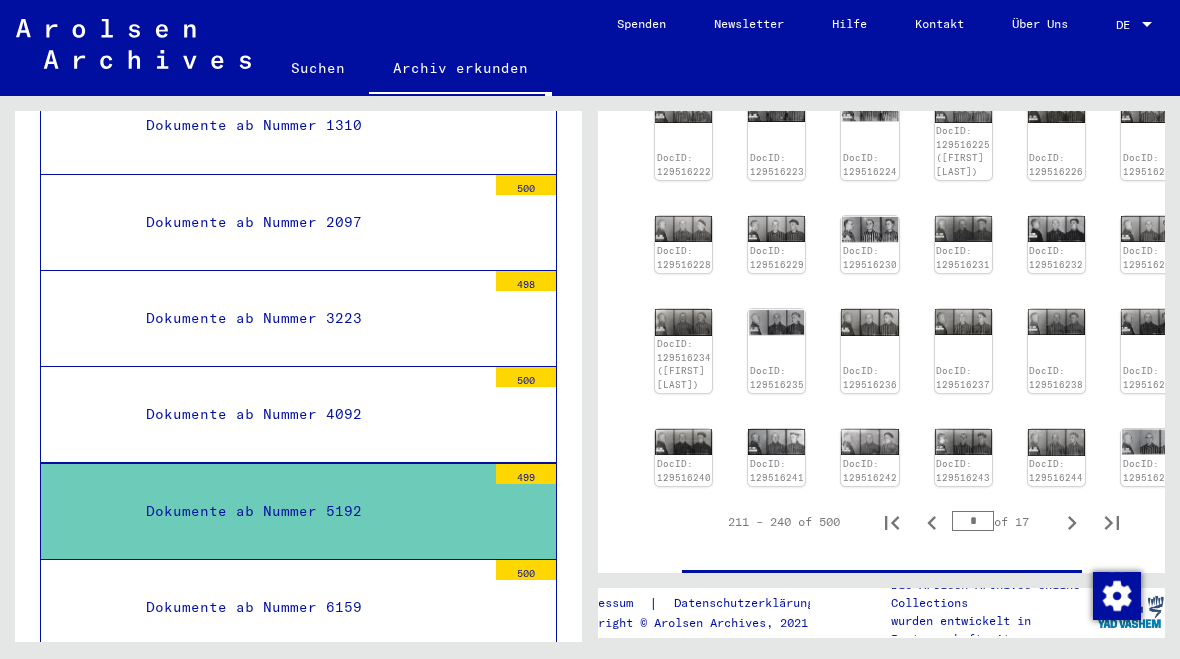 scroll, scrollTop: 481, scrollLeft: 0, axis: vertical 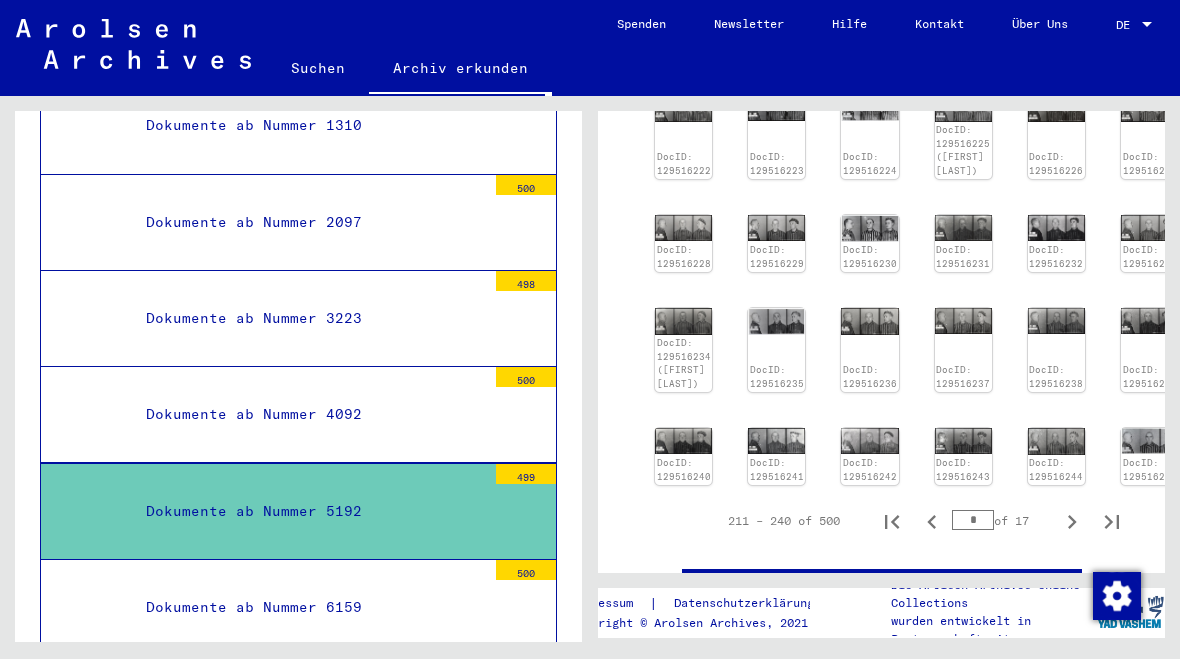 click 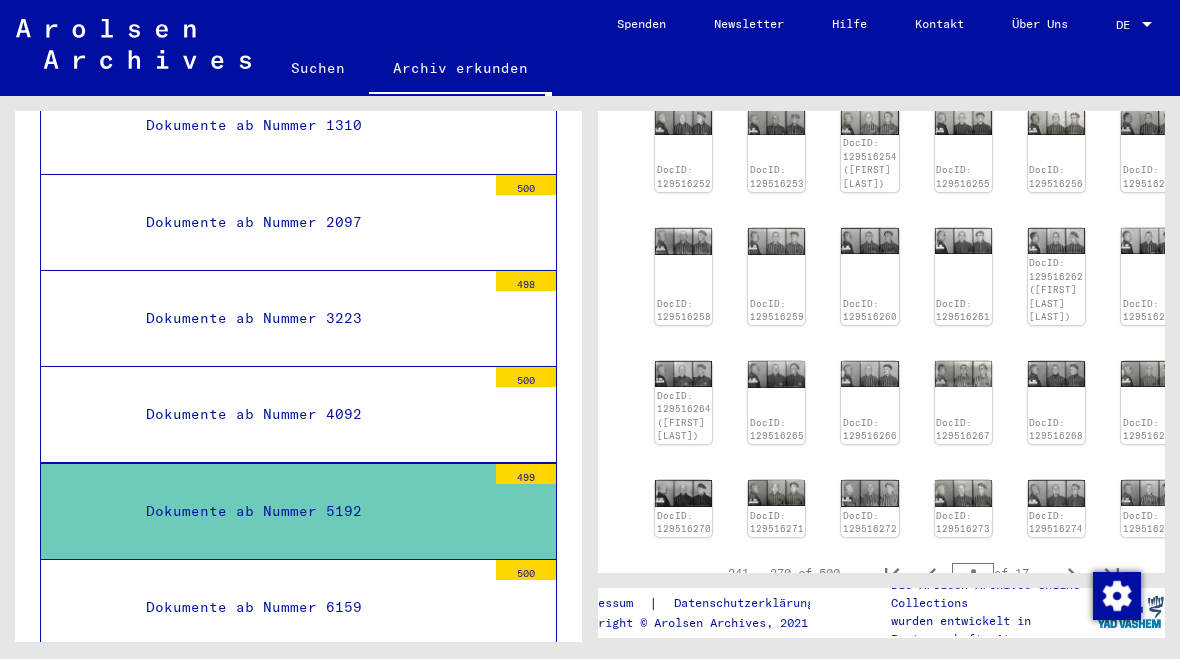 click 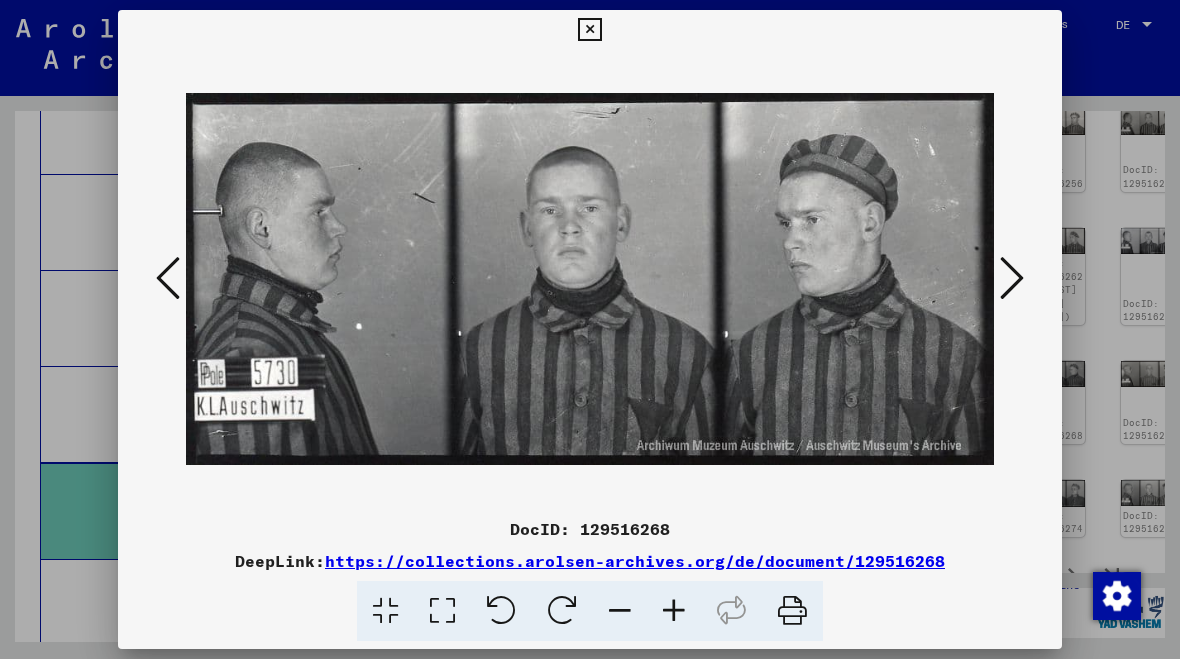 click at bounding box center [589, 30] 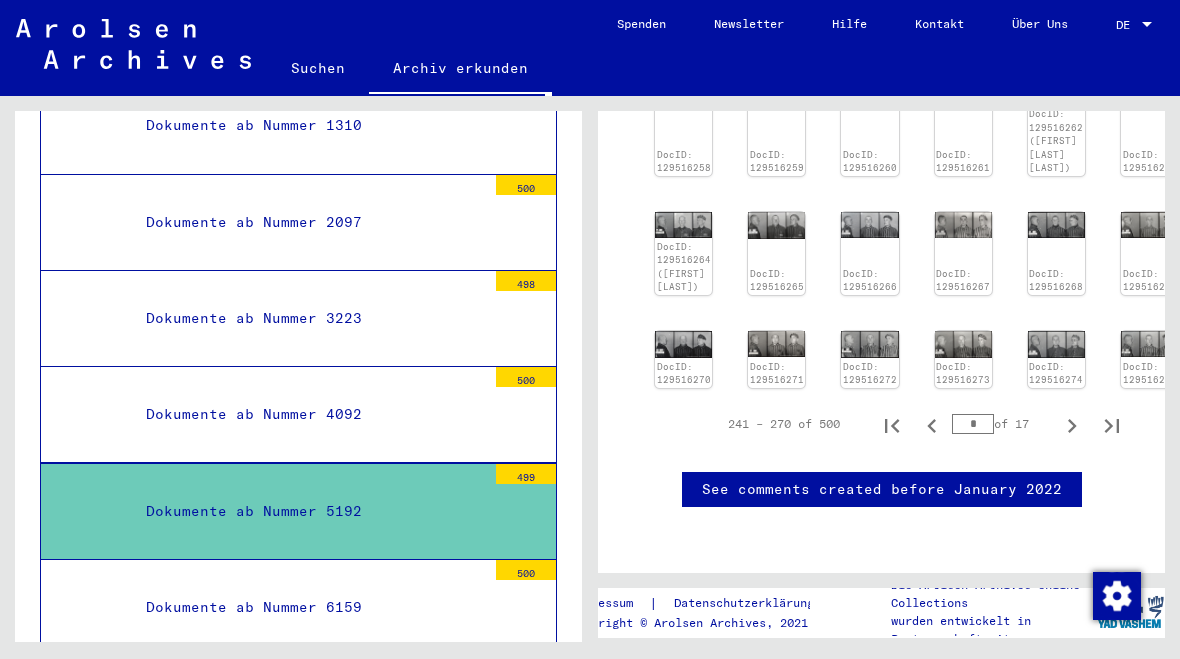 scroll, scrollTop: 679, scrollLeft: 0, axis: vertical 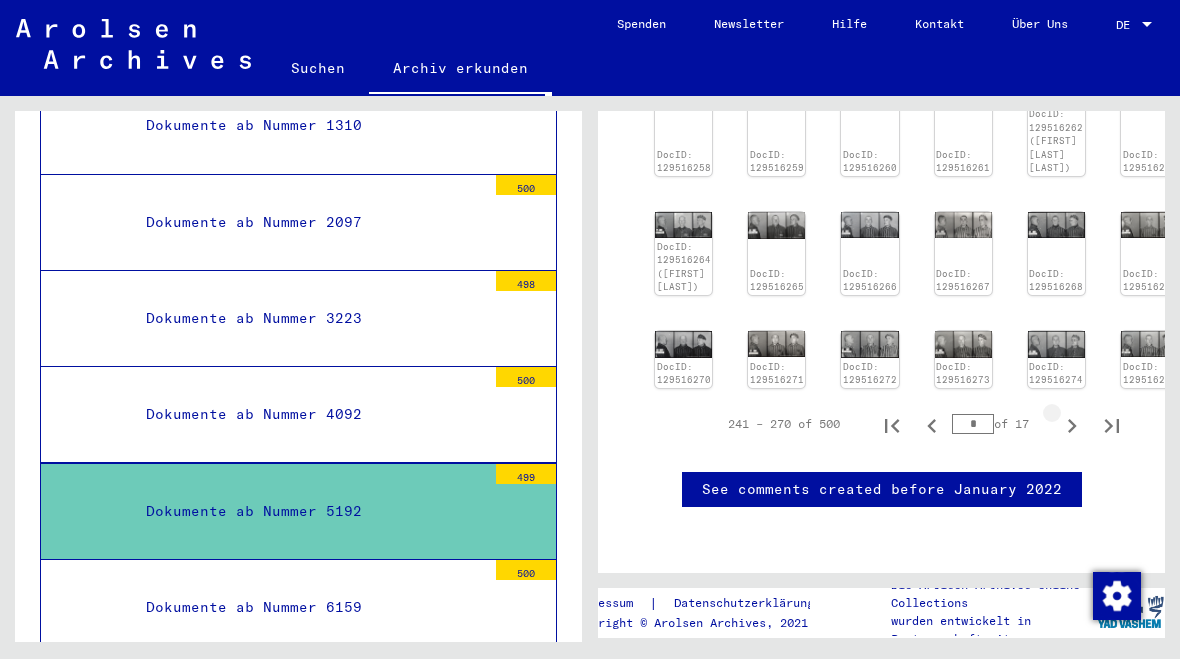 click at bounding box center (1072, 424) 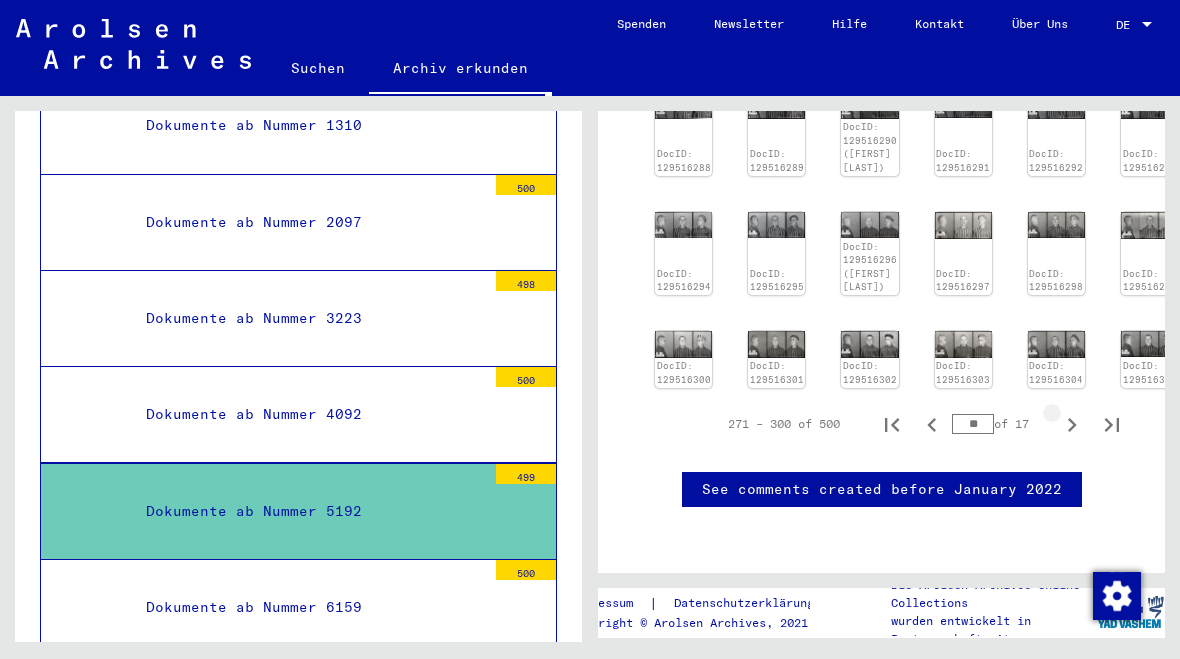 click 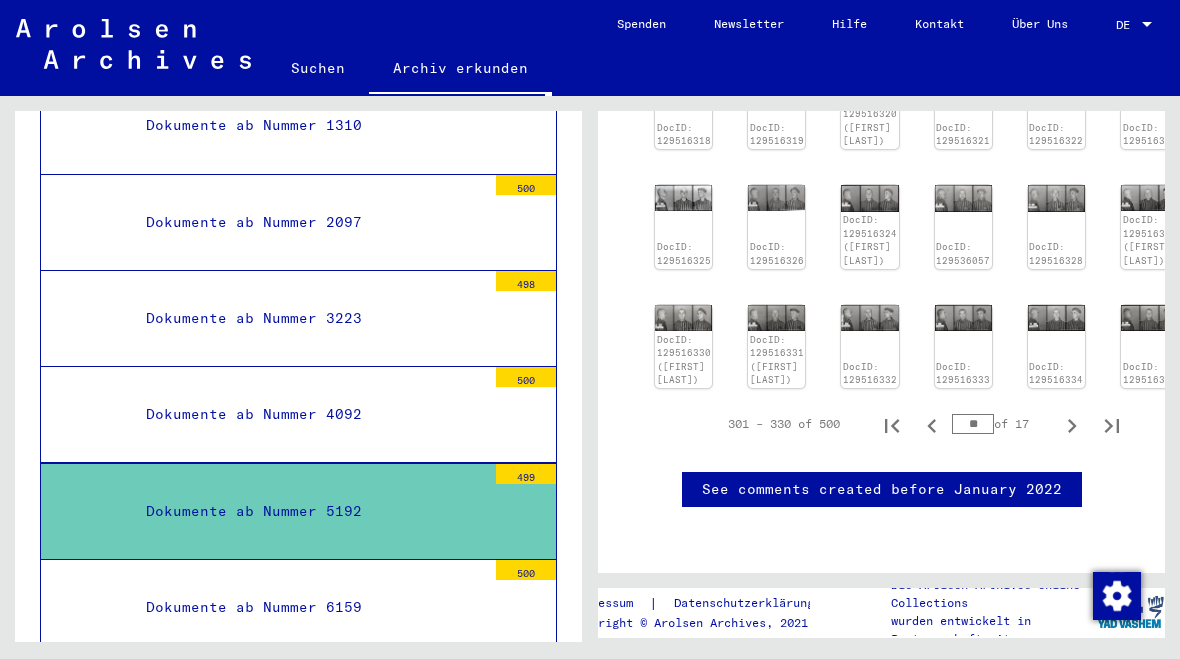 click on "DocID: 129516334" 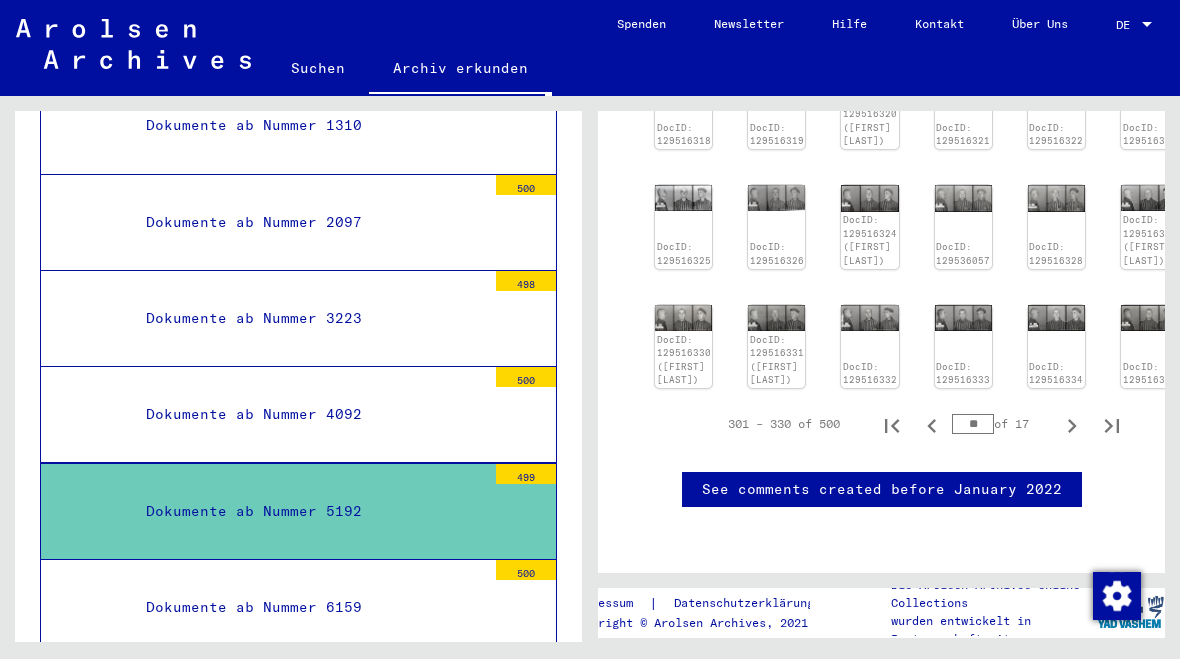 click on "DocID: 129516334" 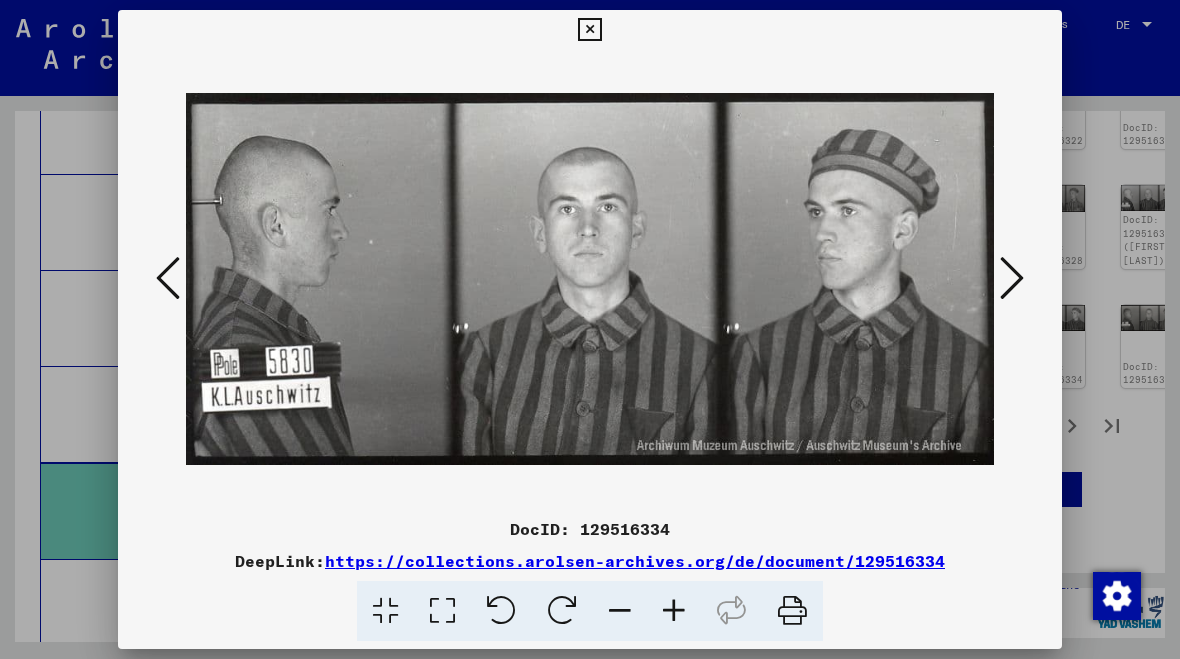click at bounding box center (589, 30) 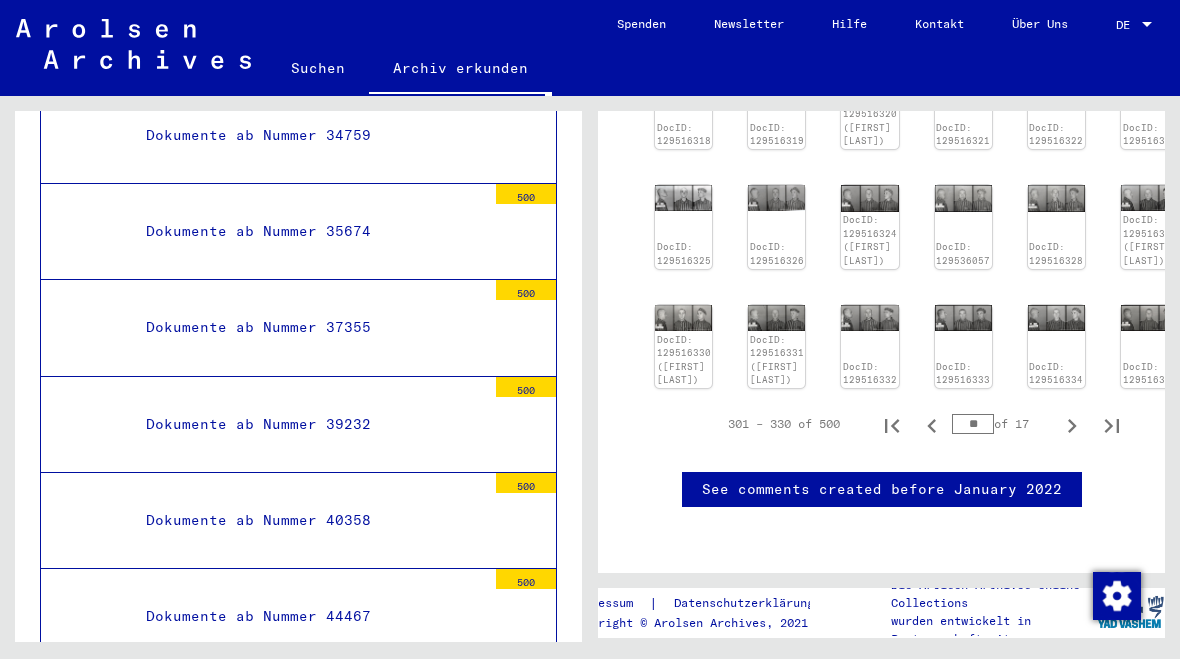 scroll, scrollTop: 4667, scrollLeft: 0, axis: vertical 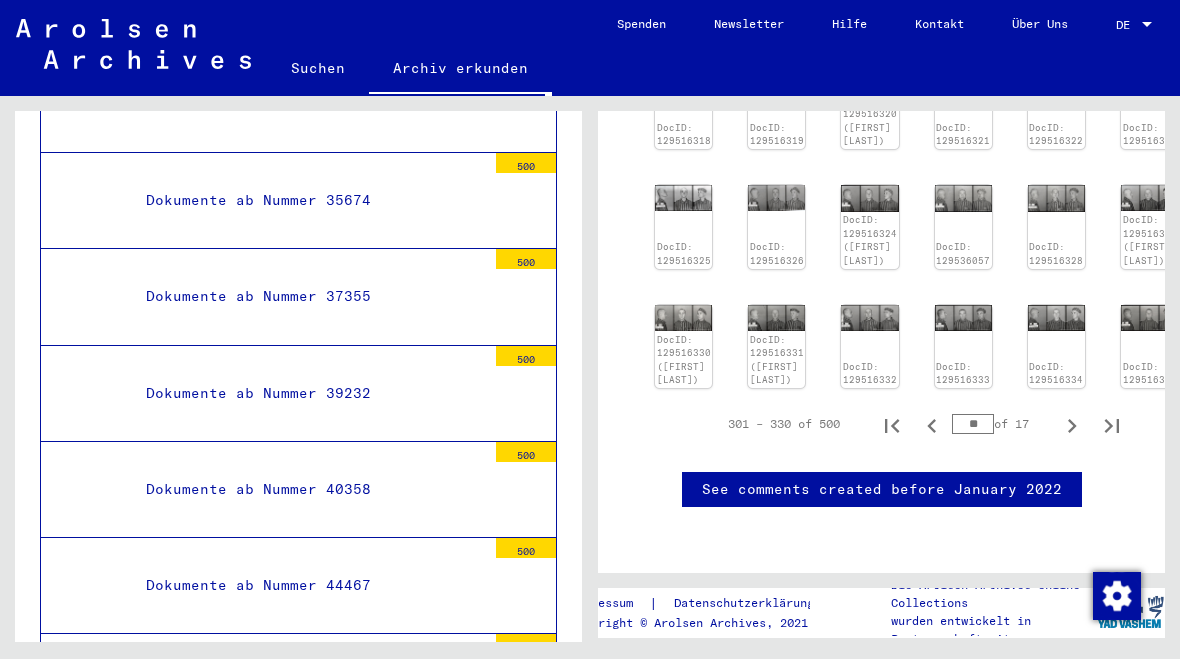 click on "Dokumente ab Nummer 58710" at bounding box center (308, 970) 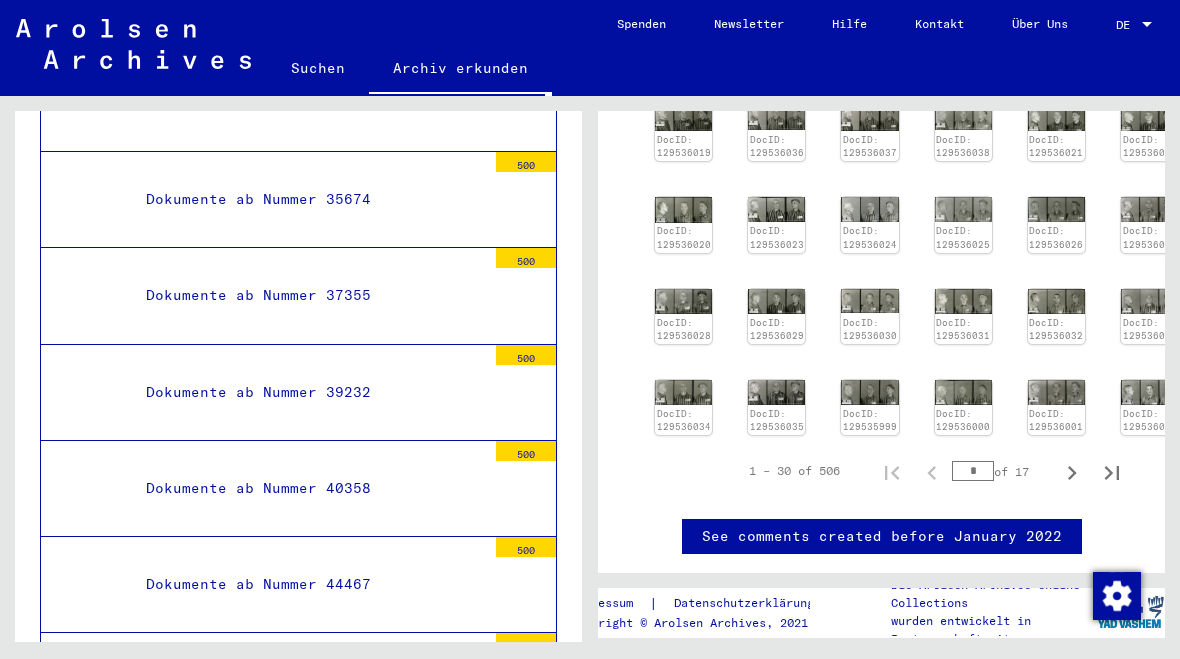 scroll, scrollTop: 472, scrollLeft: 0, axis: vertical 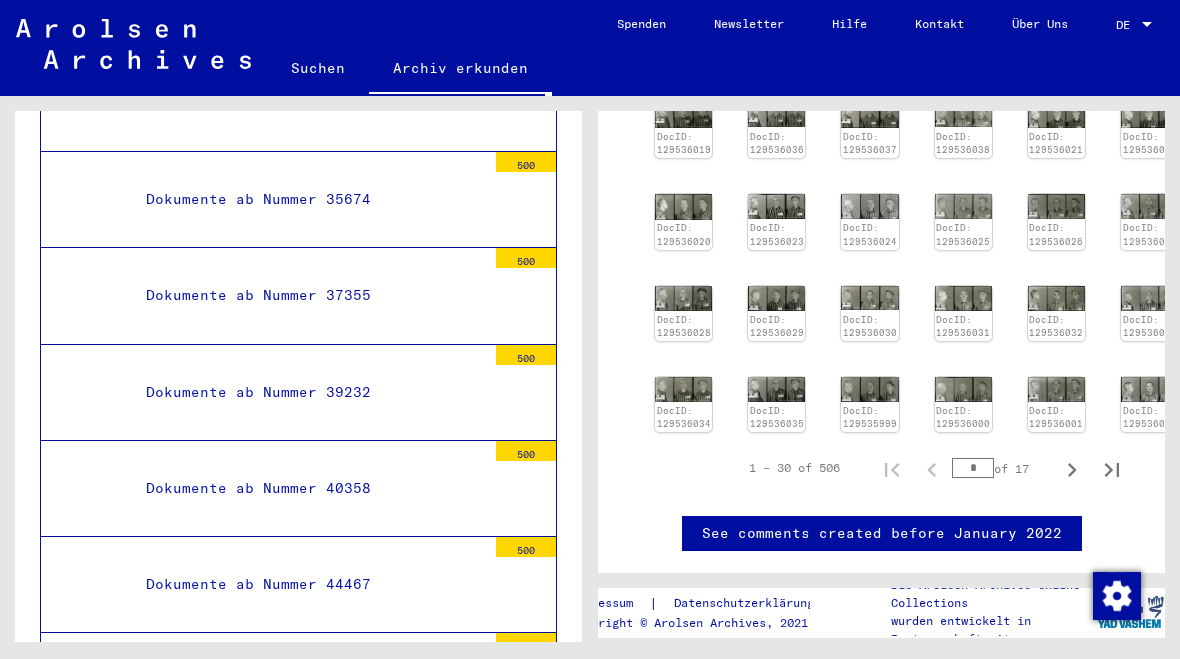 click 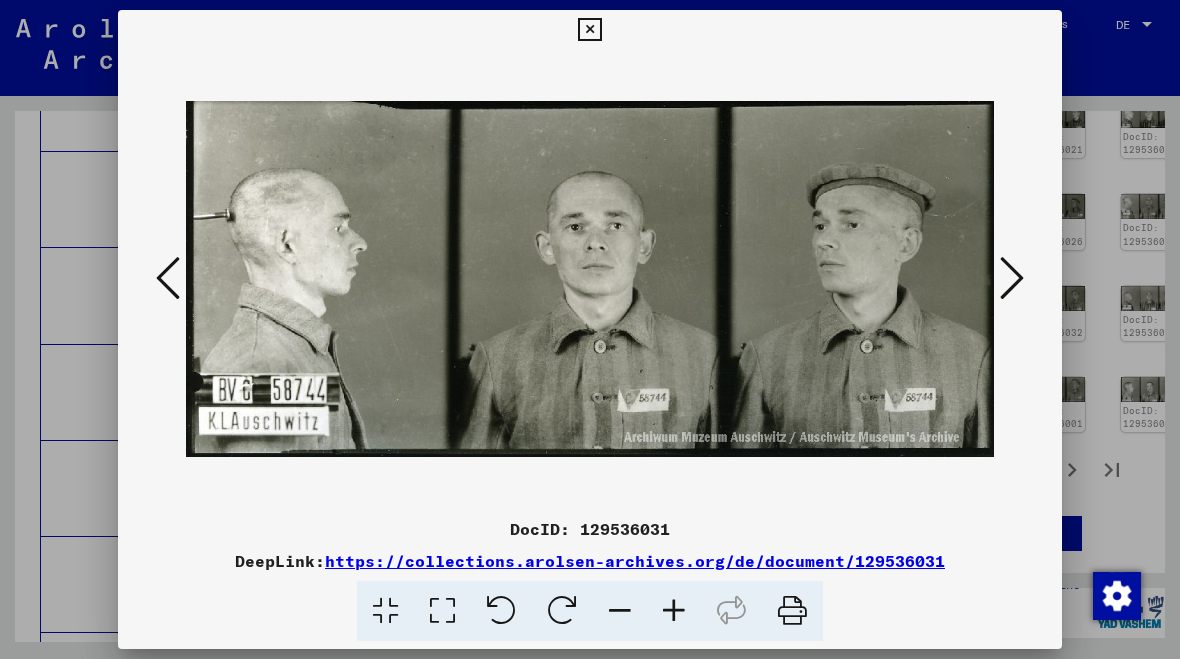 click at bounding box center (589, 30) 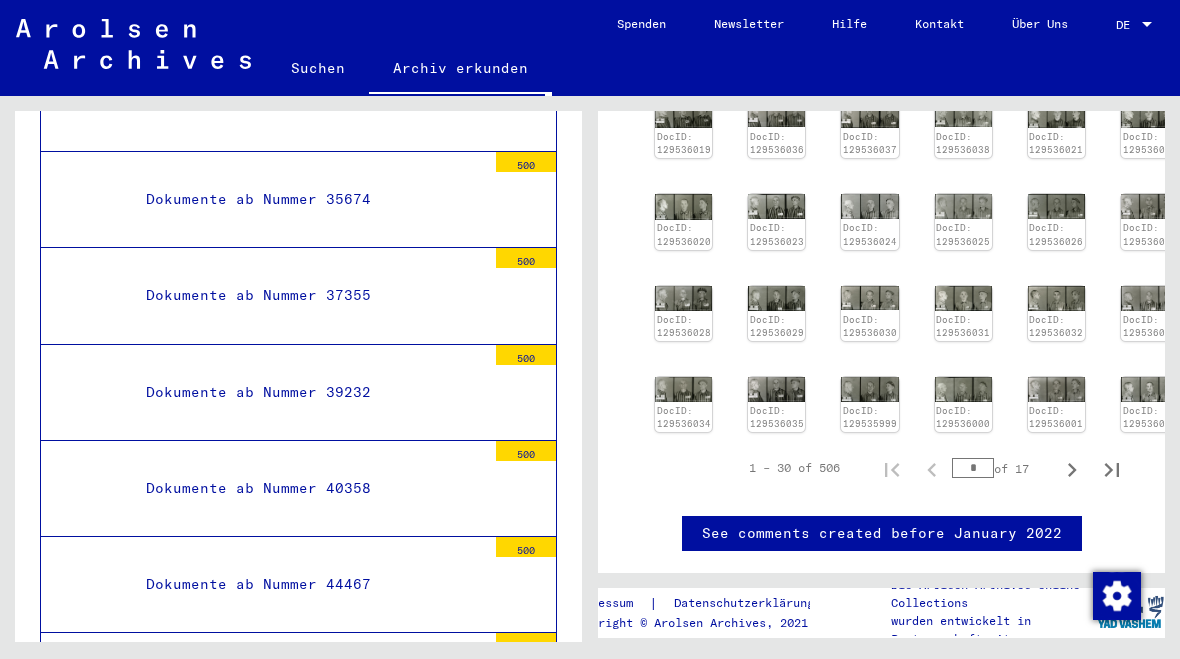 click 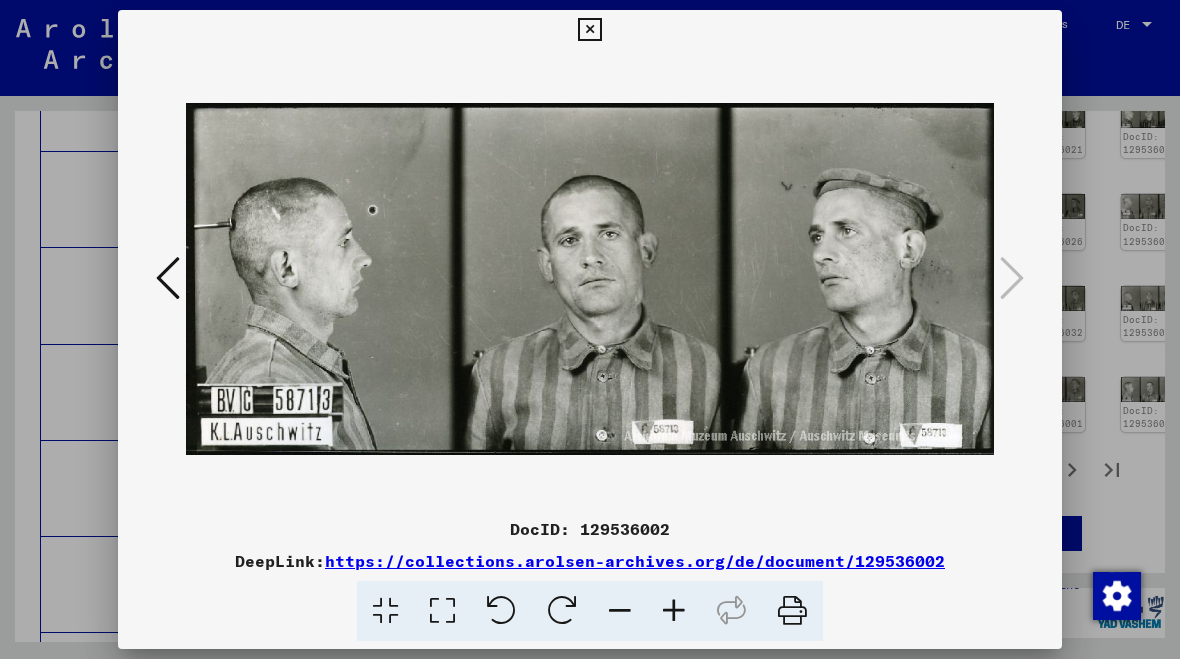 click at bounding box center [589, 30] 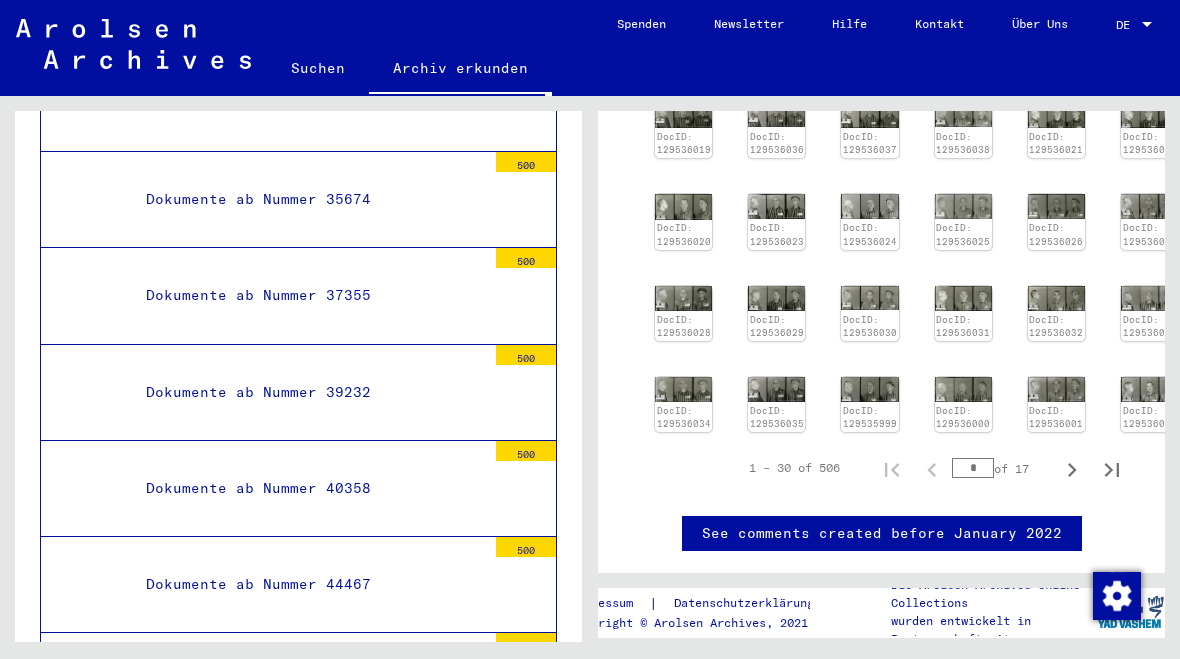 click at bounding box center (1072, 468) 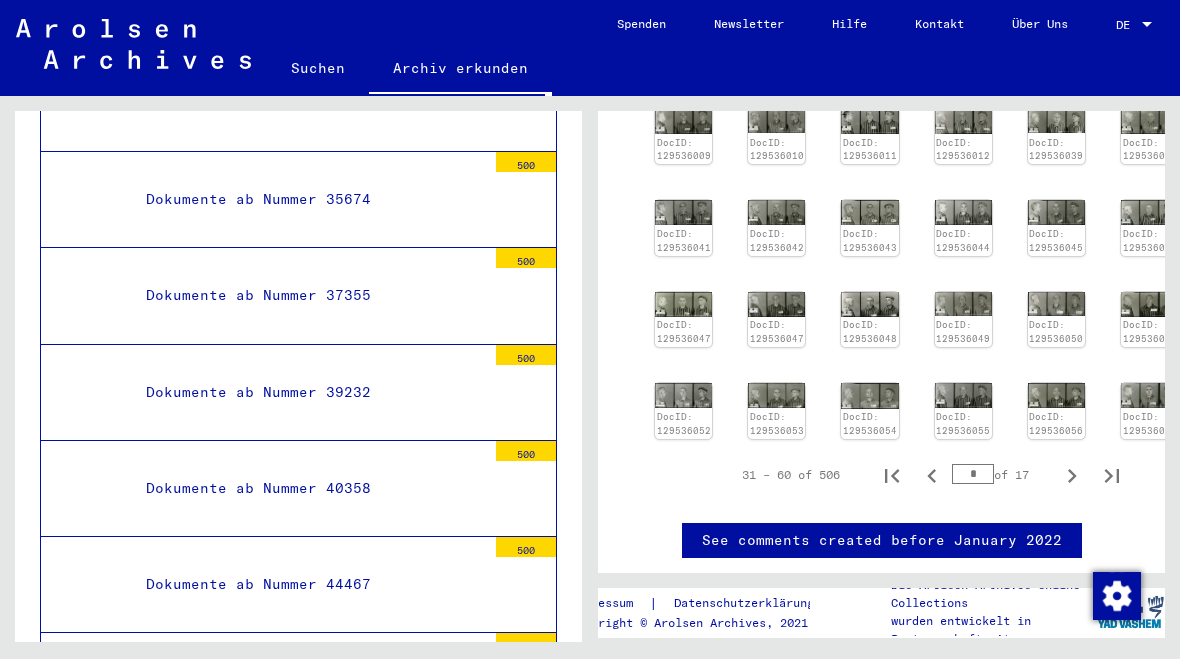 scroll, scrollTop: 454, scrollLeft: 0, axis: vertical 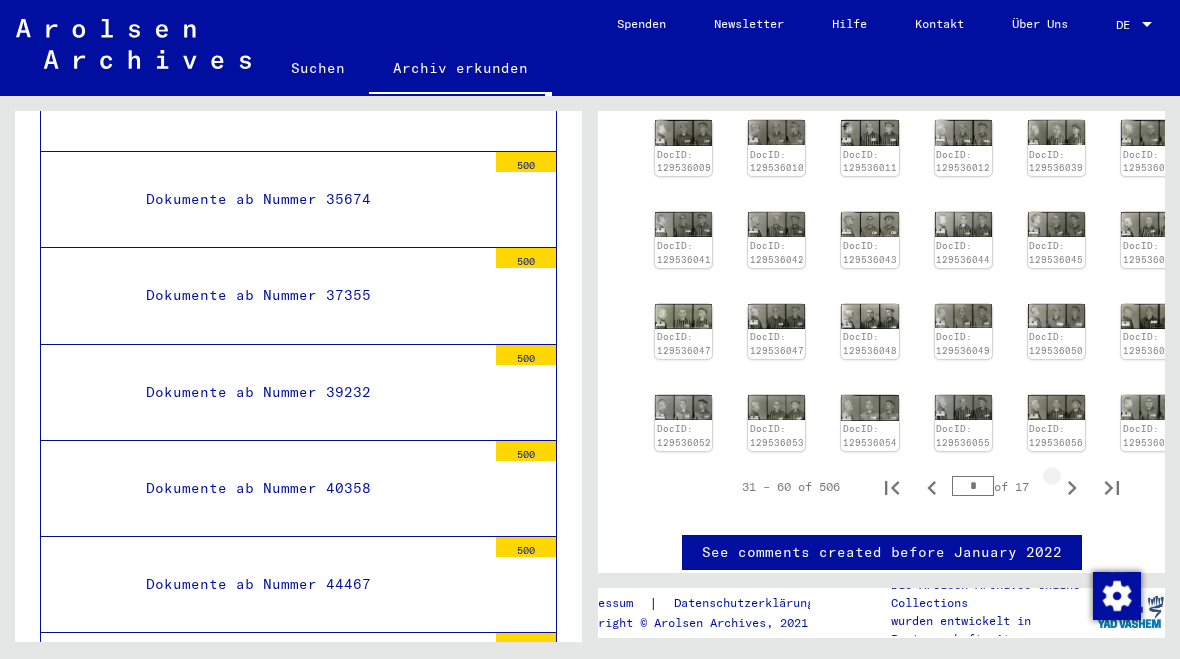 click 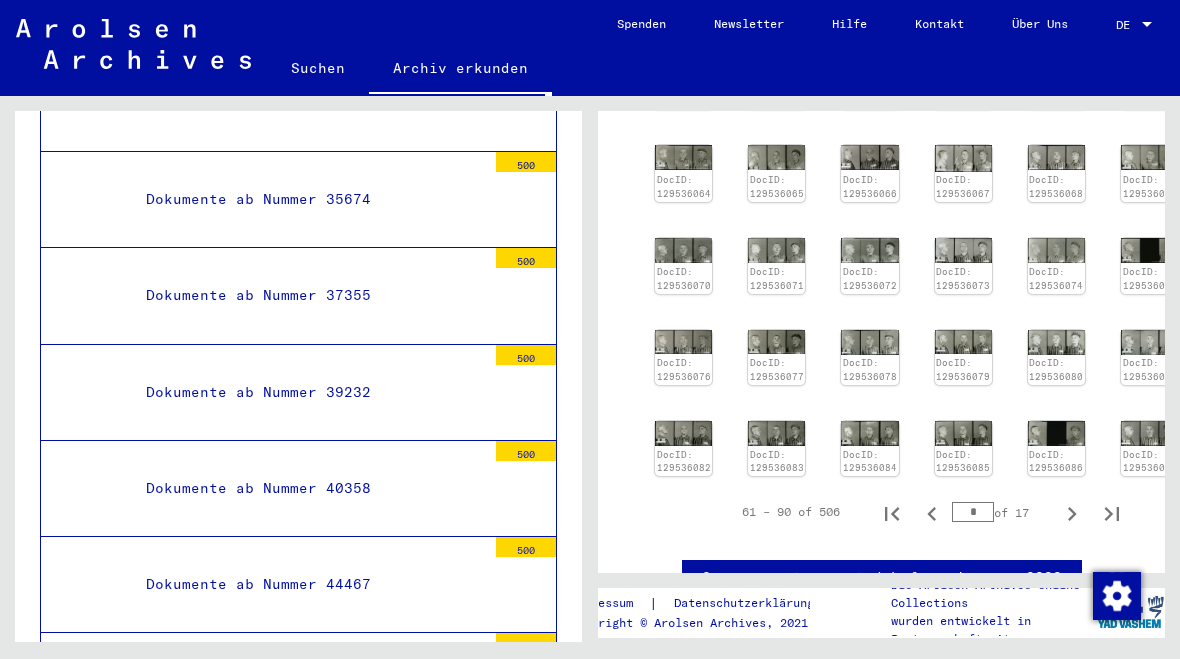 scroll, scrollTop: 429, scrollLeft: 0, axis: vertical 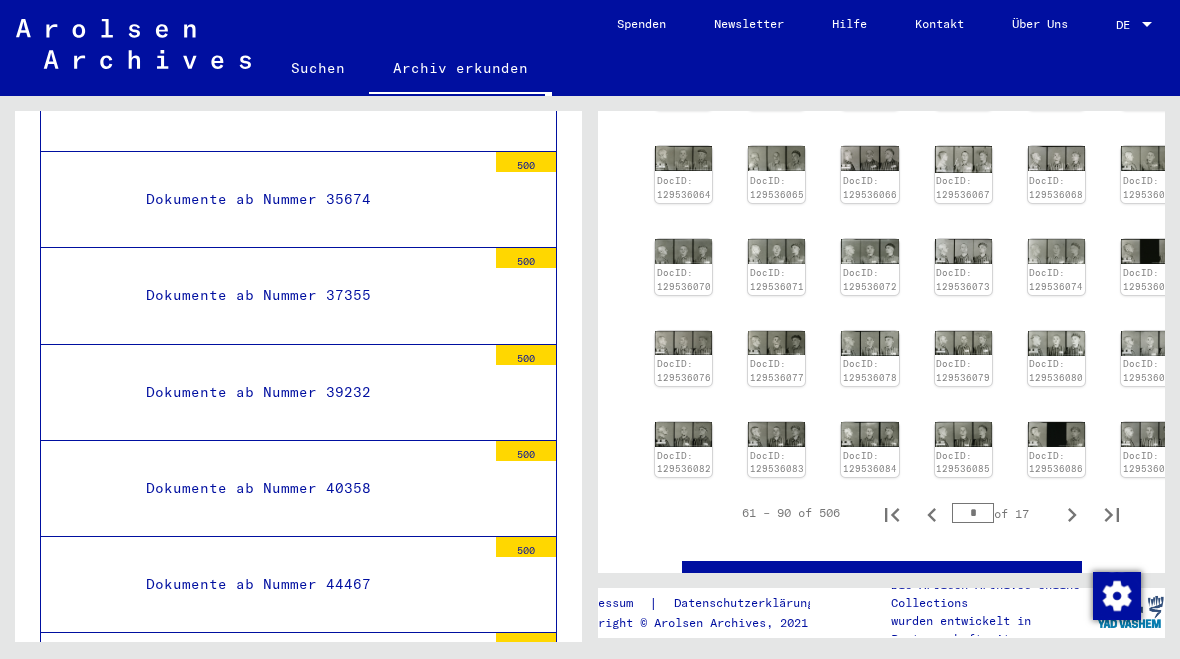 click 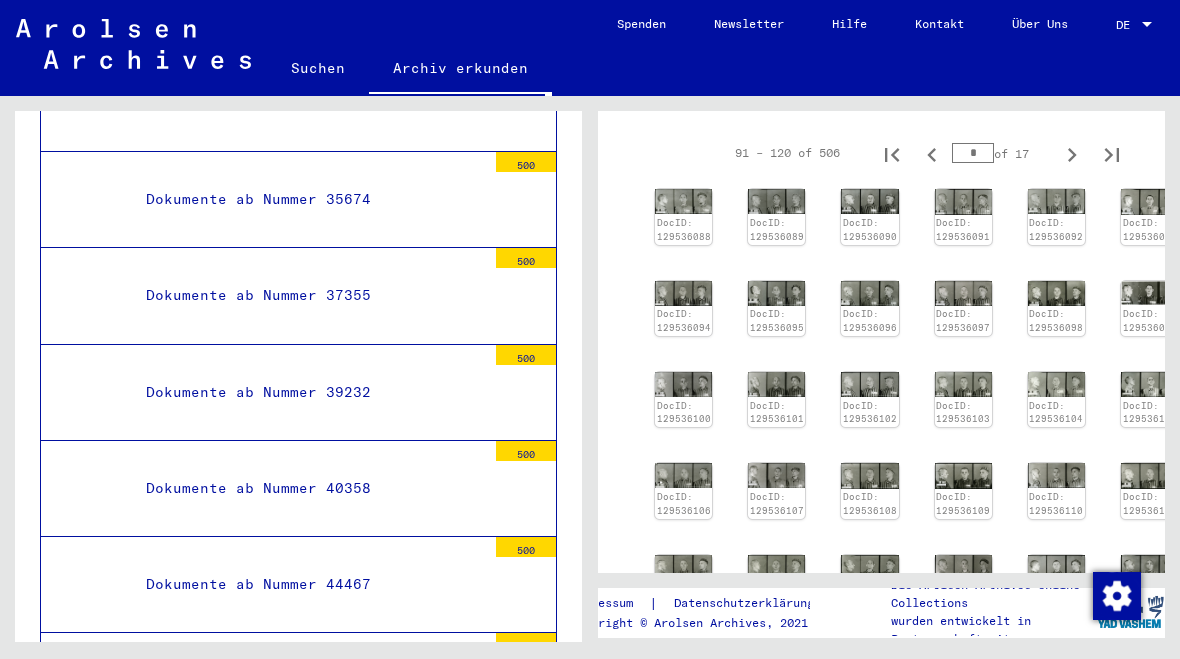 scroll, scrollTop: 324, scrollLeft: 0, axis: vertical 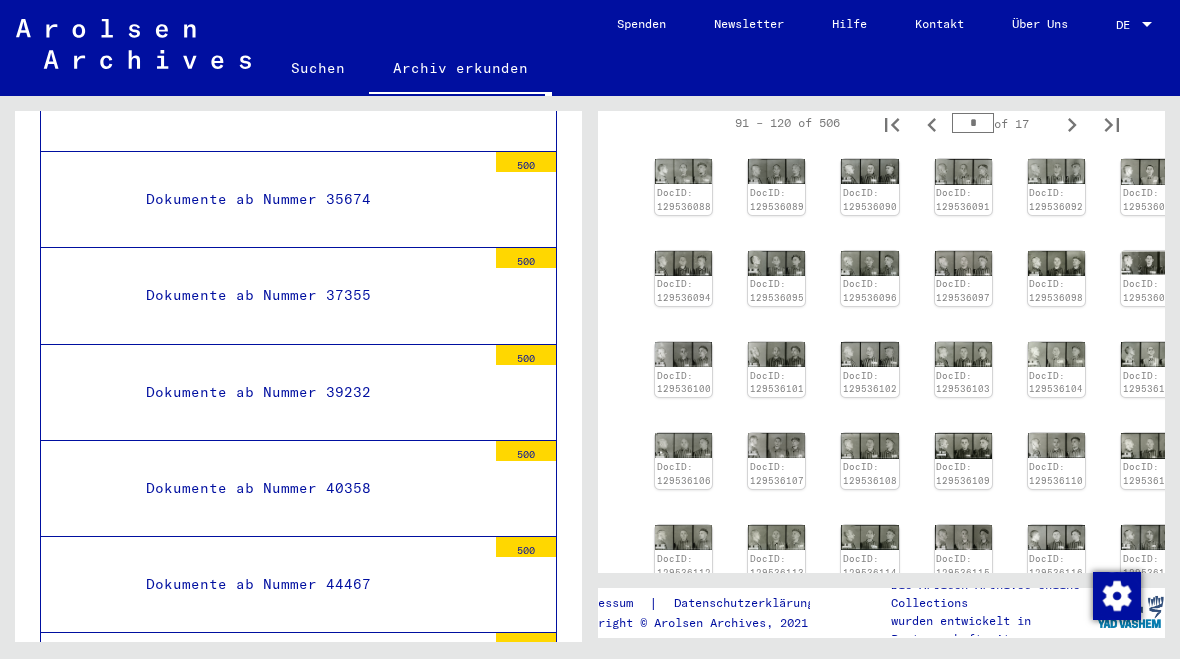 click on "DocID: 129536089" 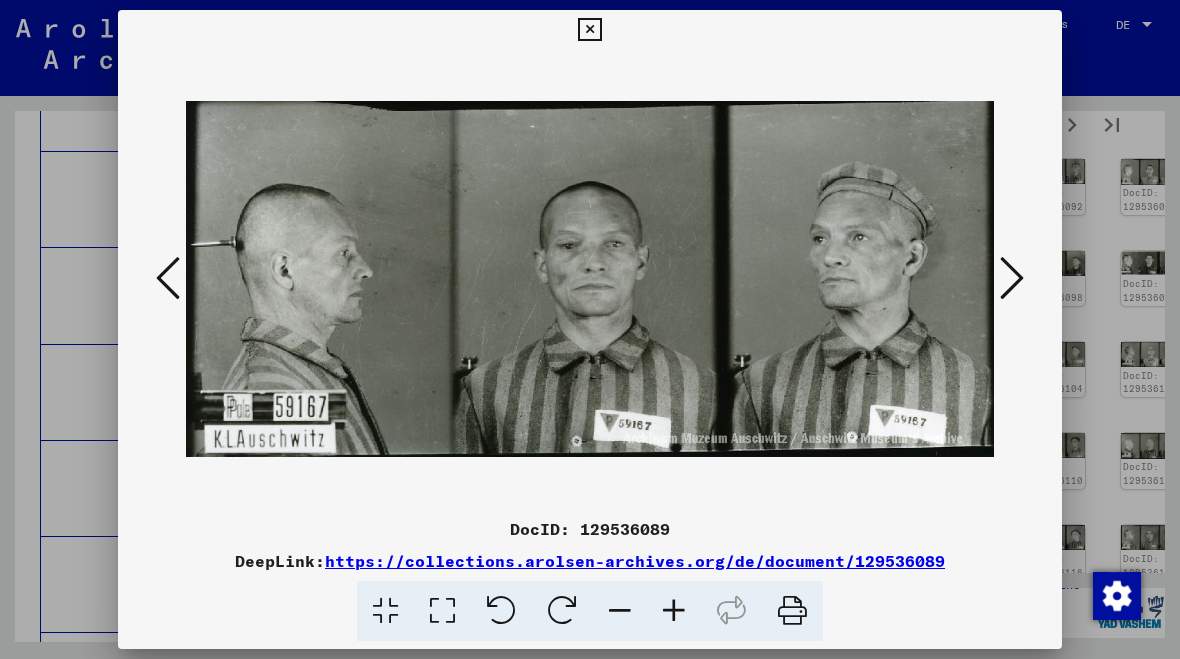 click at bounding box center [589, 30] 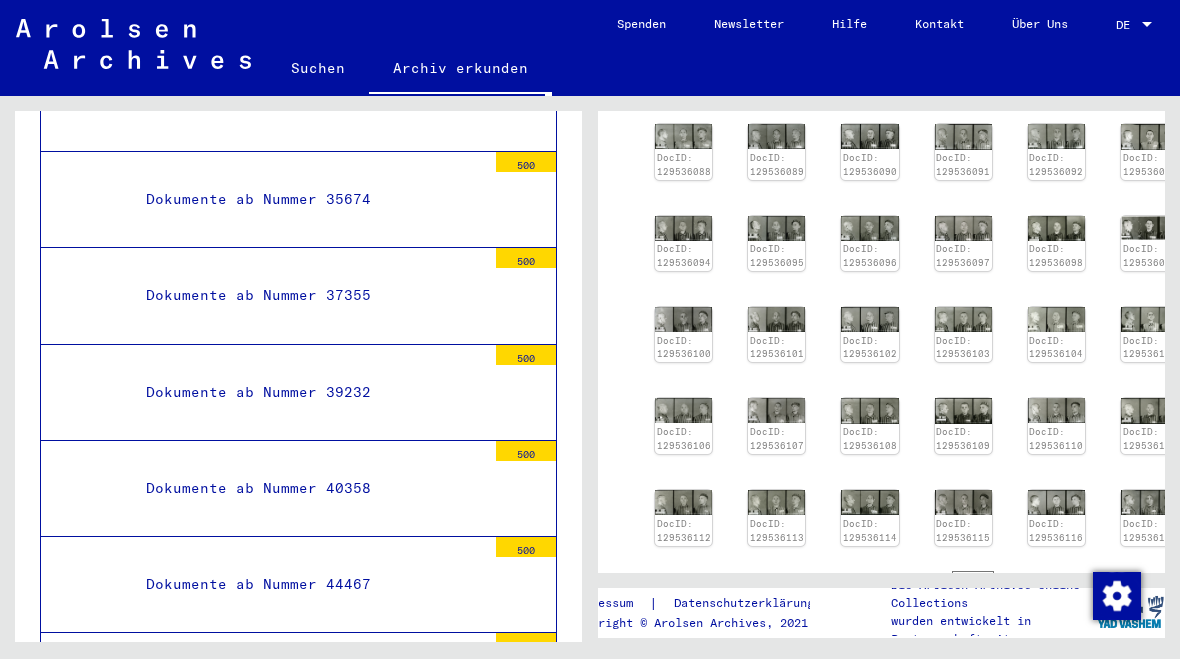 scroll, scrollTop: 365, scrollLeft: 0, axis: vertical 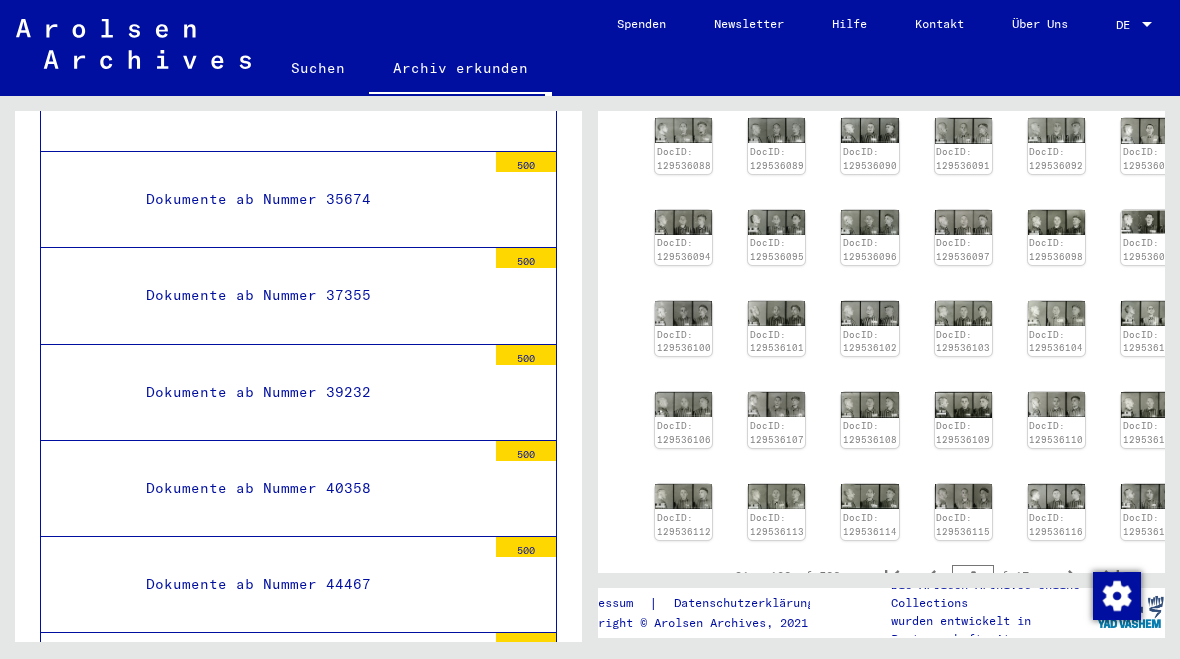 click 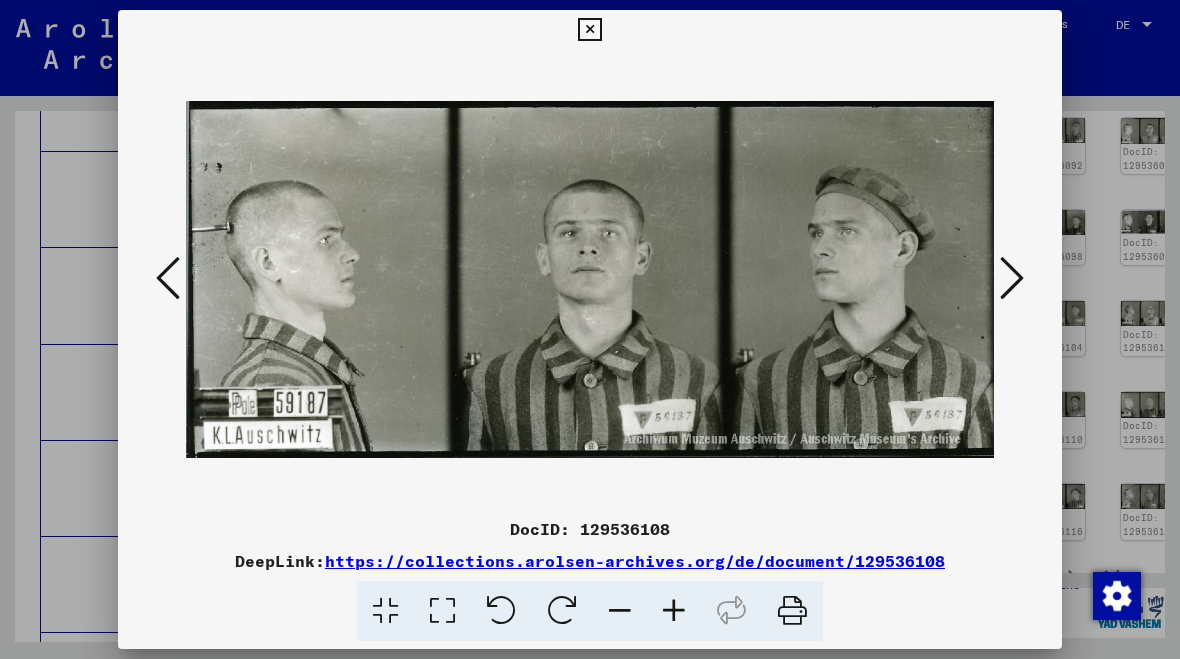 click at bounding box center [589, 30] 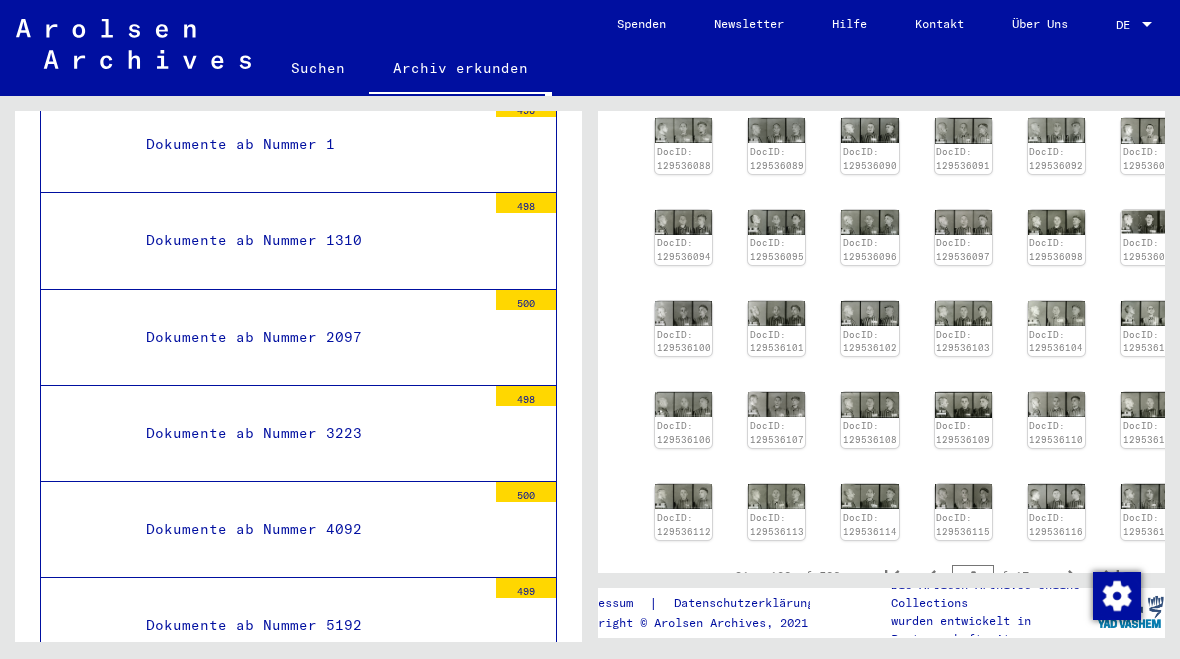 scroll, scrollTop: 1162, scrollLeft: 0, axis: vertical 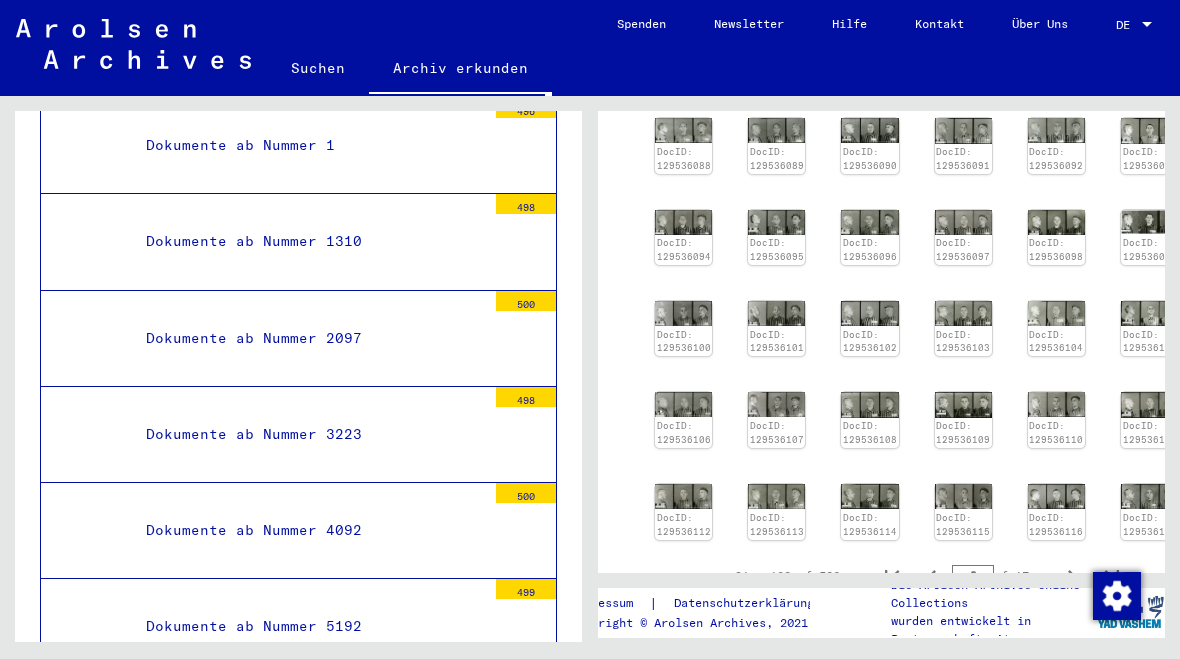 click on "Dokumente ab Nummer 3223" at bounding box center [308, 434] 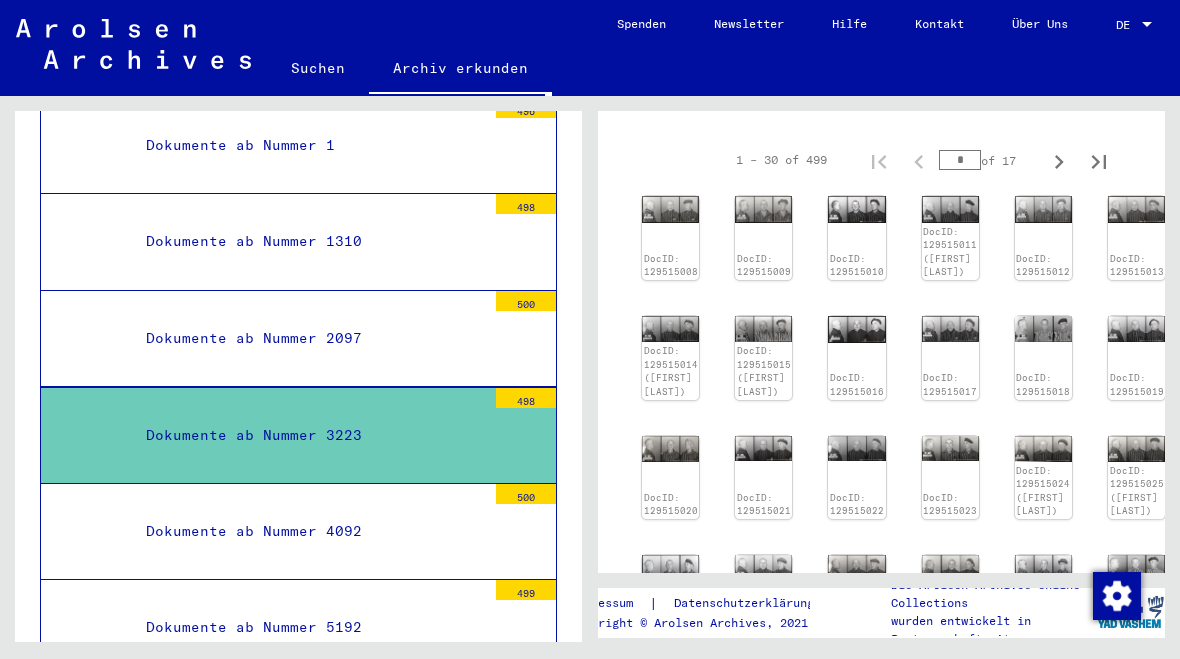 scroll, scrollTop: 285, scrollLeft: 38, axis: both 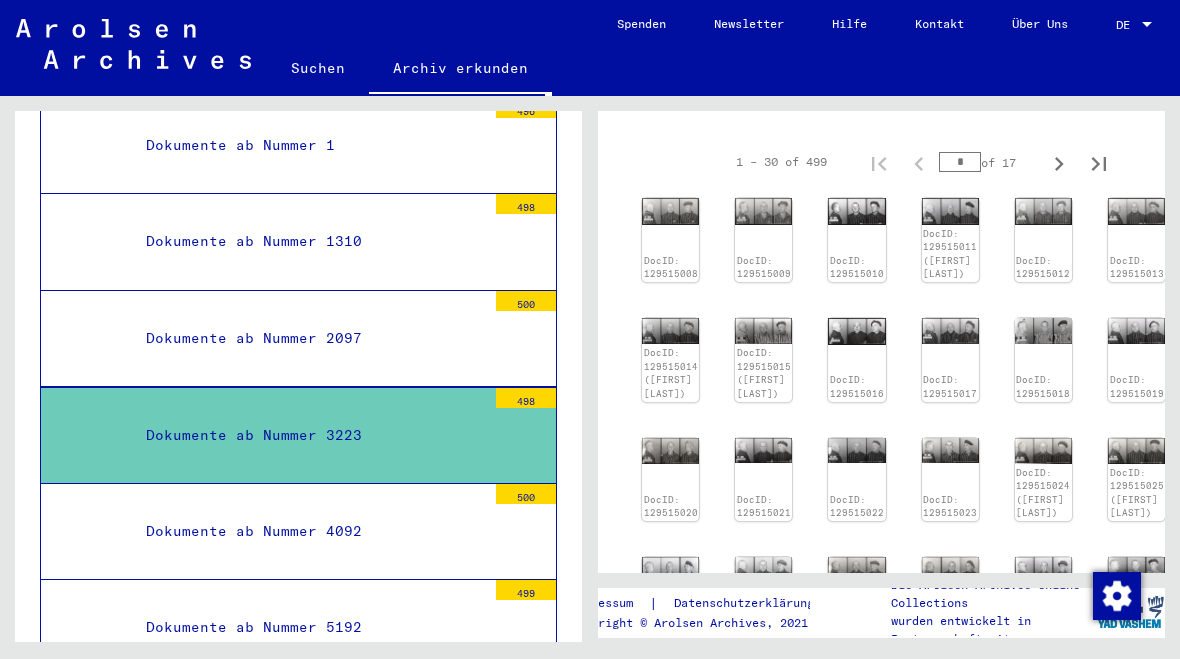 click 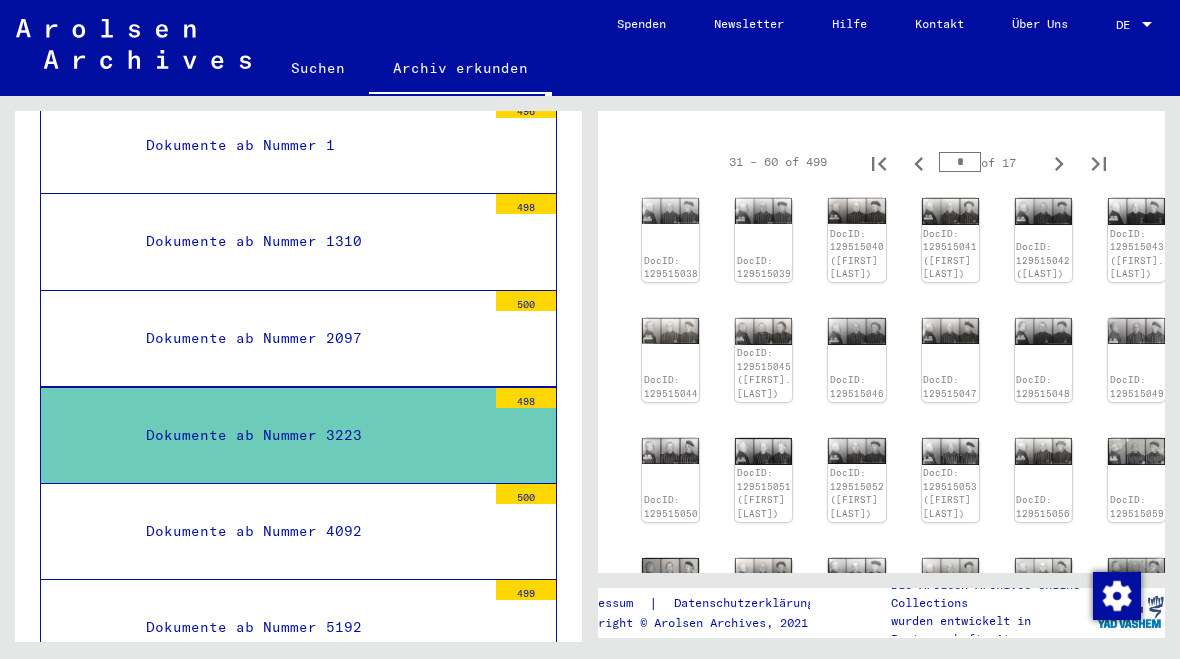 click 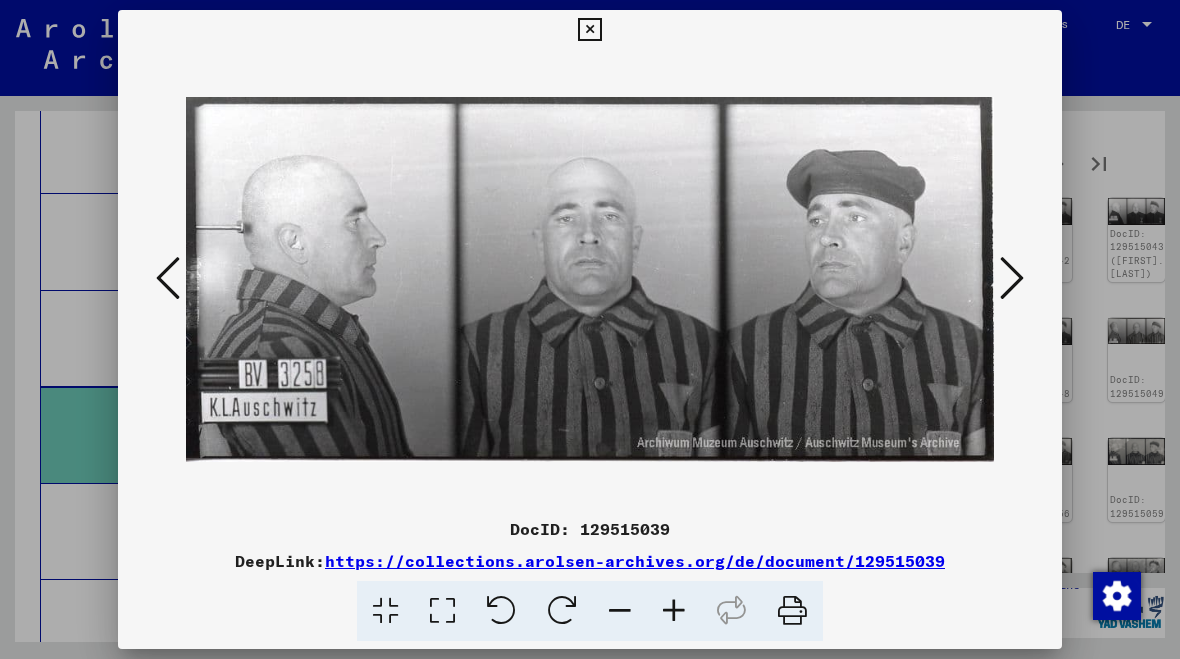 click at bounding box center (590, 329) 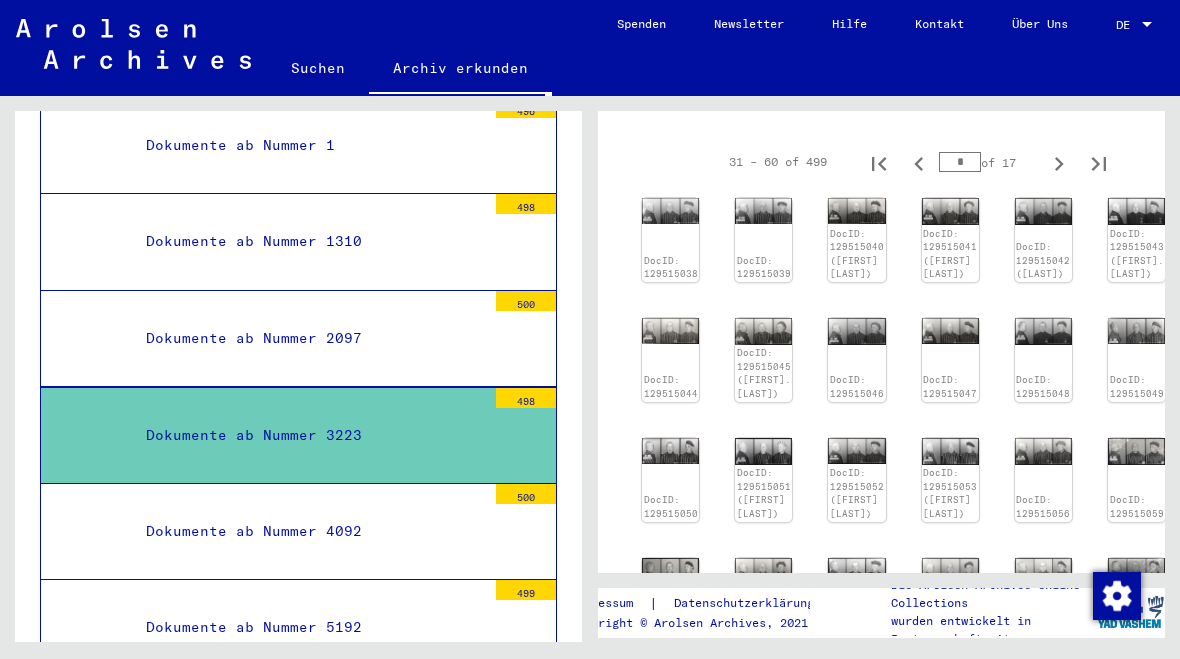 click on "DocID: 129515046" 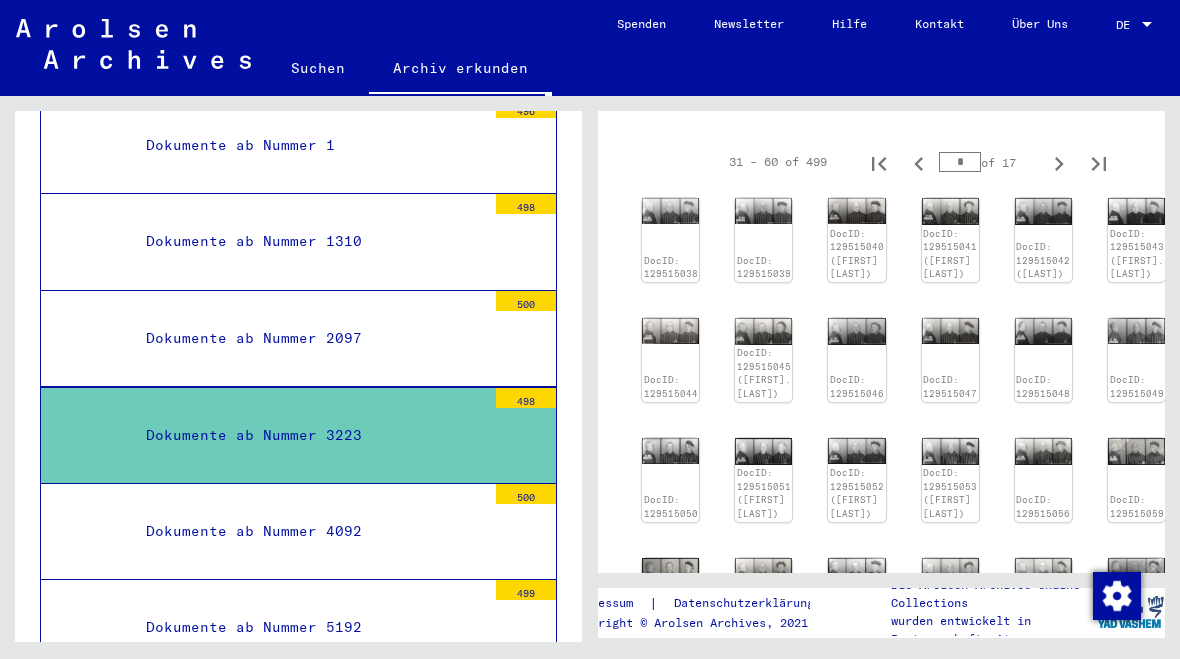 click on "DocID: 129515038 DocID: 129515039 DocID: 129515040 ([FIRST] [LAST]) DocID: 129515041 ([FIRST] [LAST]) DocID: 129515042 ([LAST]) DocID: 129515043 ([FIRST]. [LAST]) DocID: 129515044 DocID: 129515045 ([FIRST]. [LAST]) DocID: 129515046 DocID: 129515047 DocID: 129515048 DocID: 129515049 DocID: 129515050 DocID: 129515051 ([FIRST] [LAST]) DocID: 129515052 ([FIRST] [LAST]) DocID: 129515053 ([FIRST] [LAST]) DocID: 129515056 DocID: 129515059 DocID: 129515061 DocID: 129515054 ([FIRST] [LAST]) DocID: 129515055 ([FIRST] [LAST]) DocID: 129515057 ([FIRST] [LAST]) DocID: 129515058 ([FIRST] [LAST]) DocID: 129515060 ([LAST]) DocID: 129515062 DocID: 129515063 DocID: 129515064 DocID: 129515065 DocID: 129515066 DocID: 129515067" 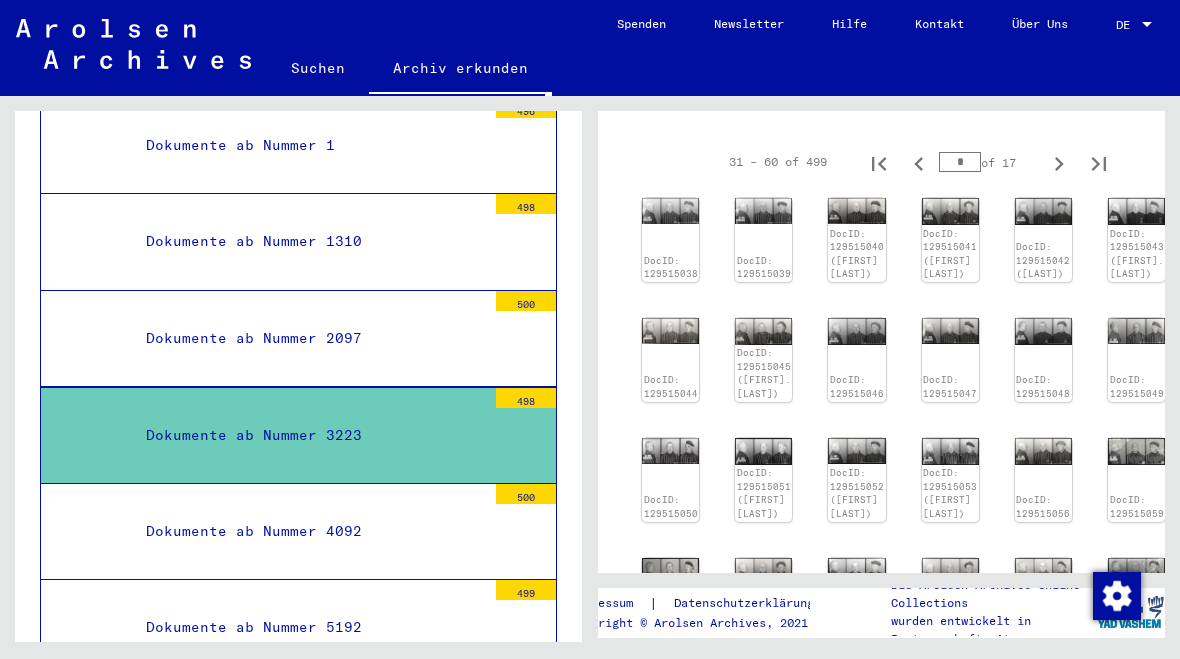 scroll, scrollTop: 304, scrollLeft: 26, axis: both 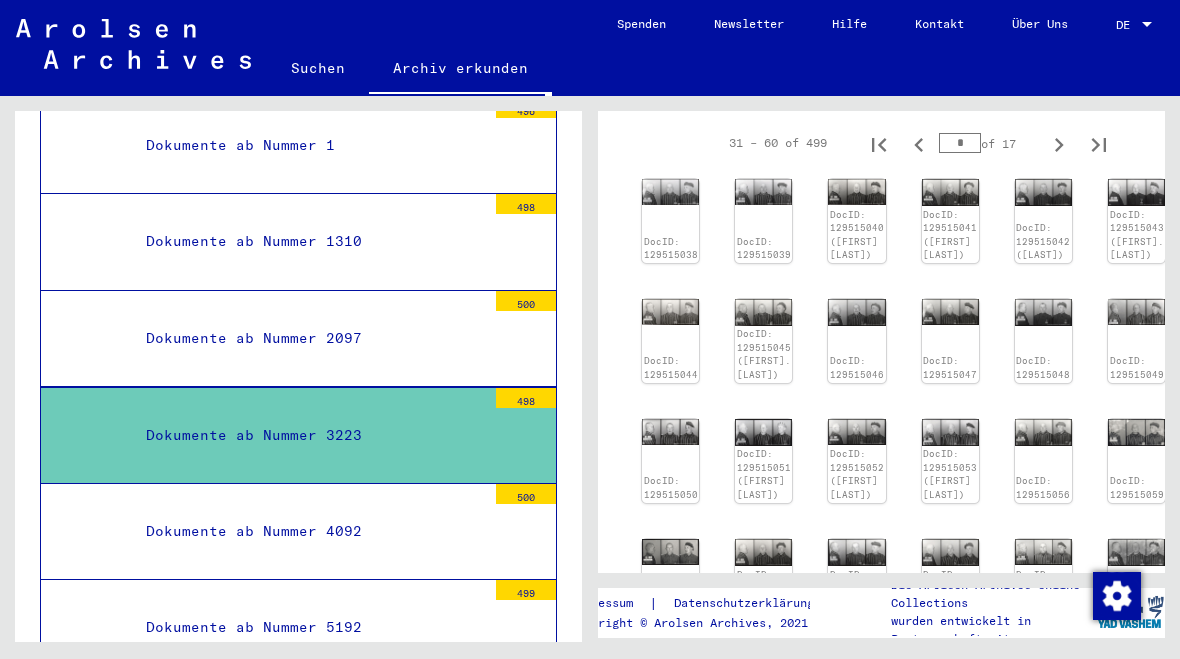click on "DocID: 129515039" 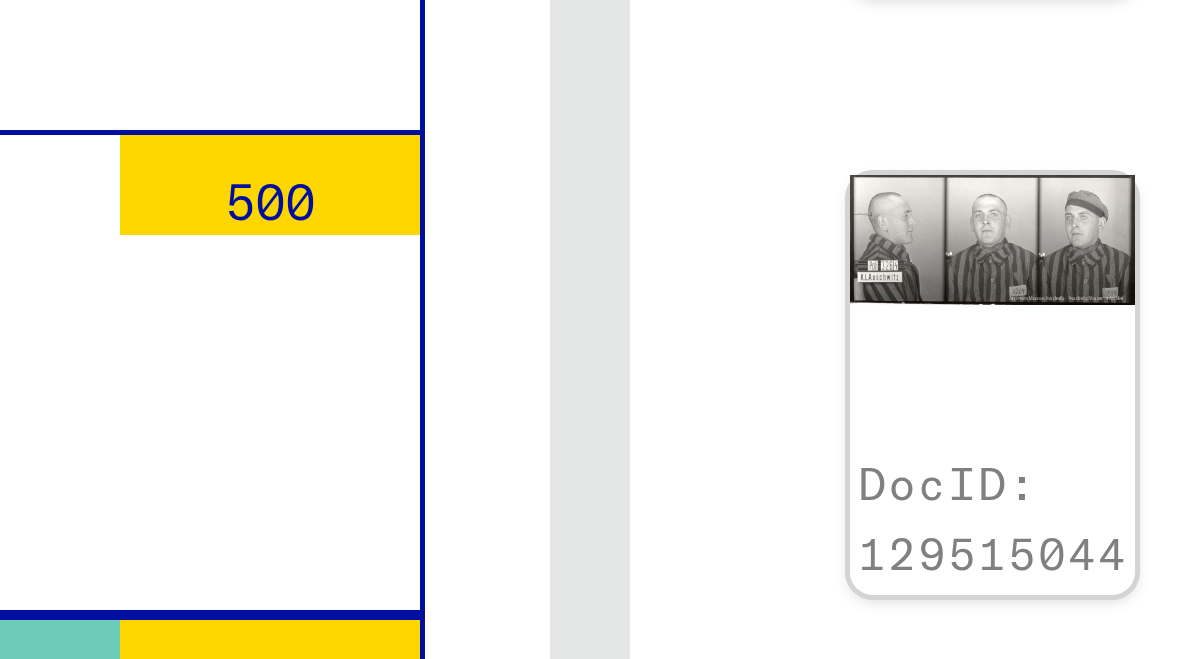 click on "DocID: 129515044" 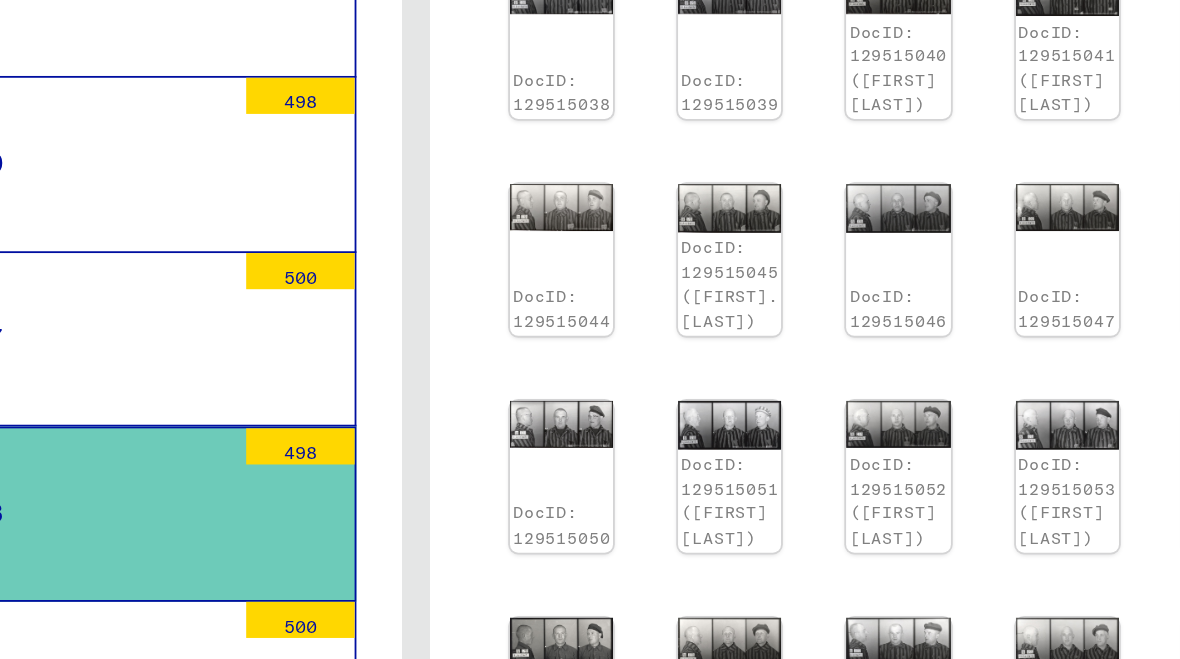 scroll, scrollTop: 361, scrollLeft: 38, axis: both 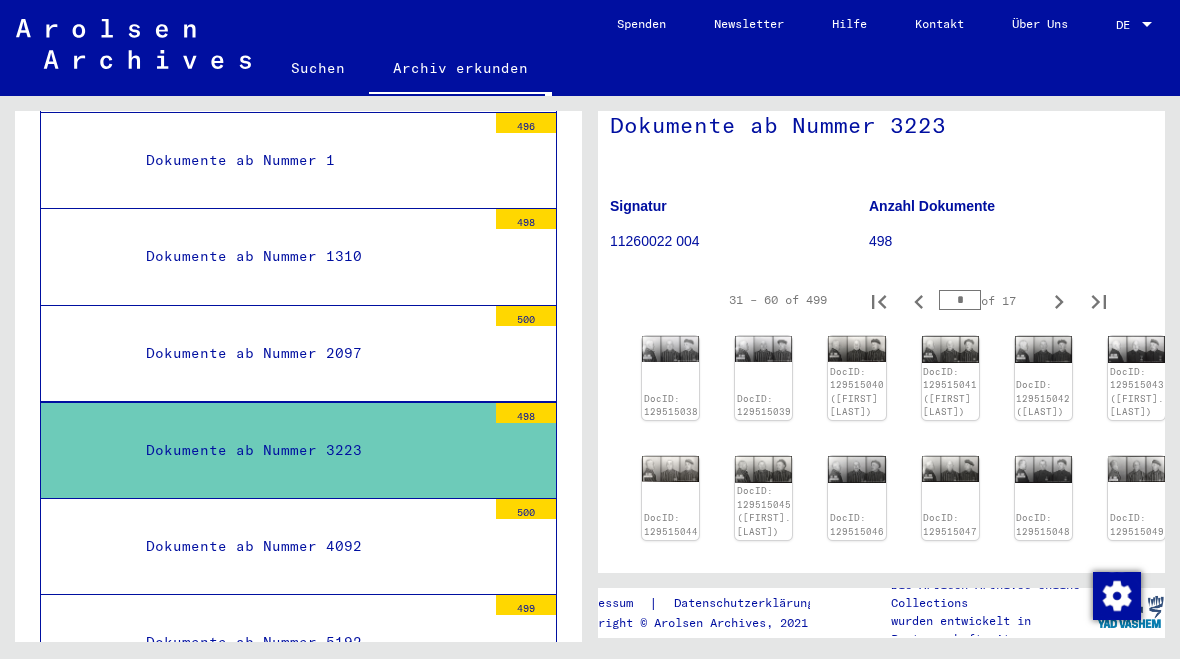 click on "DocID: 129515042 ([LAST])" 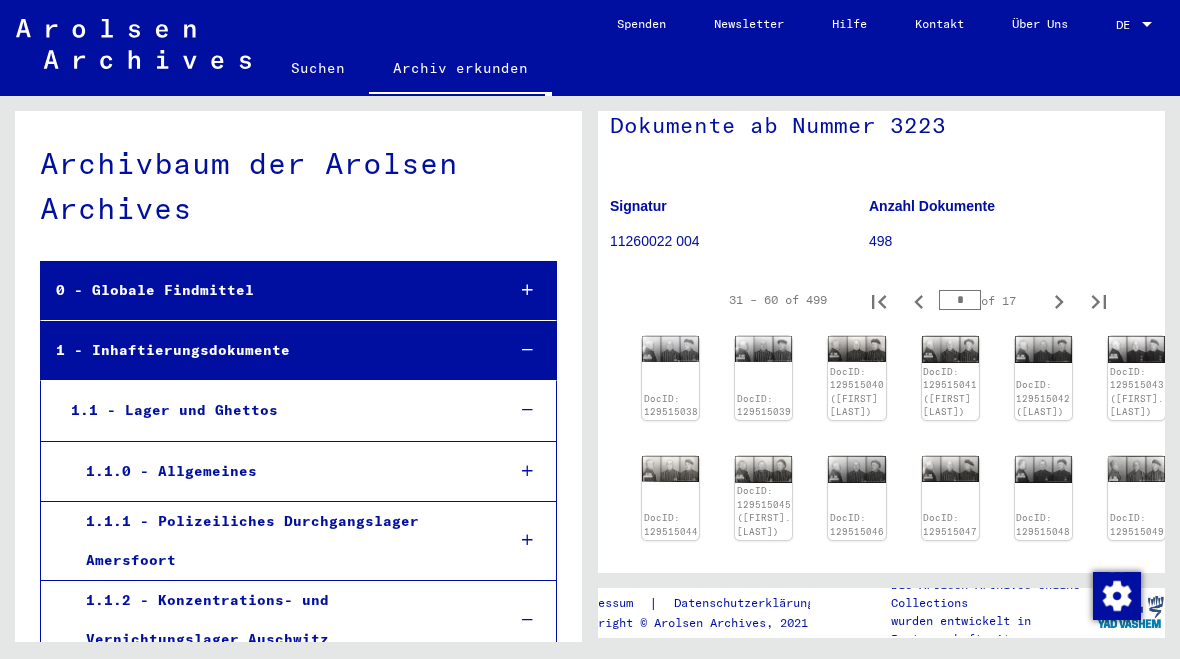 scroll, scrollTop: 0, scrollLeft: 0, axis: both 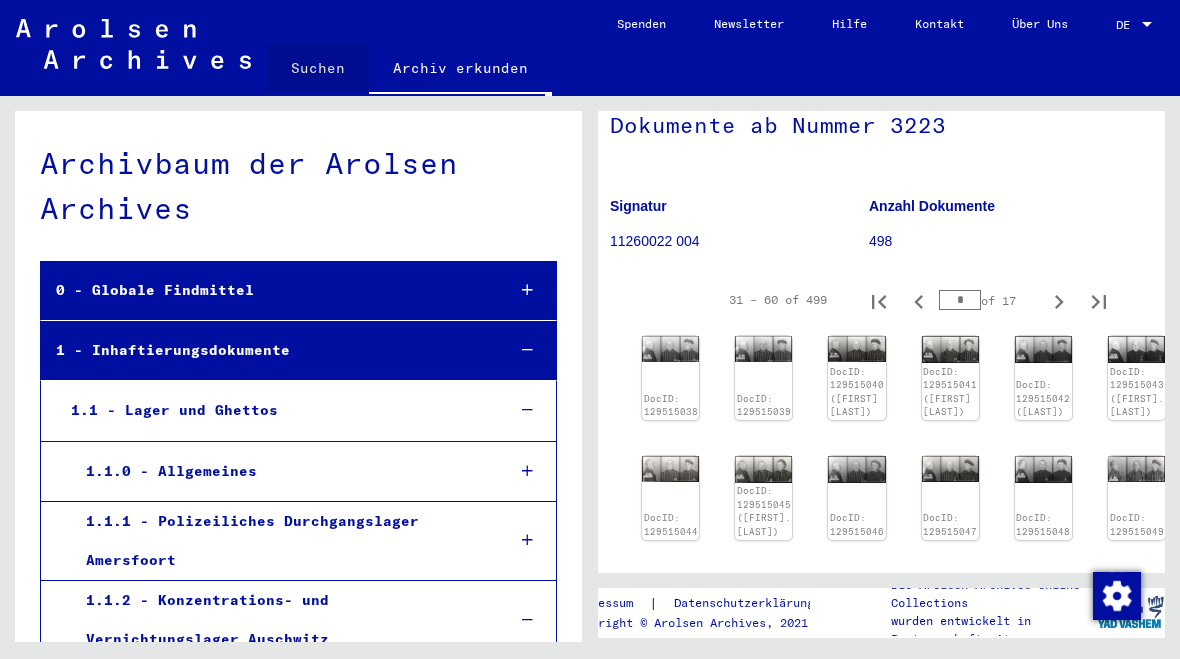 click on "Suchen" 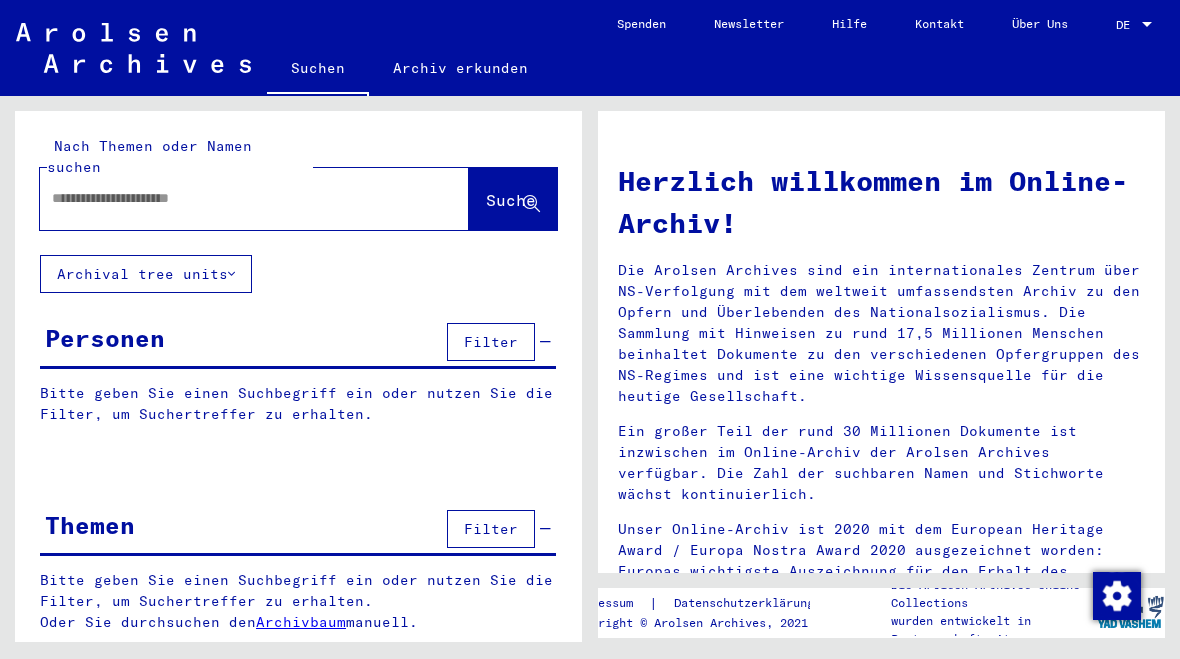 click 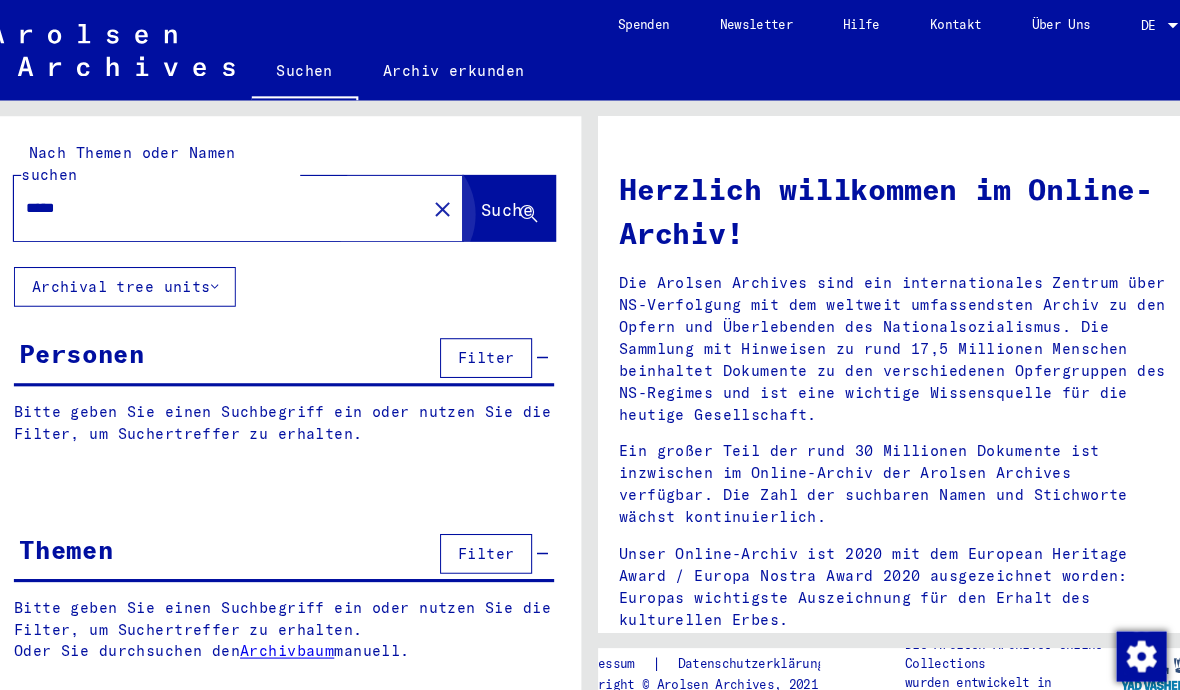 type on "*****" 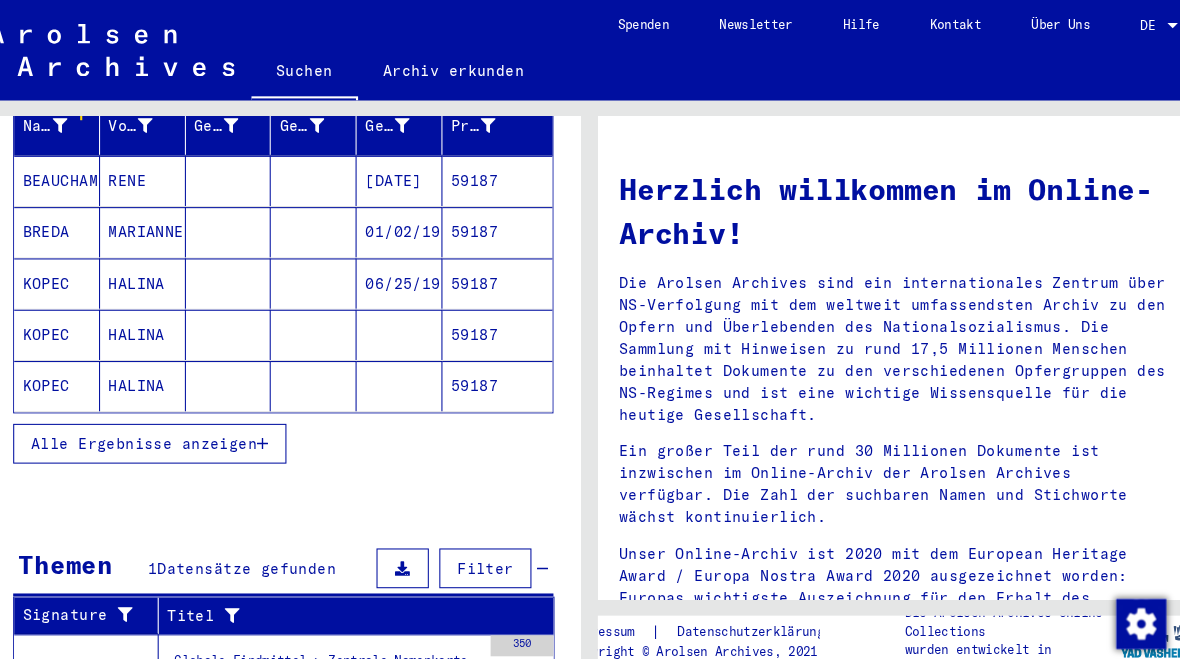 scroll, scrollTop: 294, scrollLeft: 0, axis: vertical 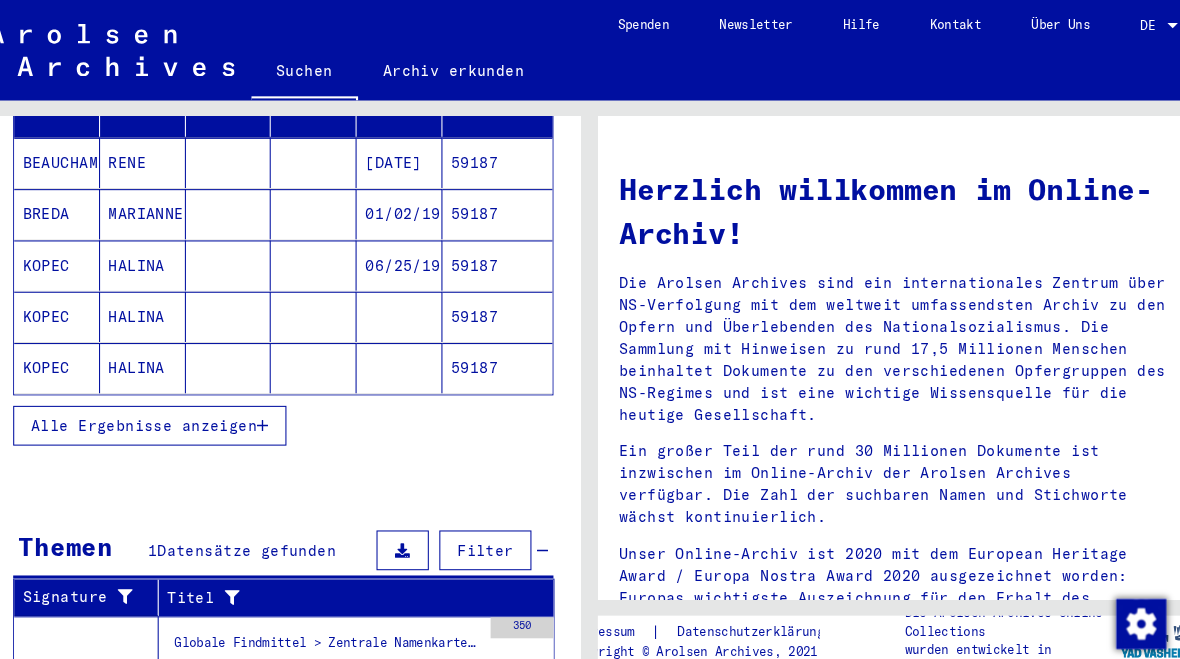 click on "Alle Ergebnisse anzeigen" at bounding box center [165, 407] 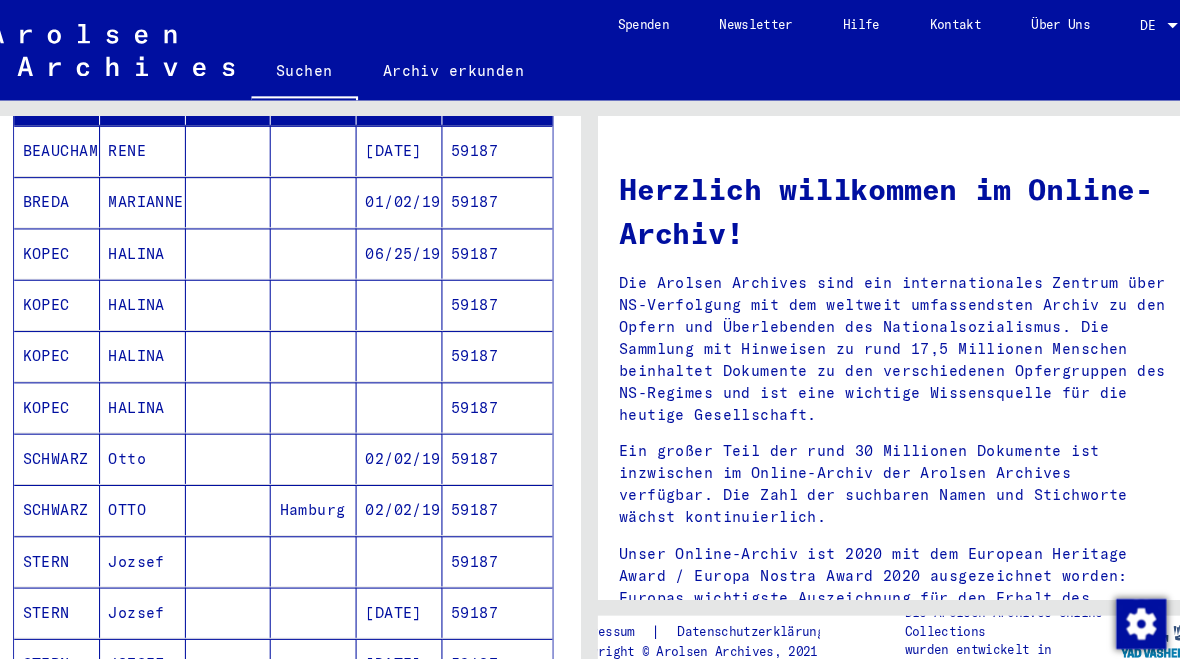 scroll, scrollTop: 307, scrollLeft: 0, axis: vertical 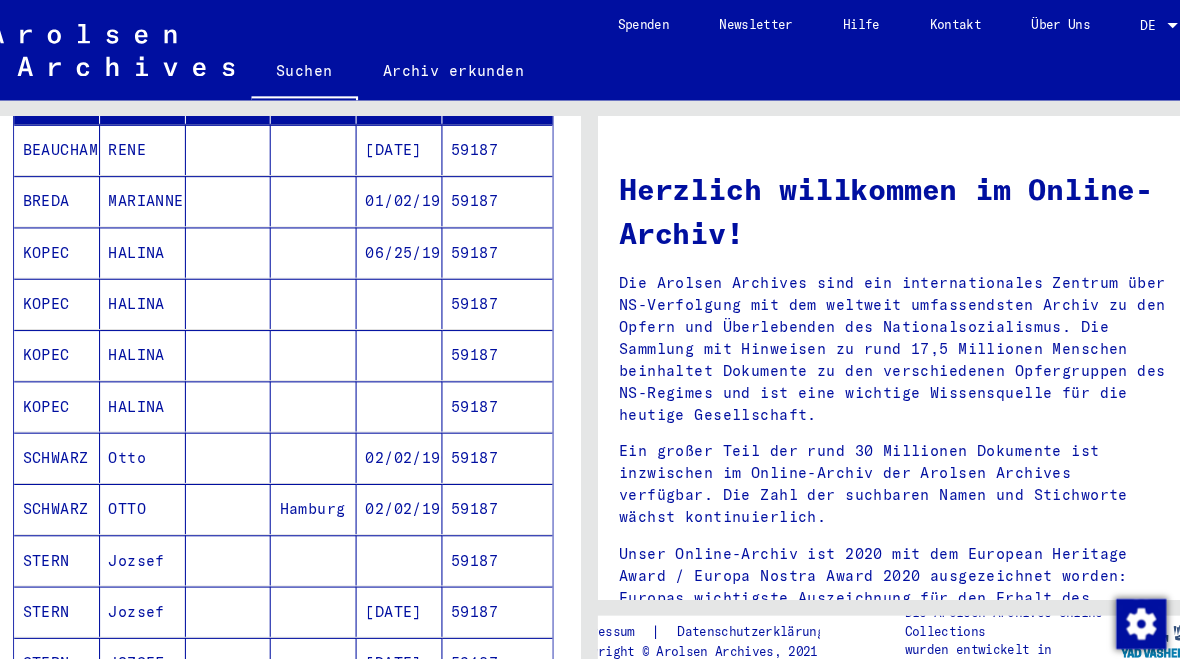 click on "Otto" at bounding box center [164, 486] 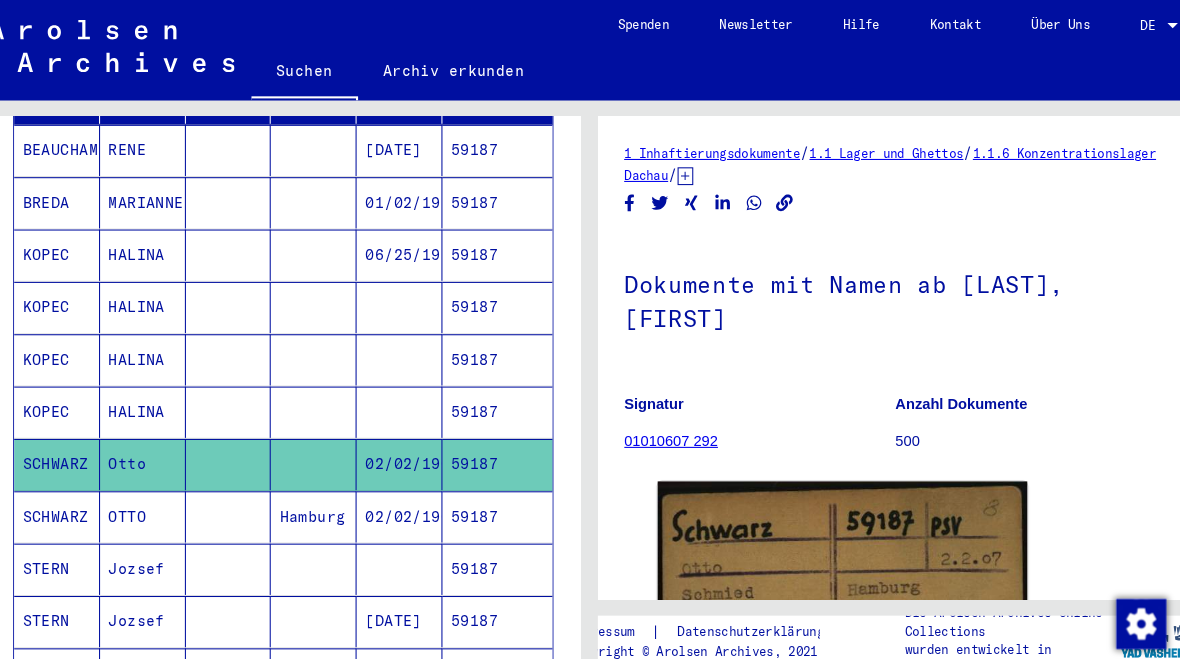 scroll, scrollTop: 0, scrollLeft: 0, axis: both 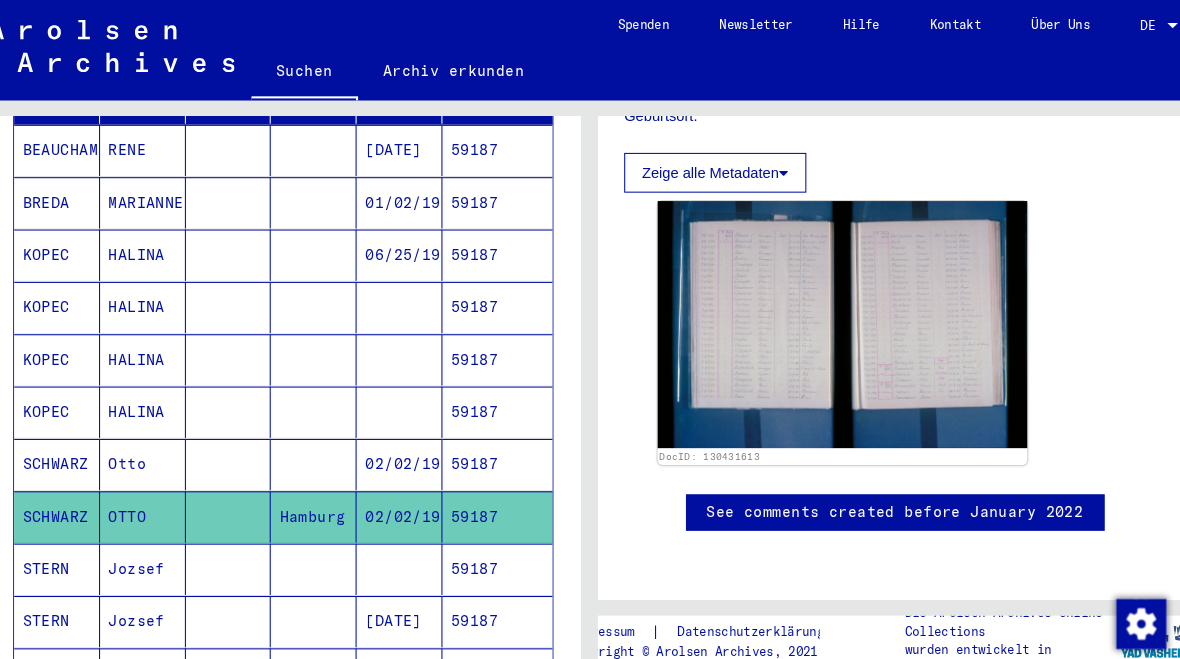 click at bounding box center [246, 493] 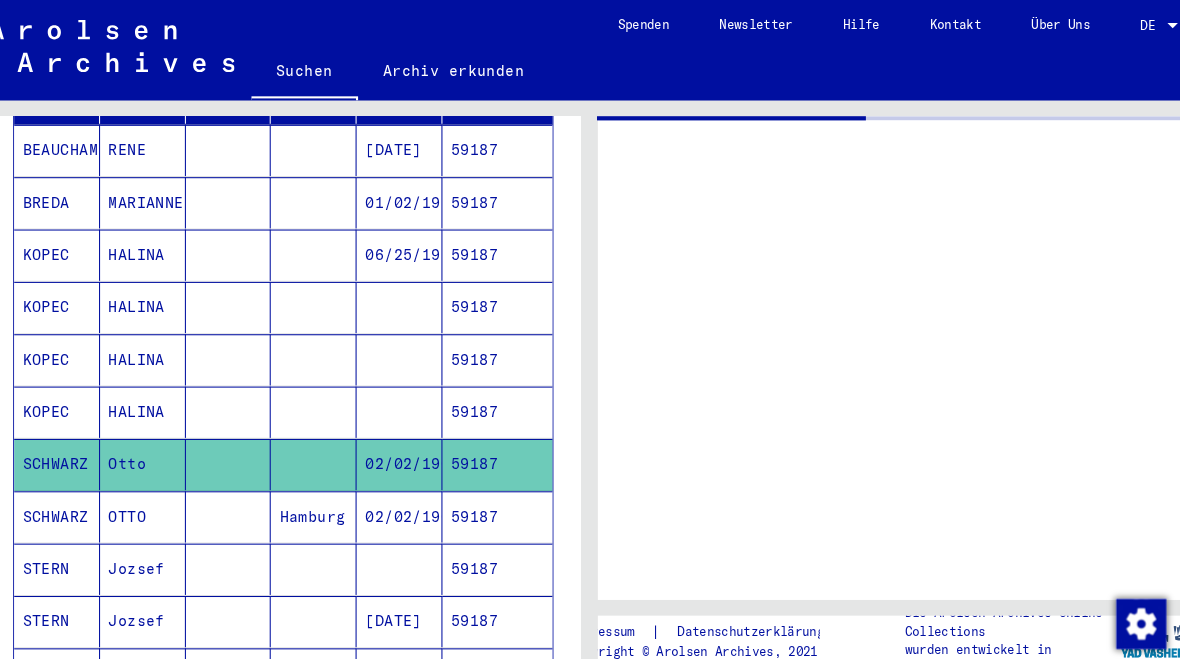 scroll, scrollTop: 0, scrollLeft: 0, axis: both 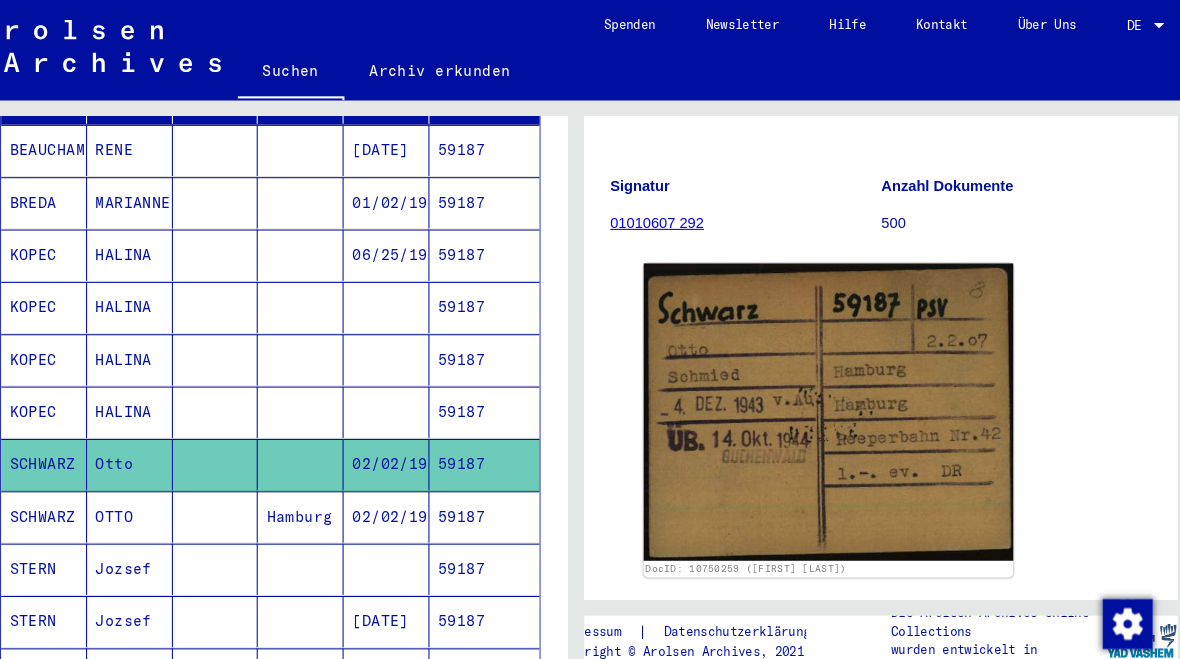 click 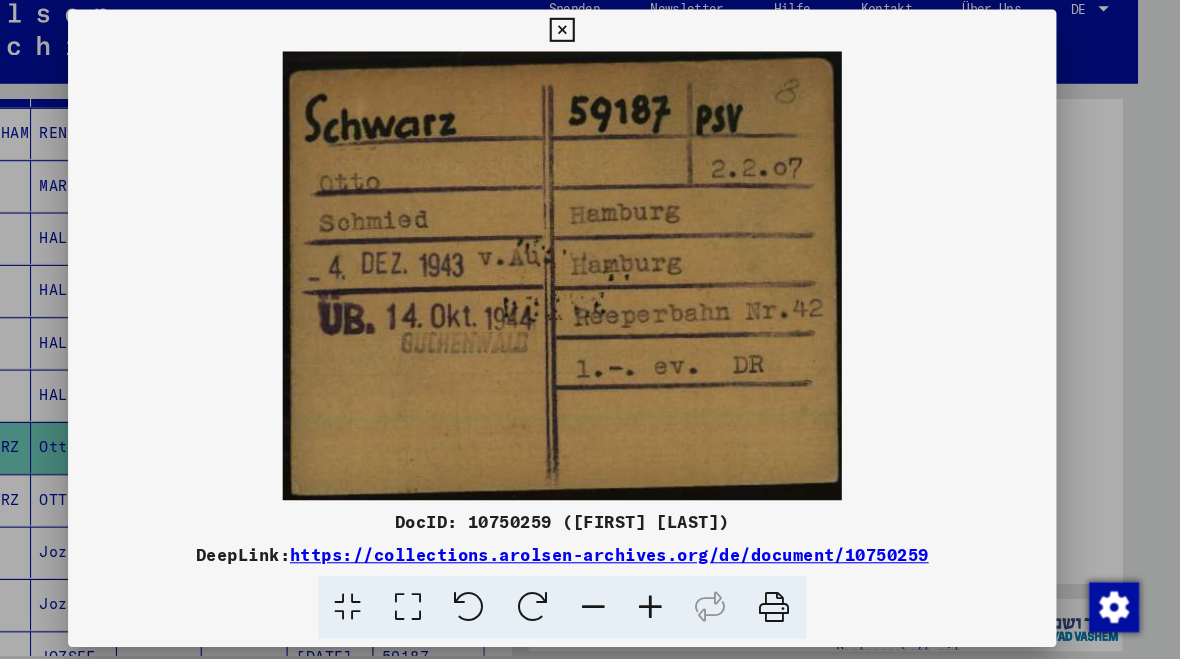 click at bounding box center (589, 45) 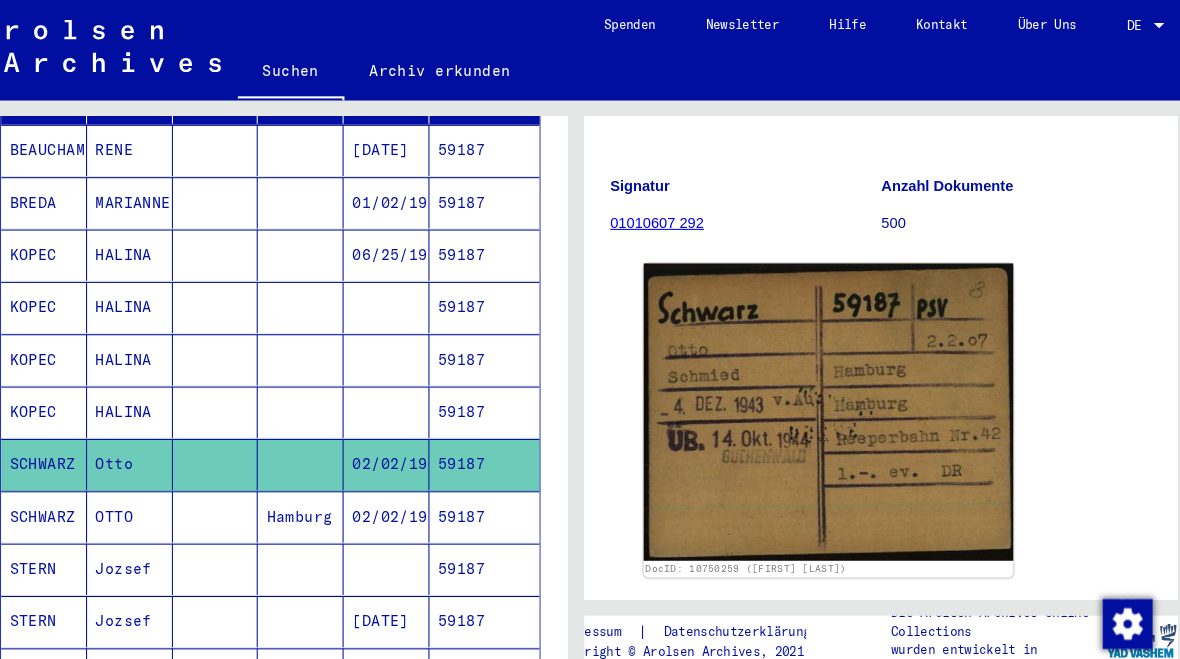click at bounding box center [246, 543] 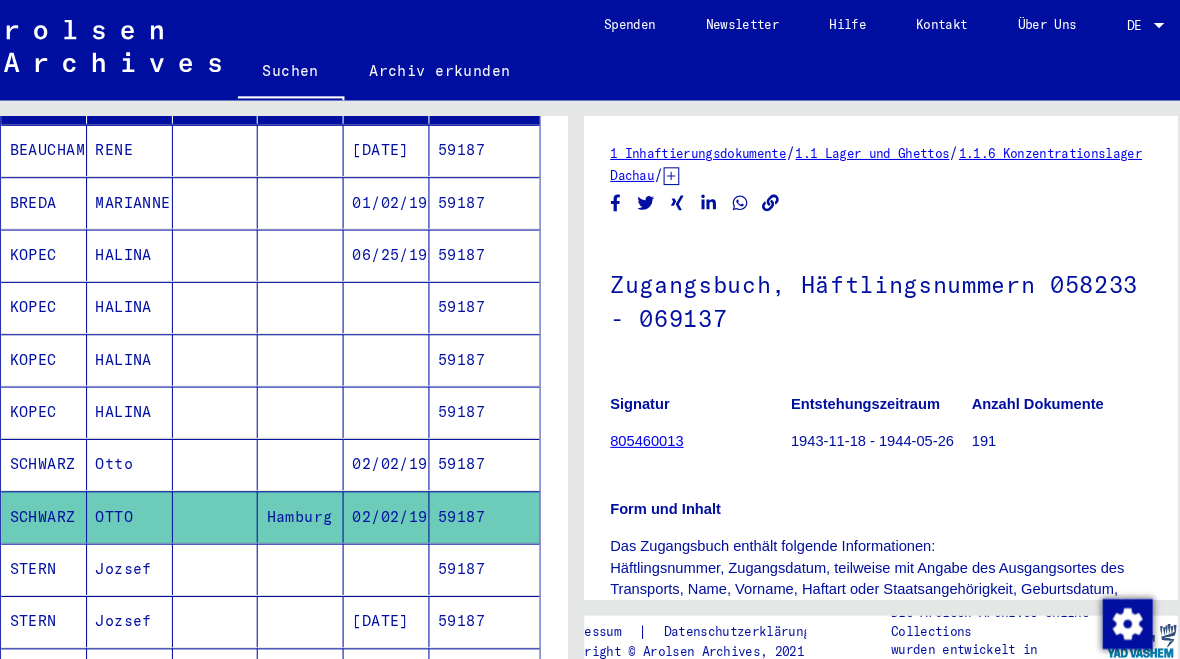 scroll, scrollTop: 0, scrollLeft: 0, axis: both 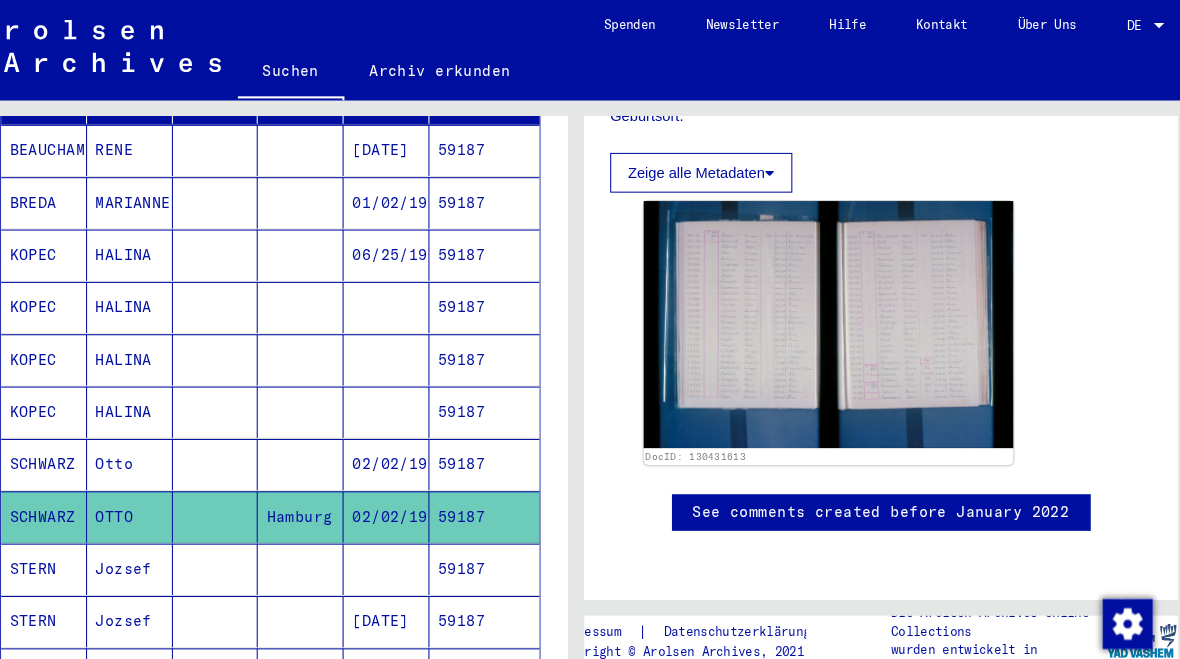 click 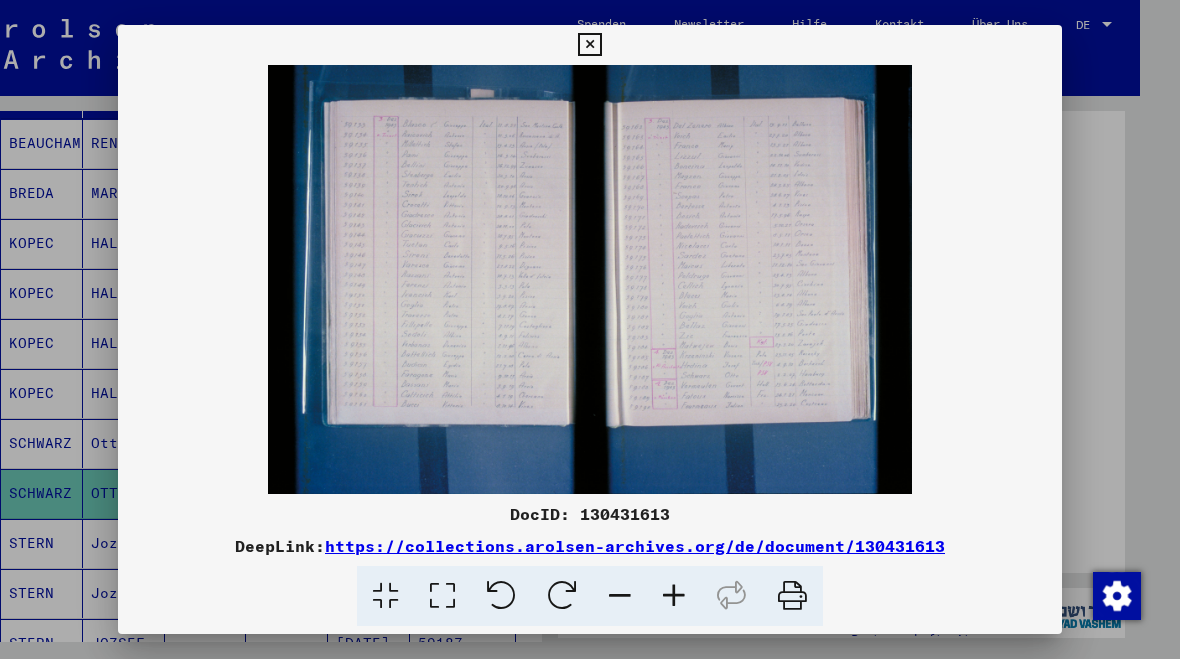 click at bounding box center [590, 329] 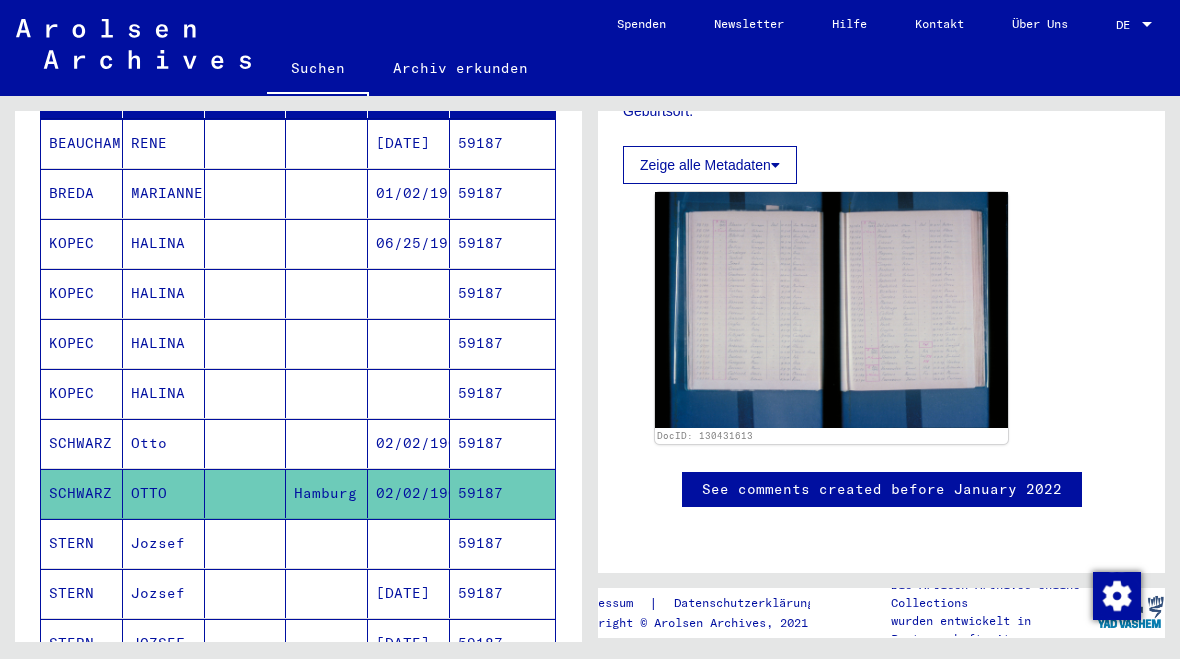 click on "Otto" at bounding box center [164, 493] 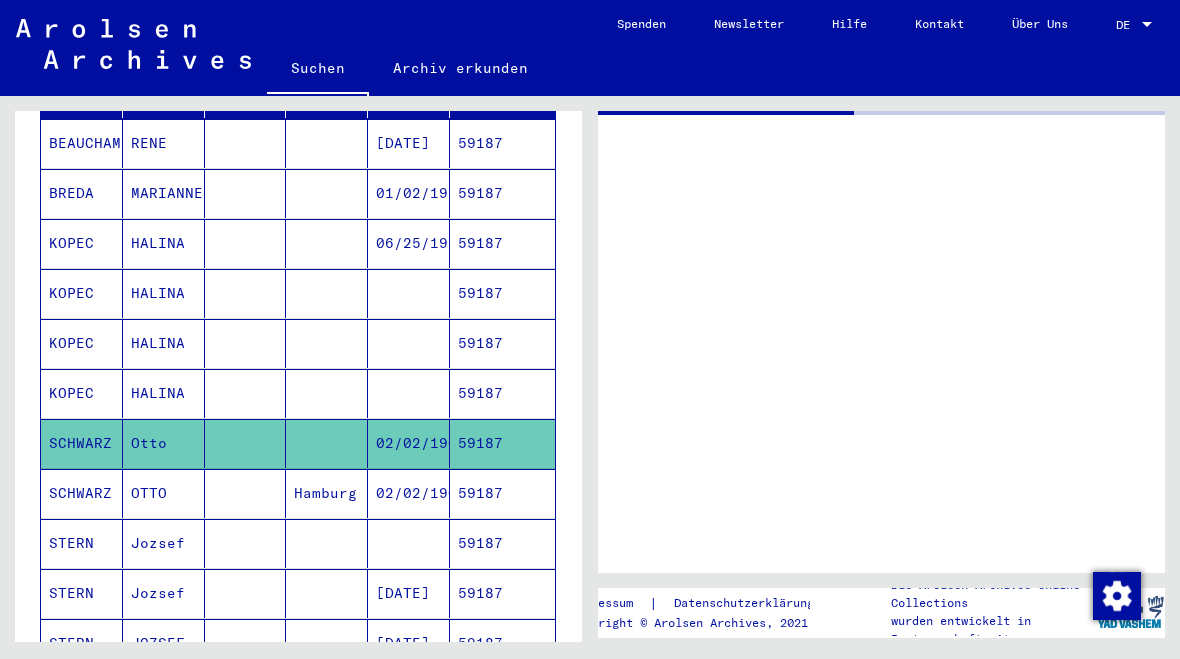 scroll, scrollTop: 0, scrollLeft: 0, axis: both 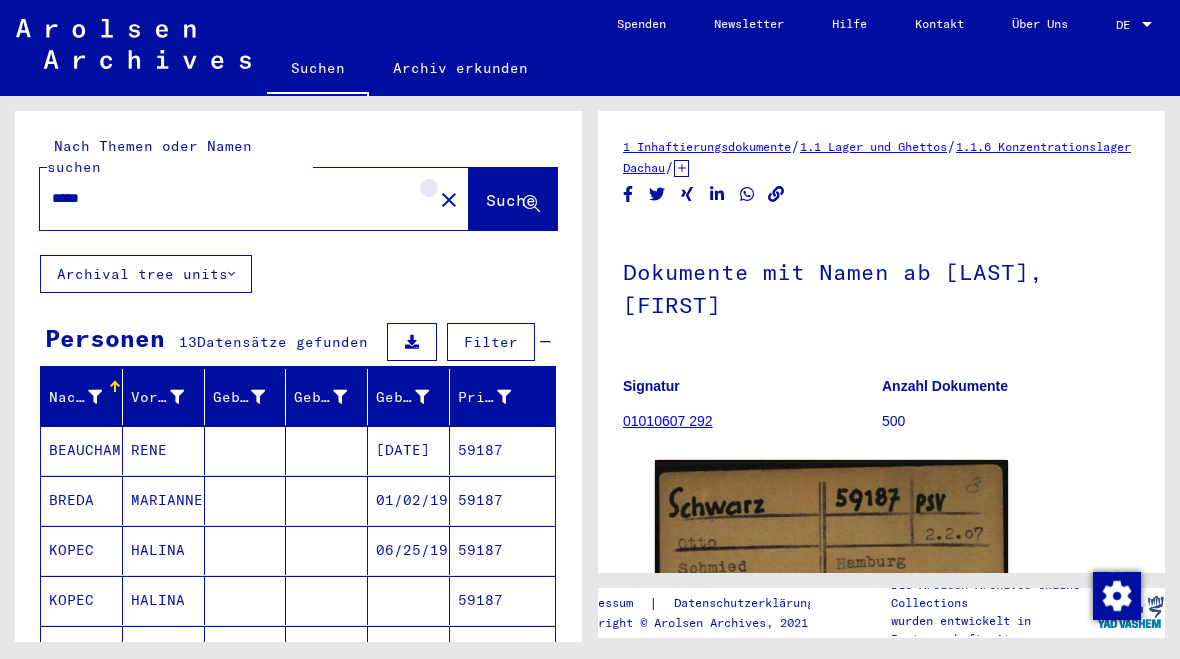 click on "close" 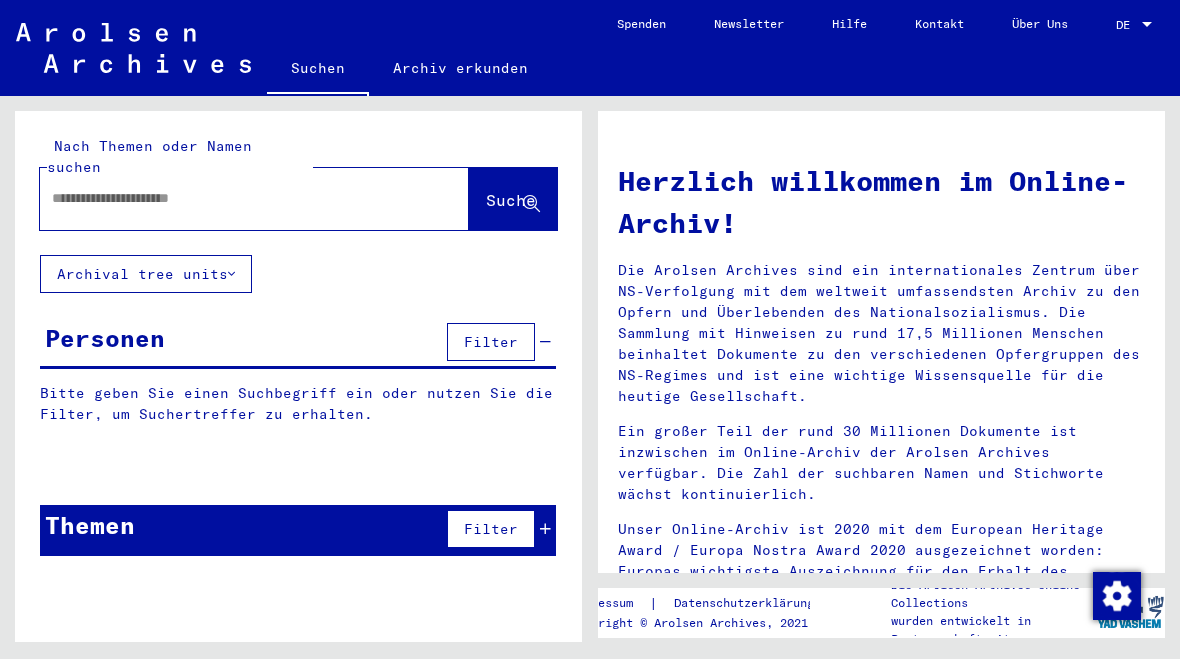 click at bounding box center [230, 198] 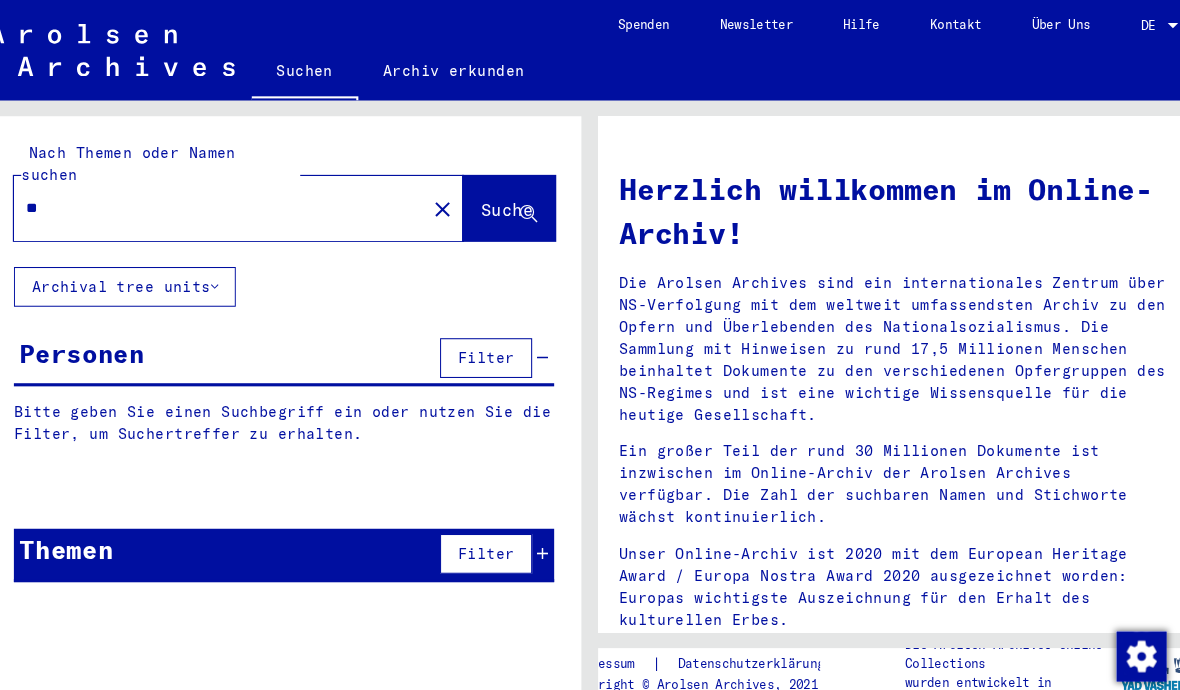 type on "*" 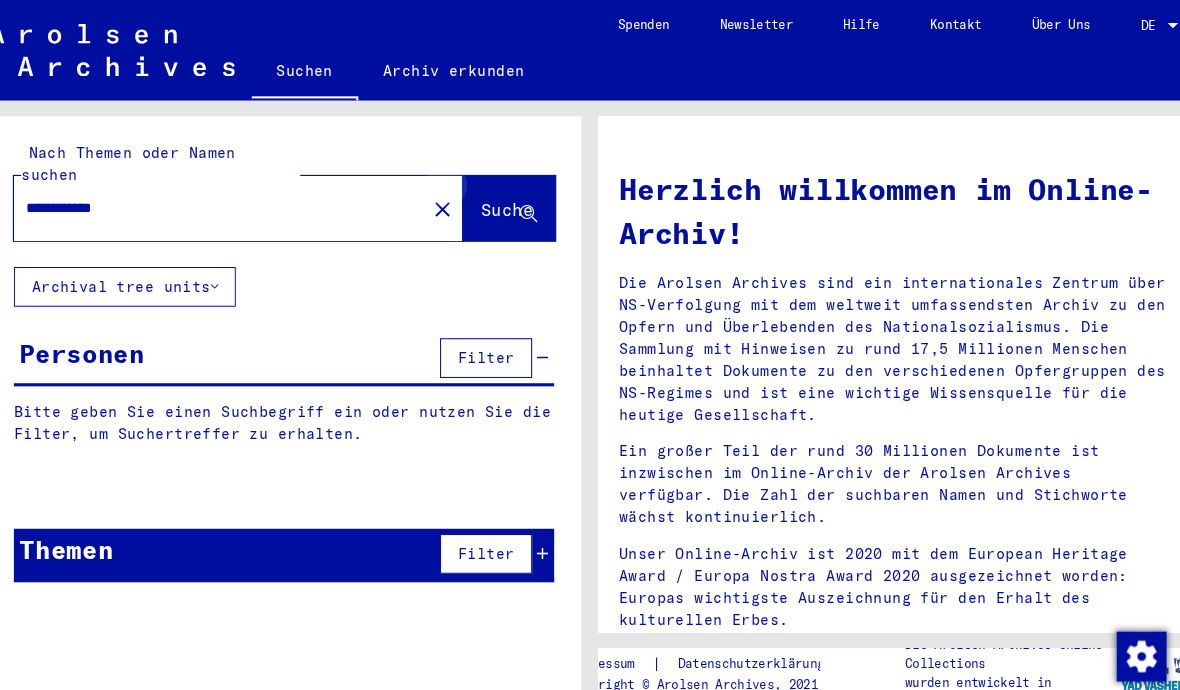 click 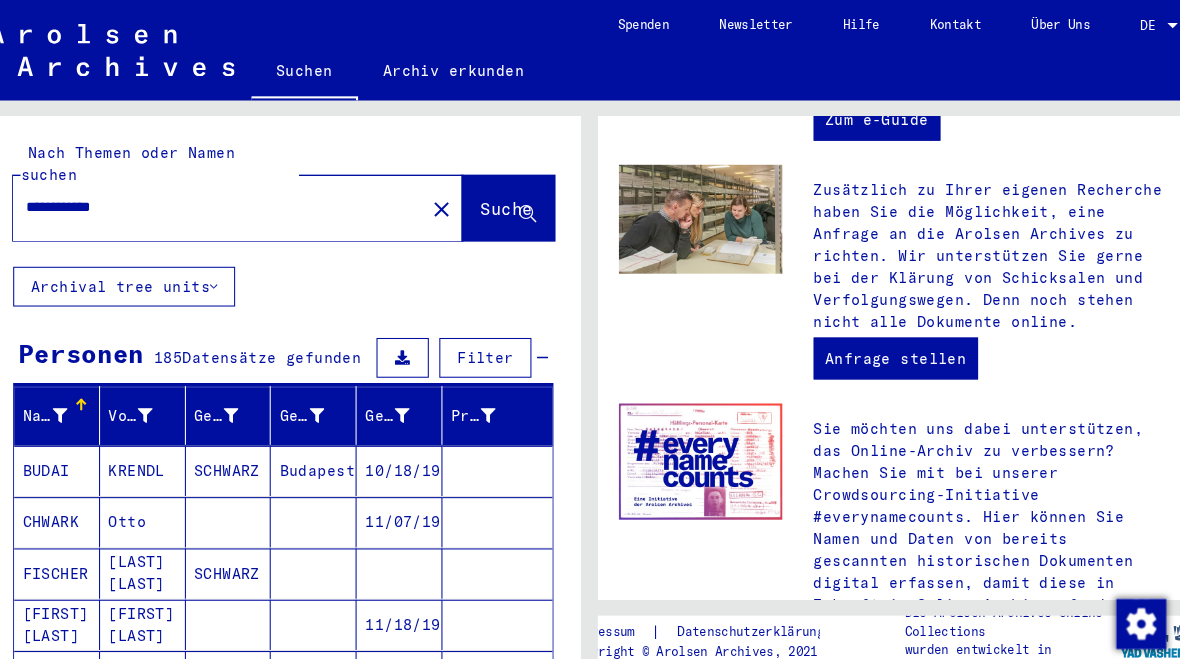 scroll, scrollTop: 881, scrollLeft: 0, axis: vertical 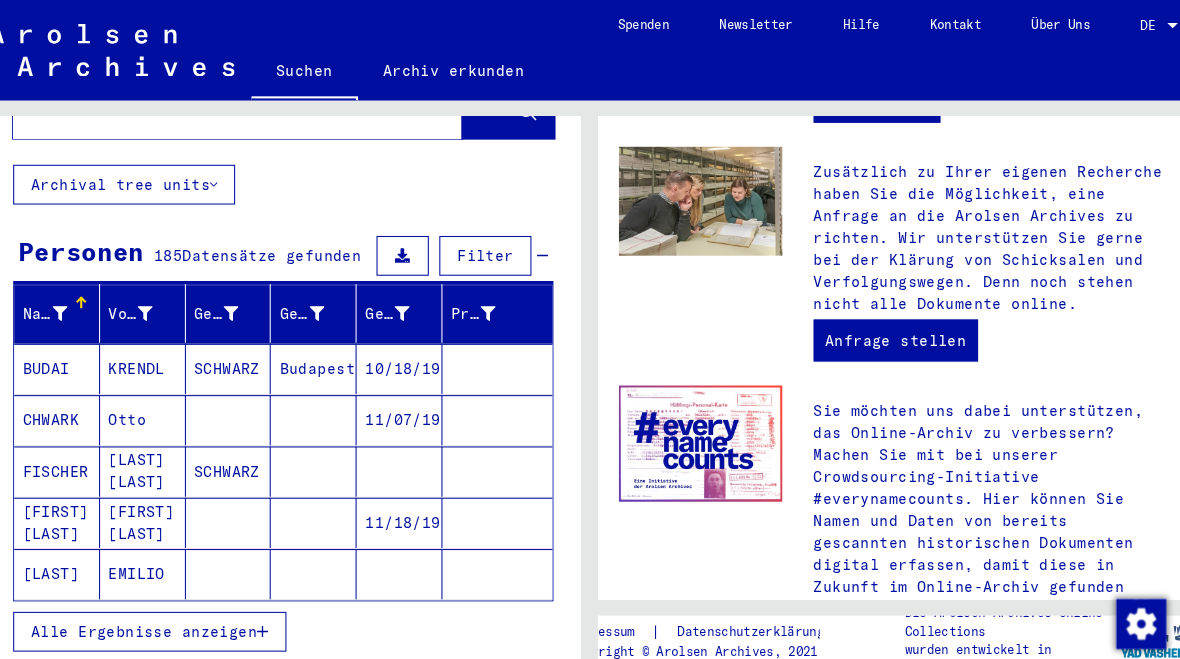 click on "Alle Ergebnisse anzeigen" at bounding box center (170, 603) 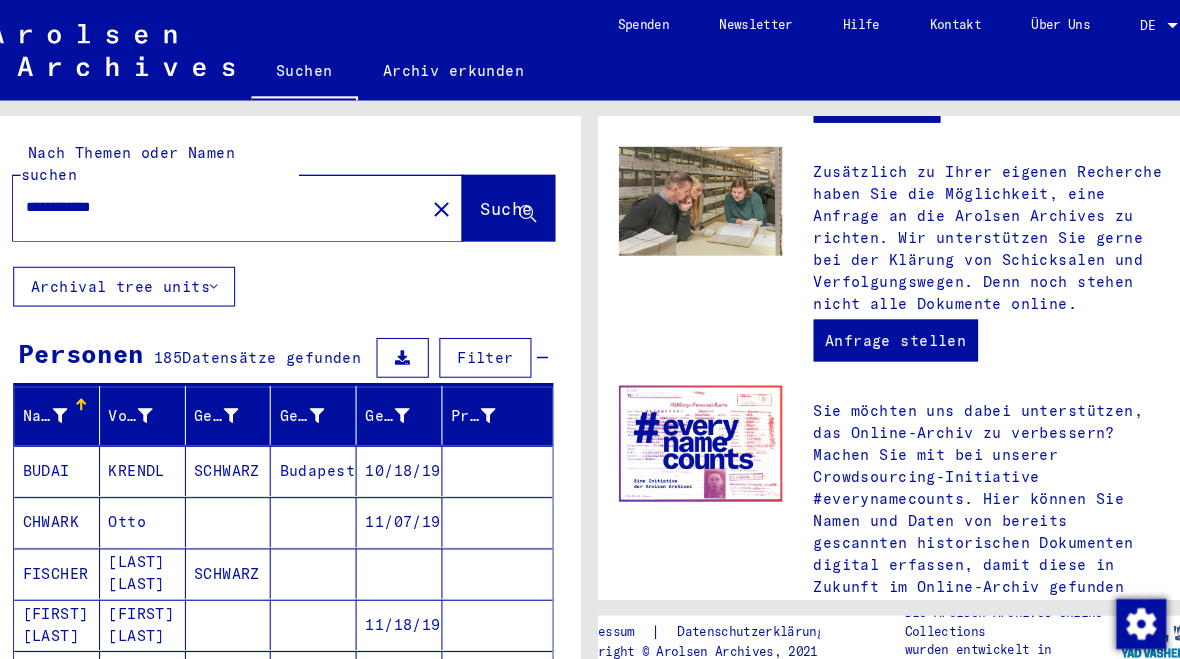 scroll, scrollTop: 0, scrollLeft: 0, axis: both 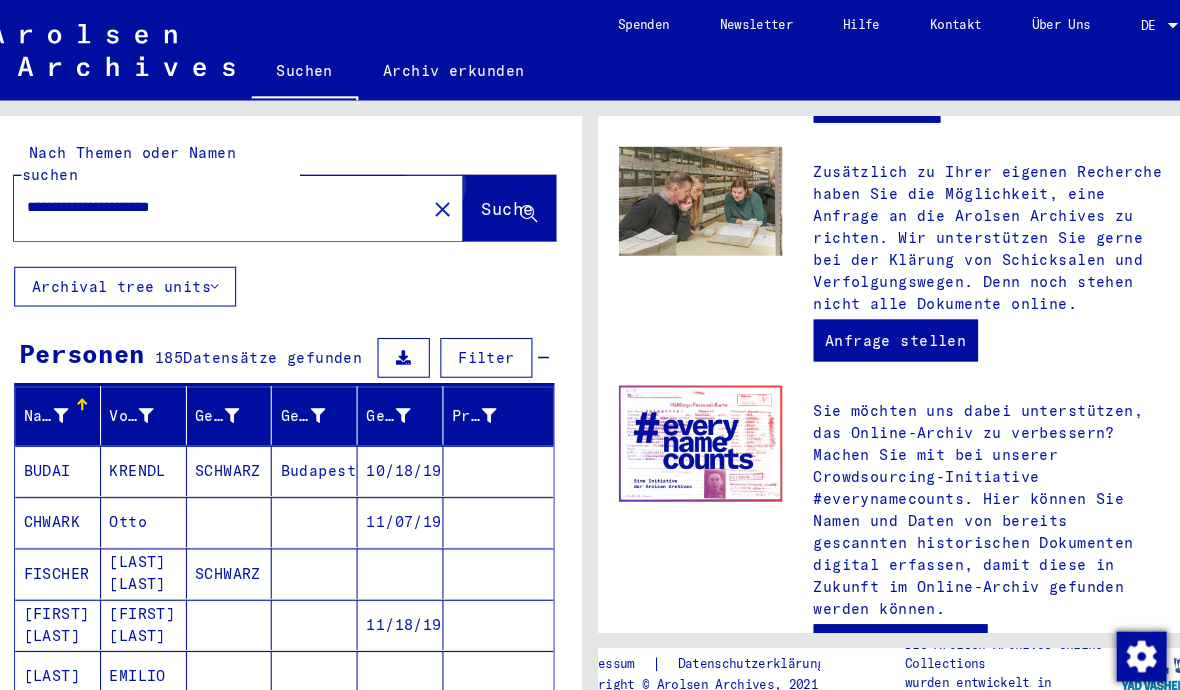 type on "**********" 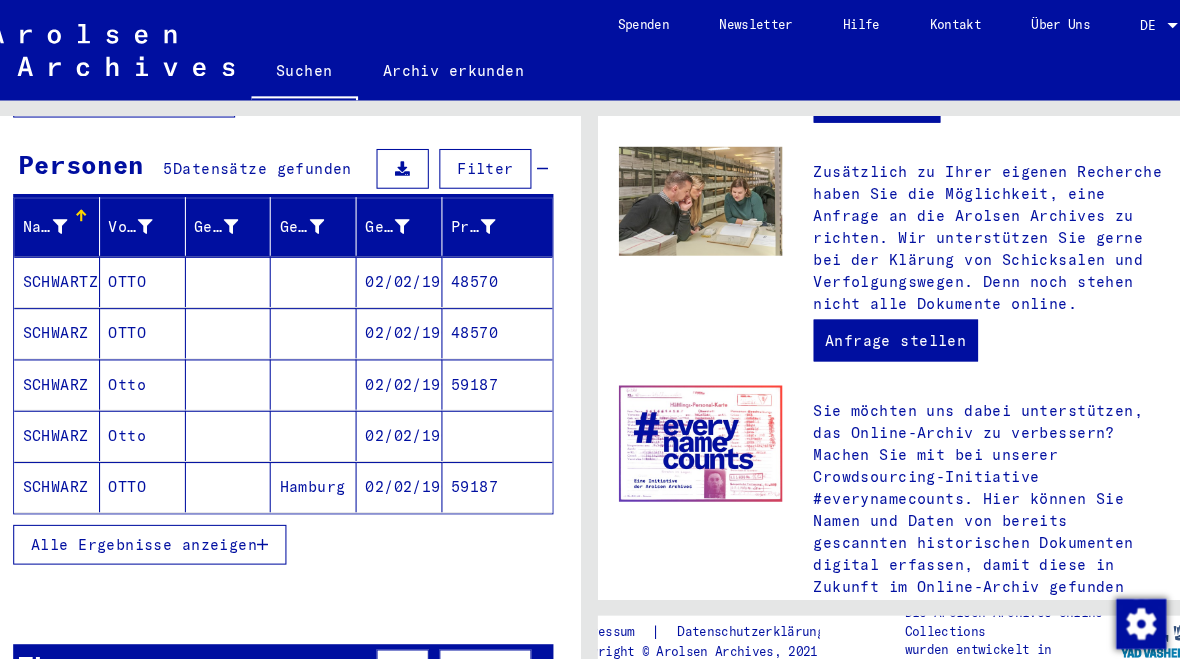 scroll, scrollTop: 197, scrollLeft: 0, axis: vertical 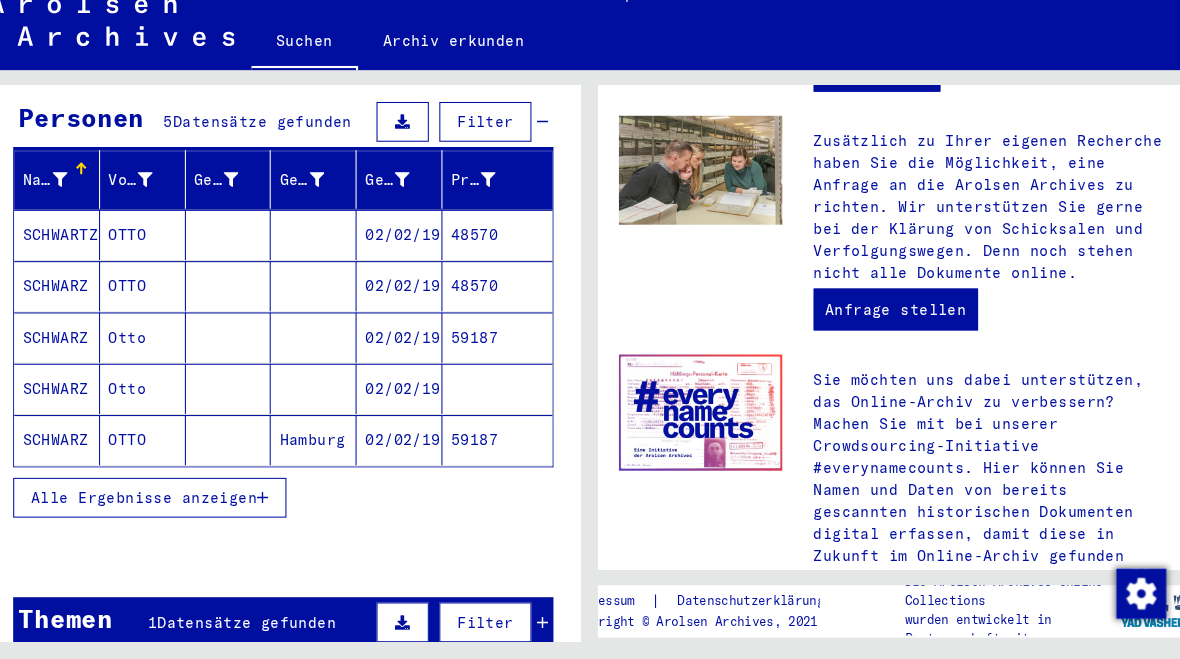 click on "Themen 1  Datensätze gefunden  Filter" at bounding box center (298, 624) 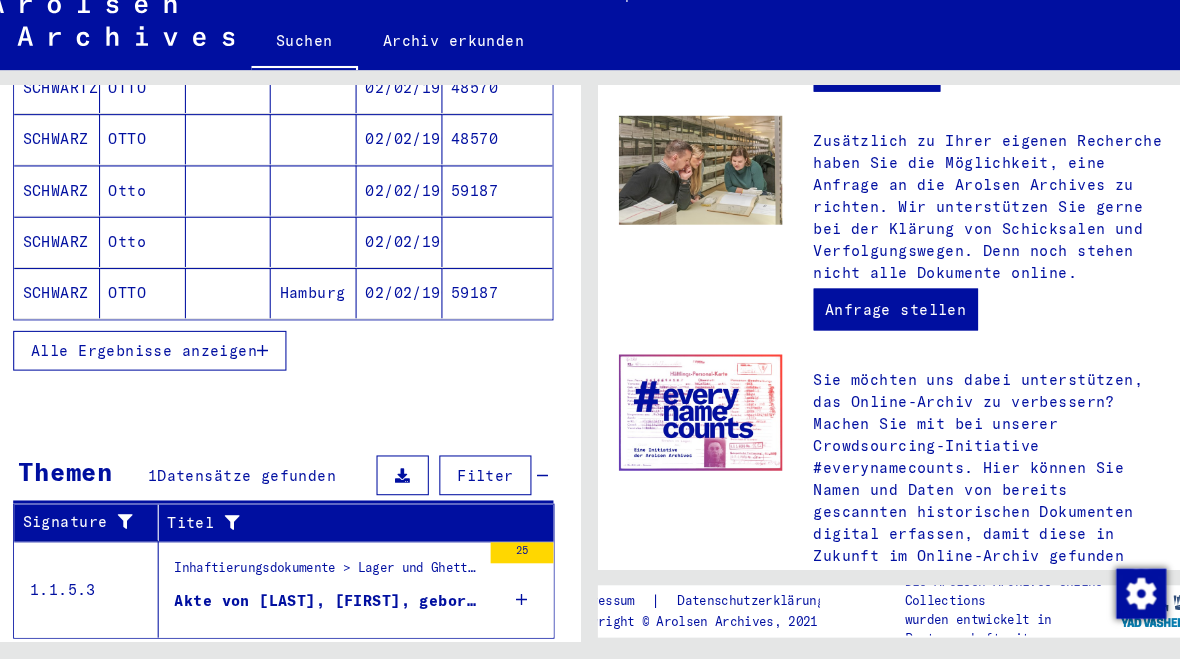 scroll, scrollTop: 336, scrollLeft: 0, axis: vertical 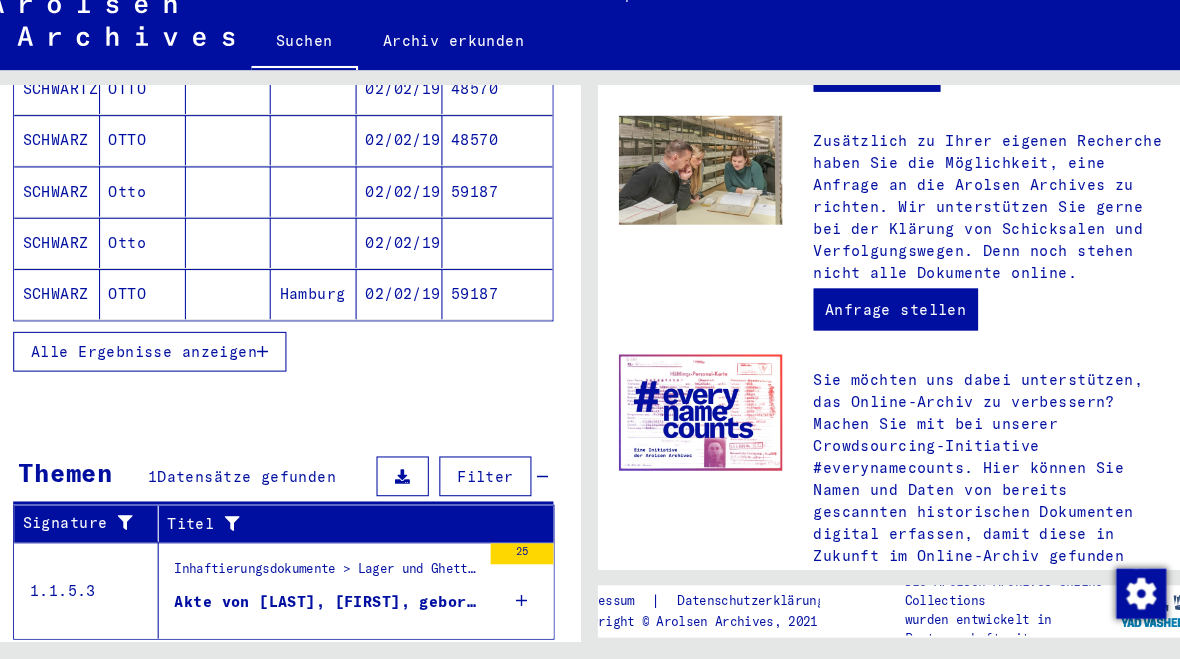 click on "Inhaftierungsdokumente > Lager und Ghettos > Konzentrationslager Buchenwald > Individuelle Unterlagen Männer Buchenwald  > Individuelle Häftlingsunterlagen - KL Buchenwald > Akten mit Namen ab A bis SYS und weiterer Untergliederung > Akten mit Namen ab SCHWARTZ" at bounding box center [340, 577] 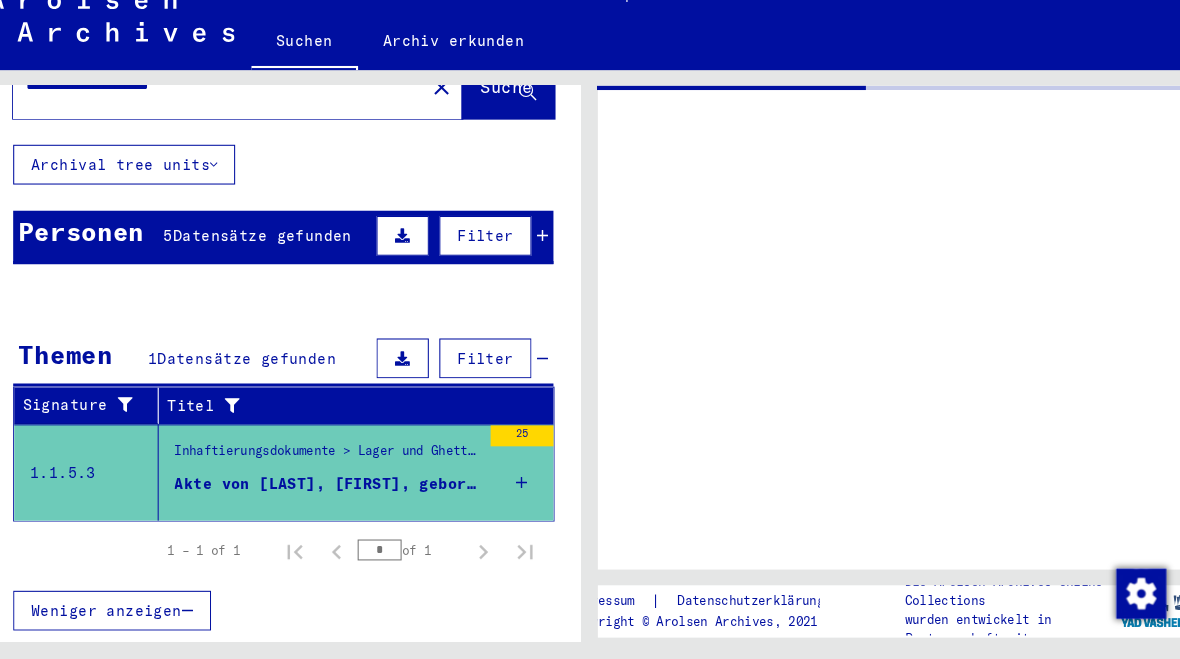 scroll, scrollTop: 0, scrollLeft: 0, axis: both 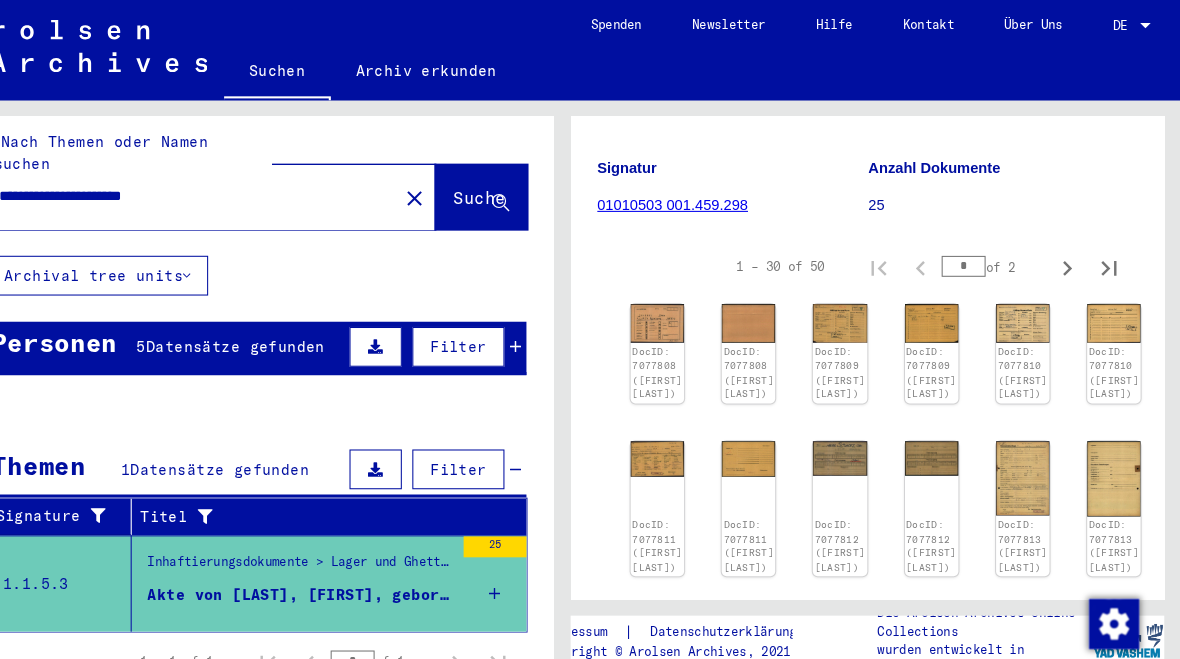 click on "DocID: 7077808 ([FIRST] [LAST])" 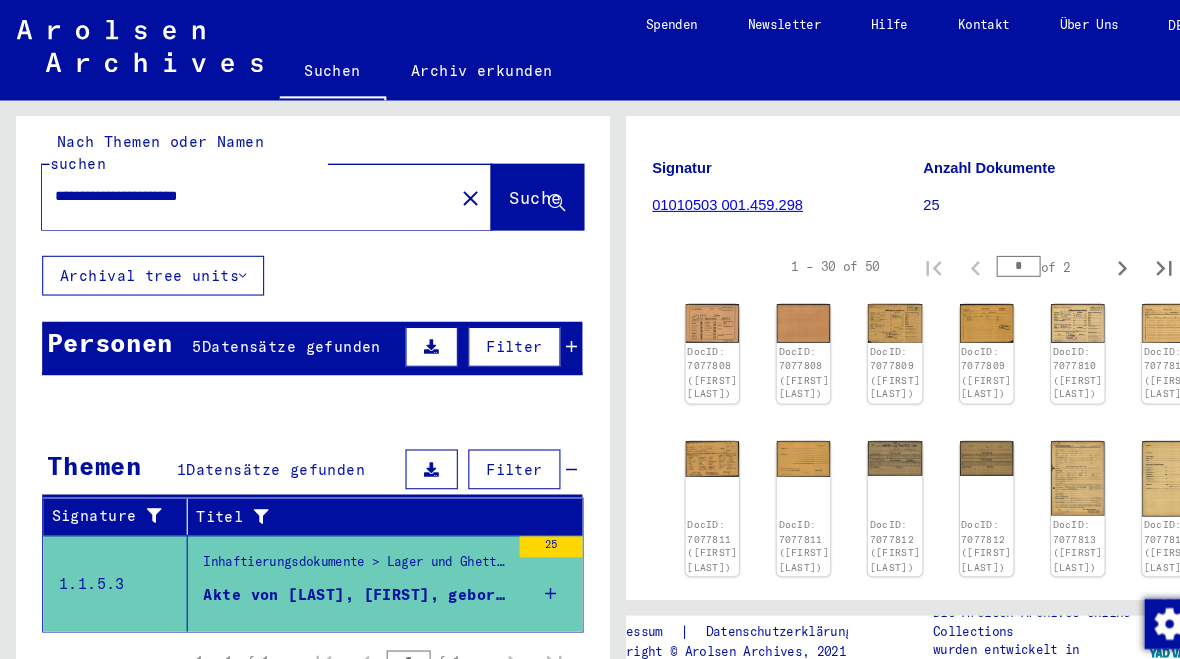 scroll, scrollTop: 0, scrollLeft: 0, axis: both 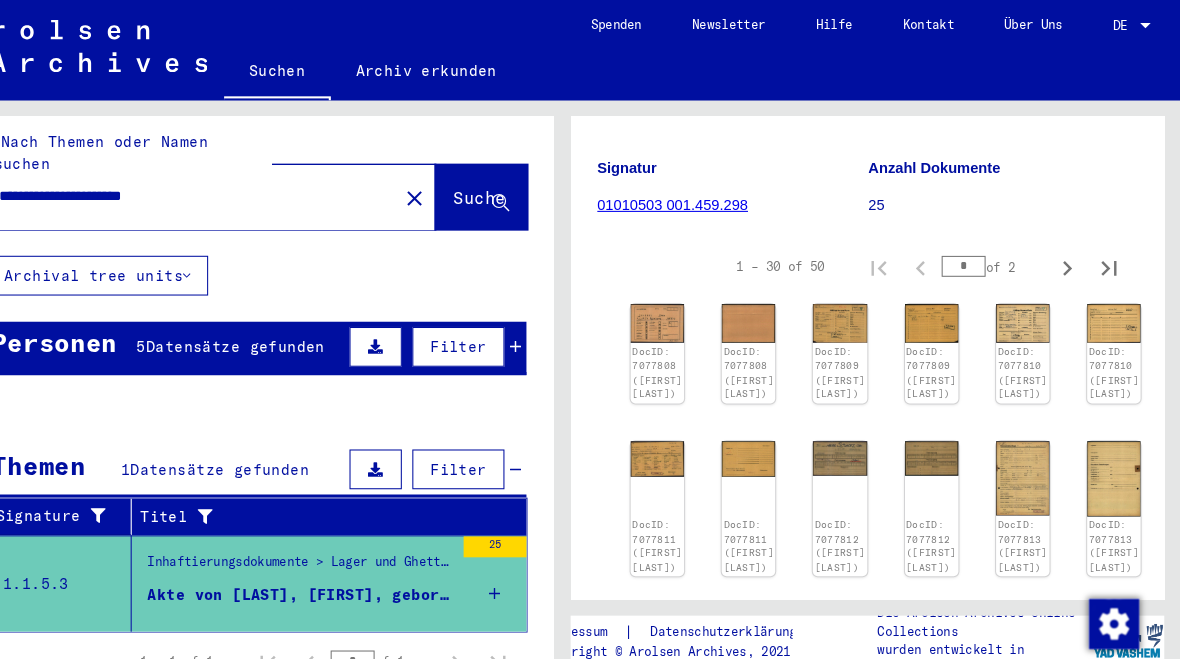 click on "DocID: 7077809 ([FIRST] [LAST])" 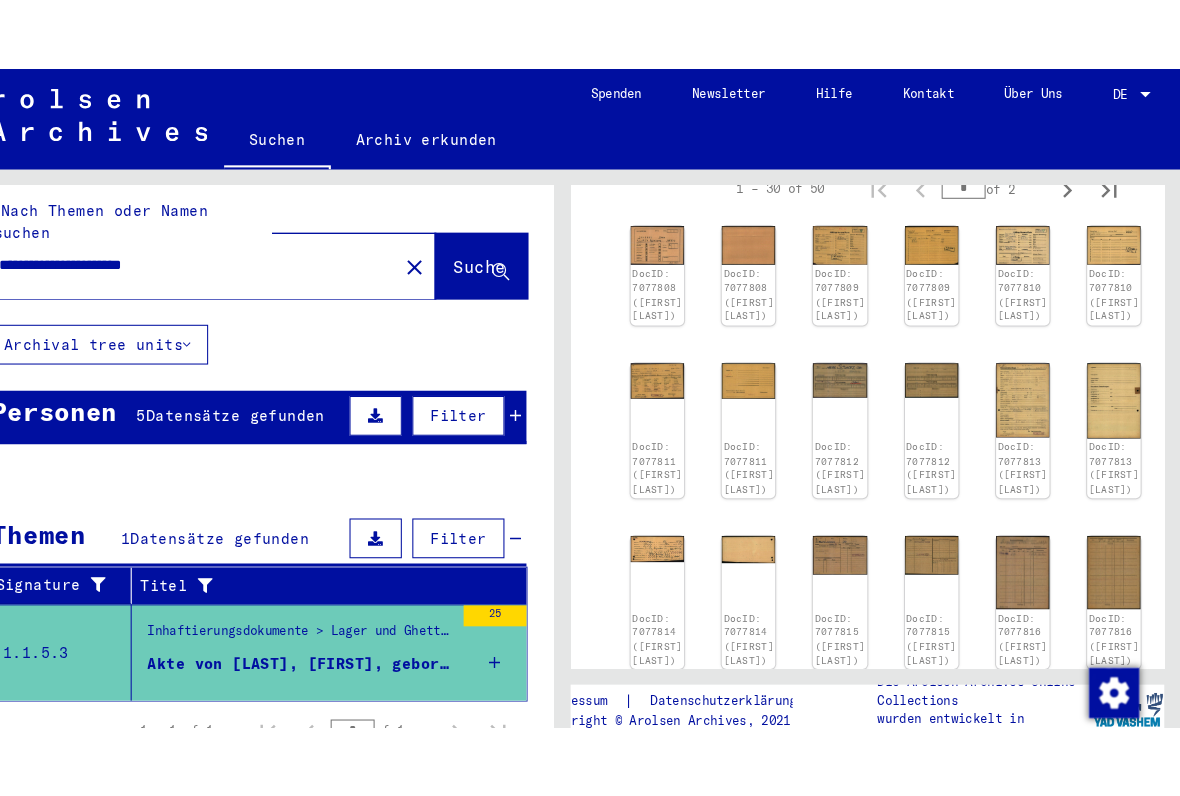 scroll, scrollTop: 408, scrollLeft: 0, axis: vertical 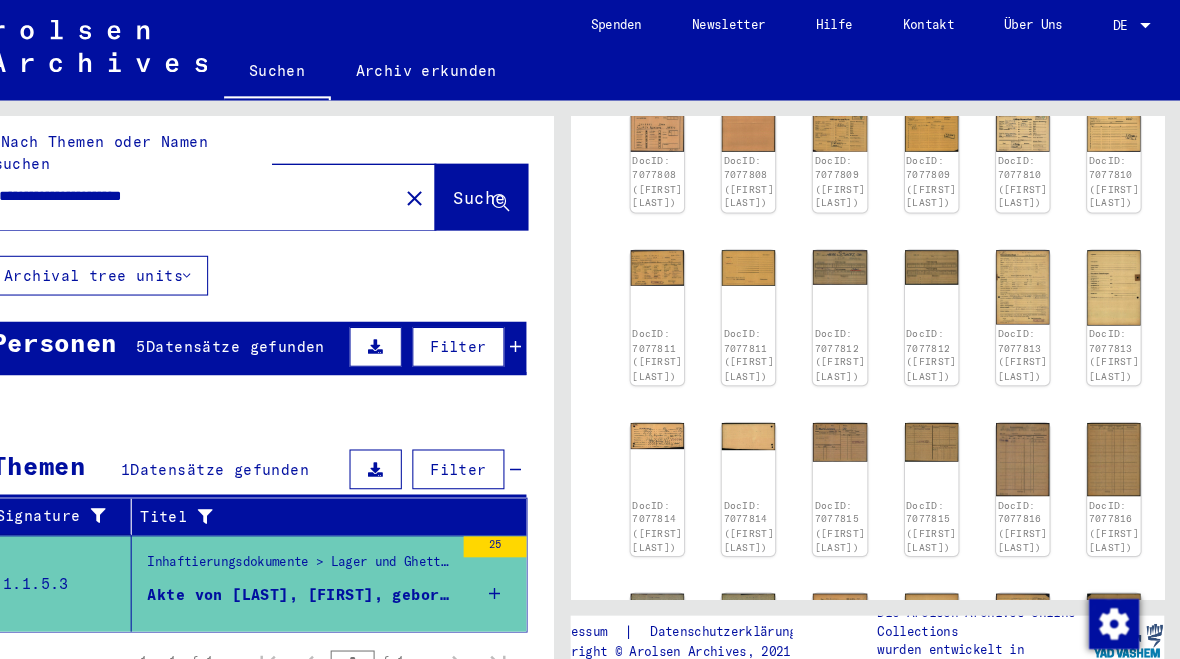 click 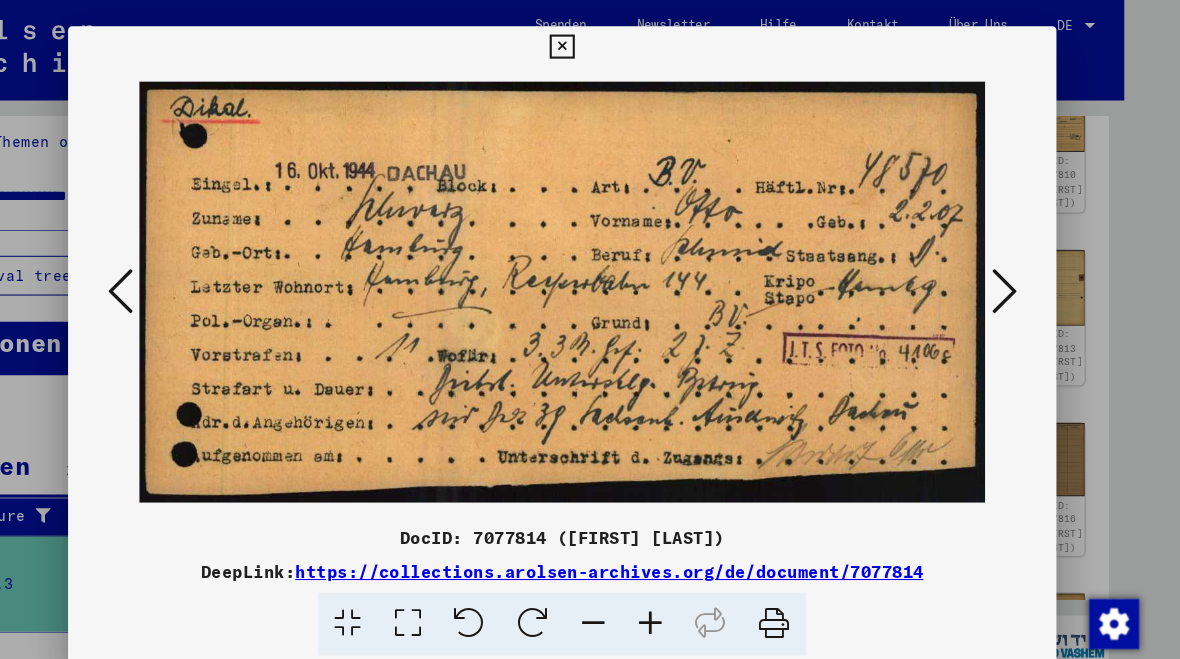 click at bounding box center (168, 278) 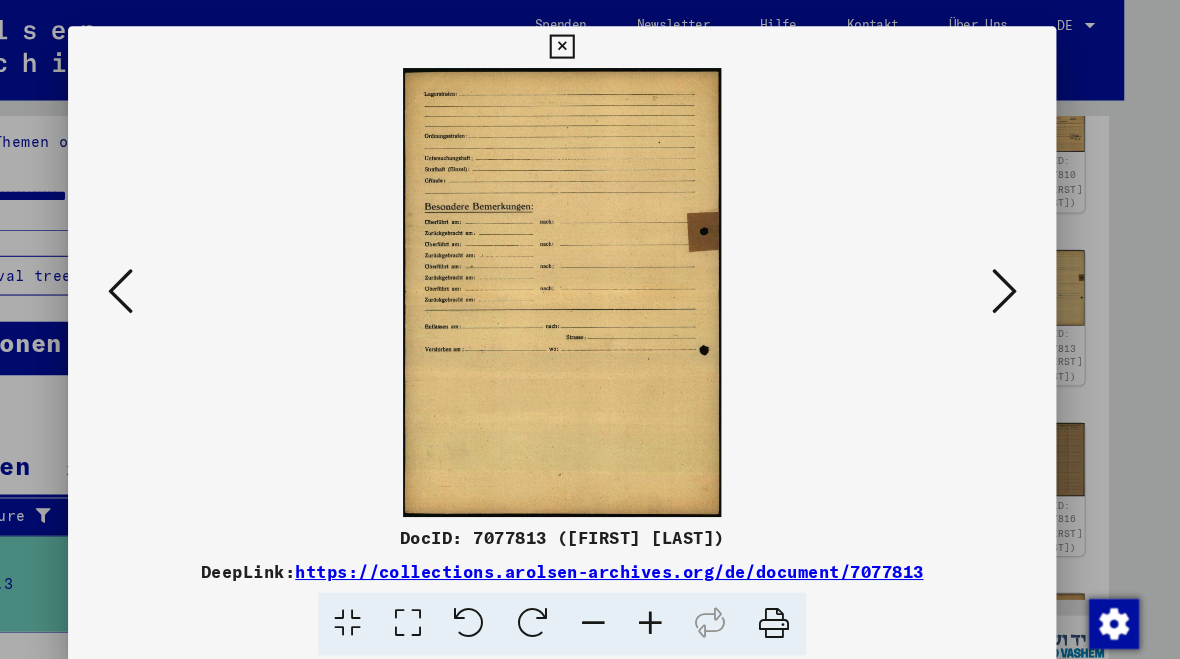 click at bounding box center (168, 278) 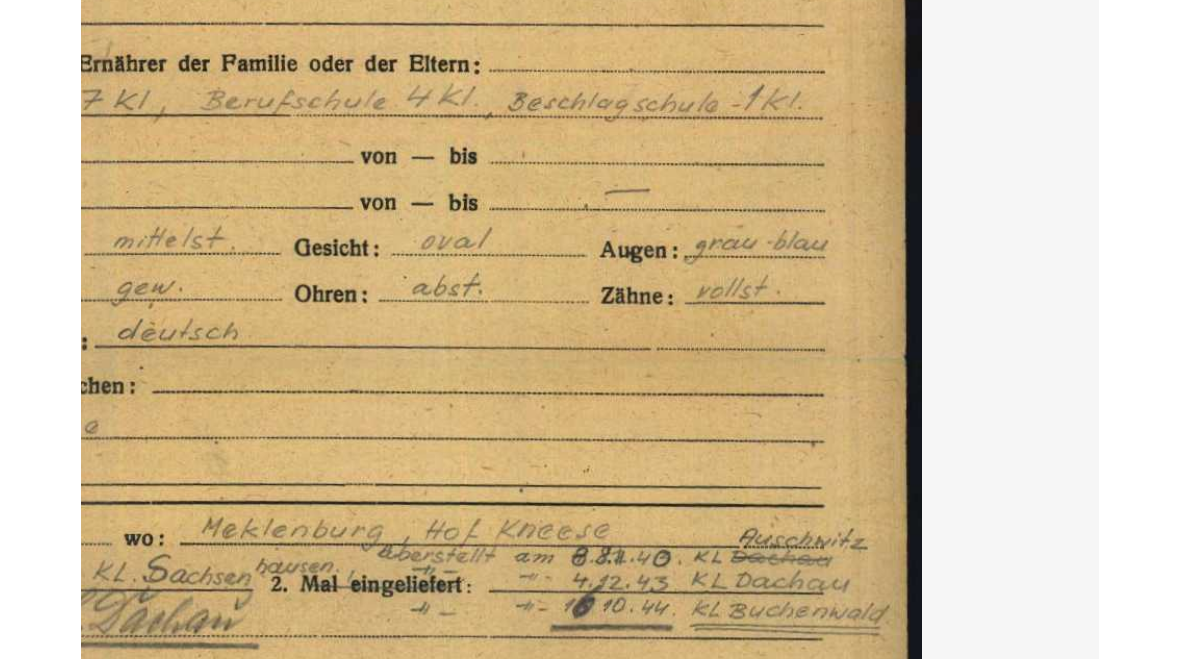 scroll, scrollTop: 0, scrollLeft: 0, axis: both 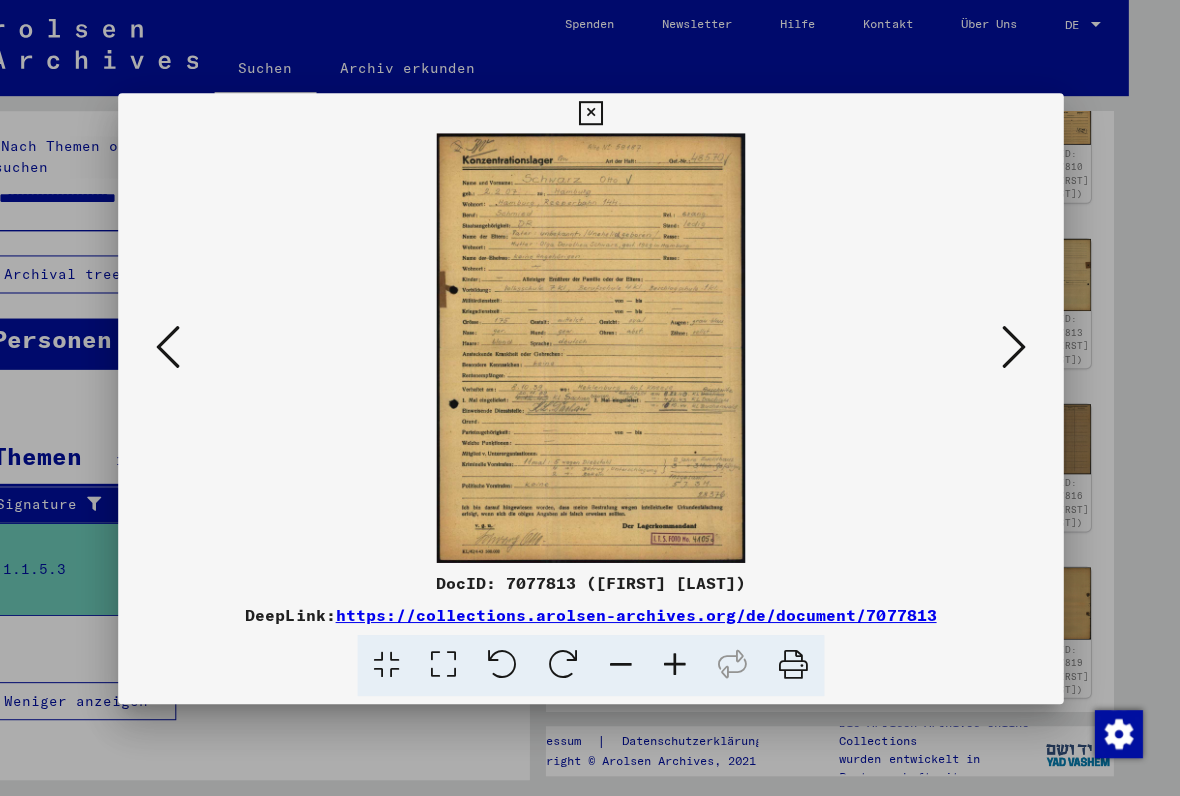 click at bounding box center (1012, 346) 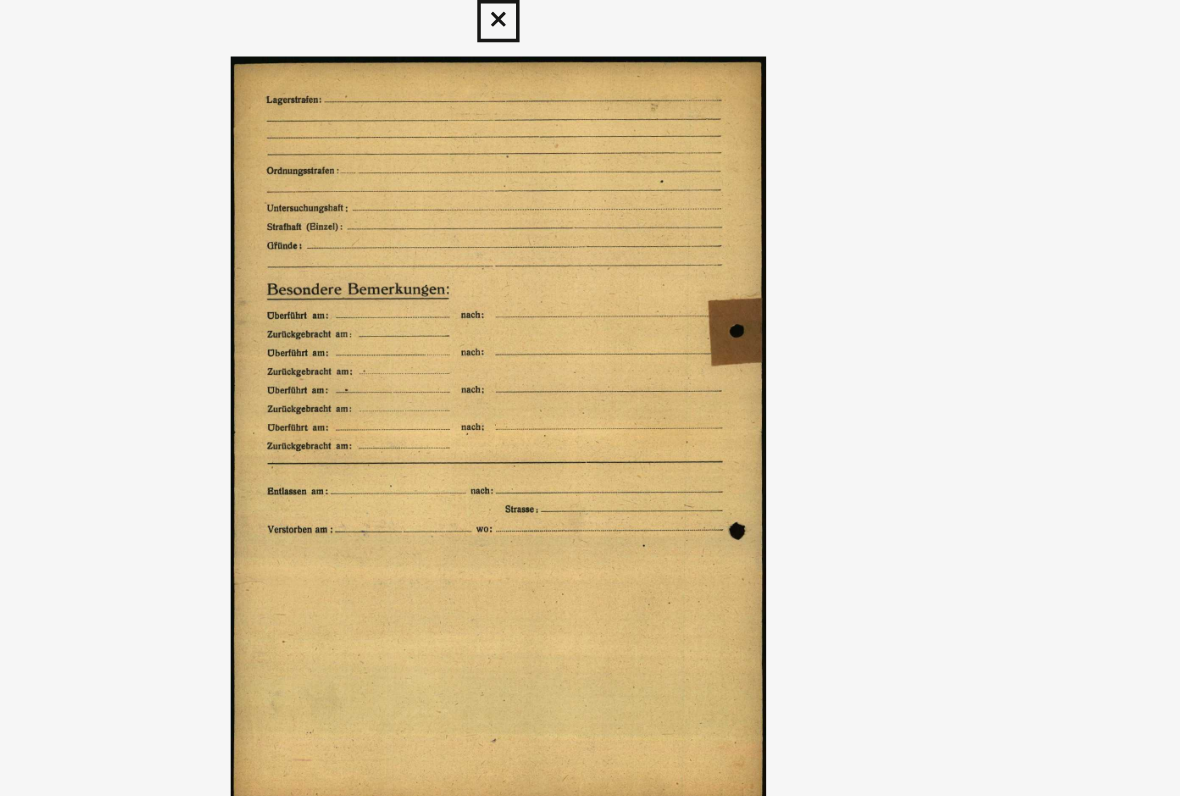 click at bounding box center [1012, 347] 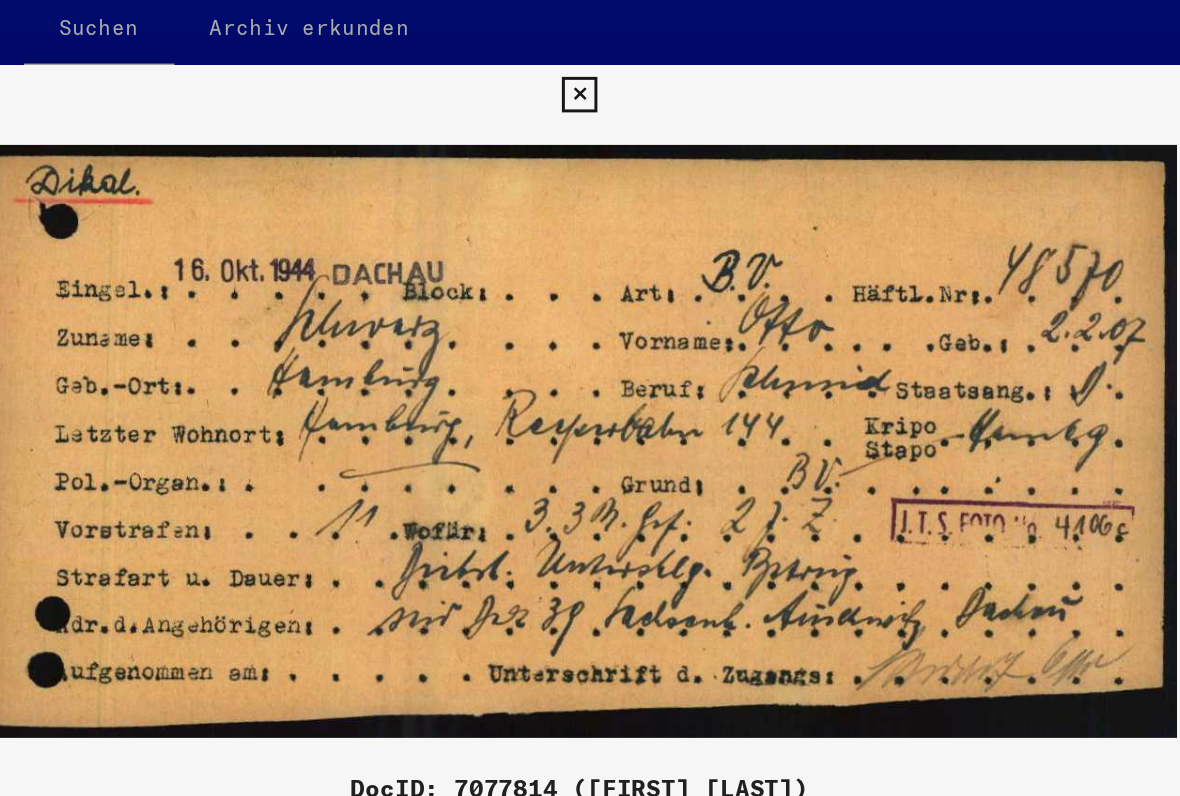 click at bounding box center [1012, 346] 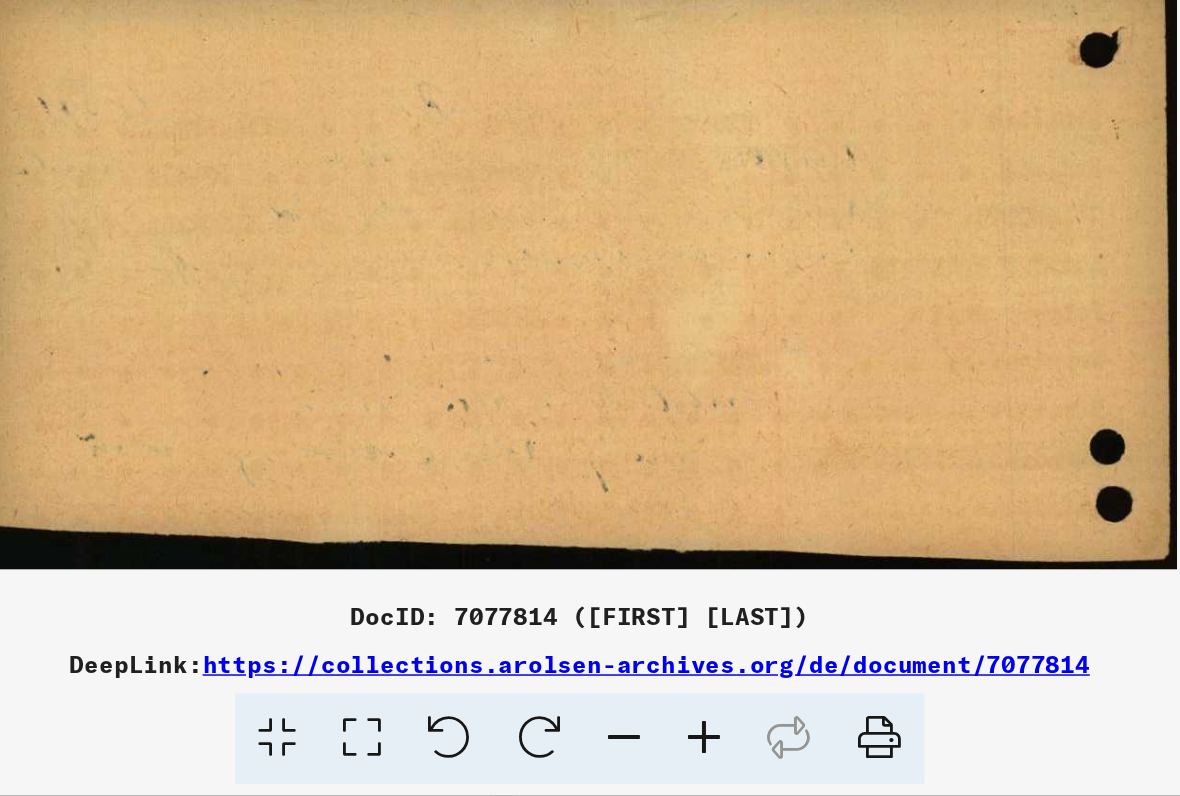 click at bounding box center [1012, 347] 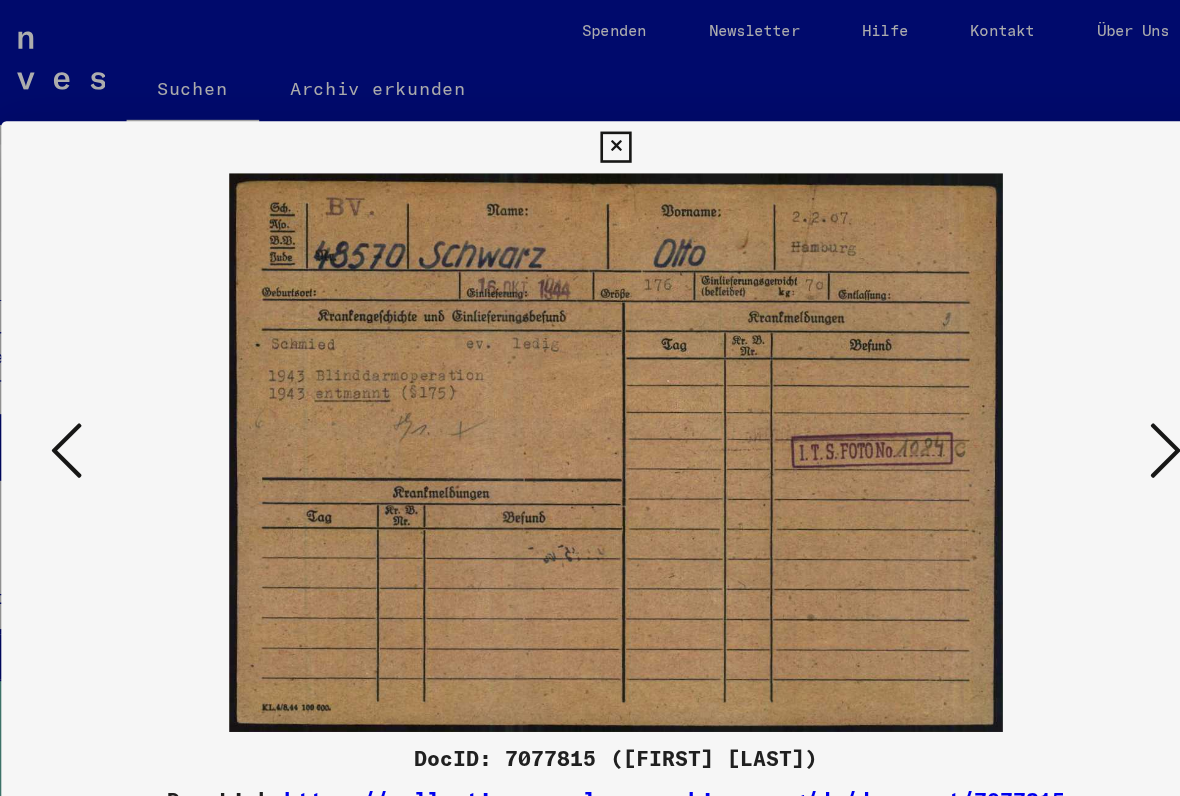 click at bounding box center (1012, 347) 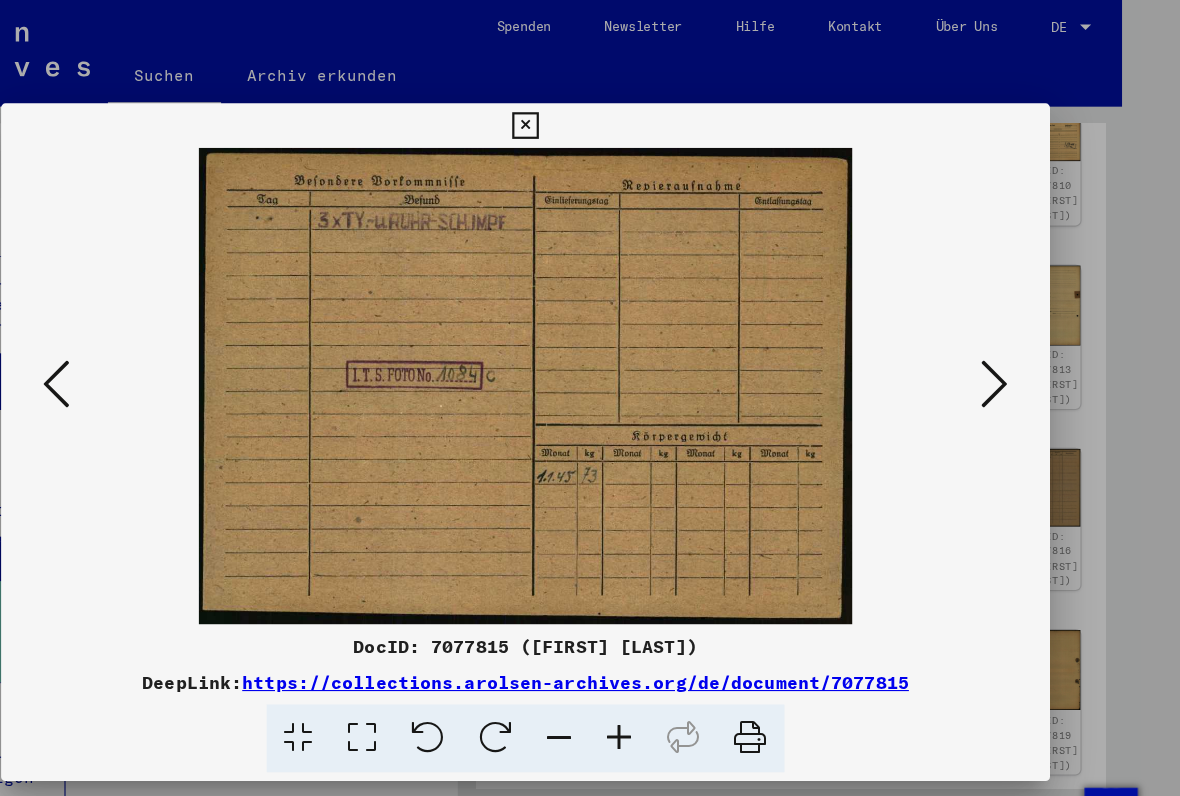 click at bounding box center (1012, 347) 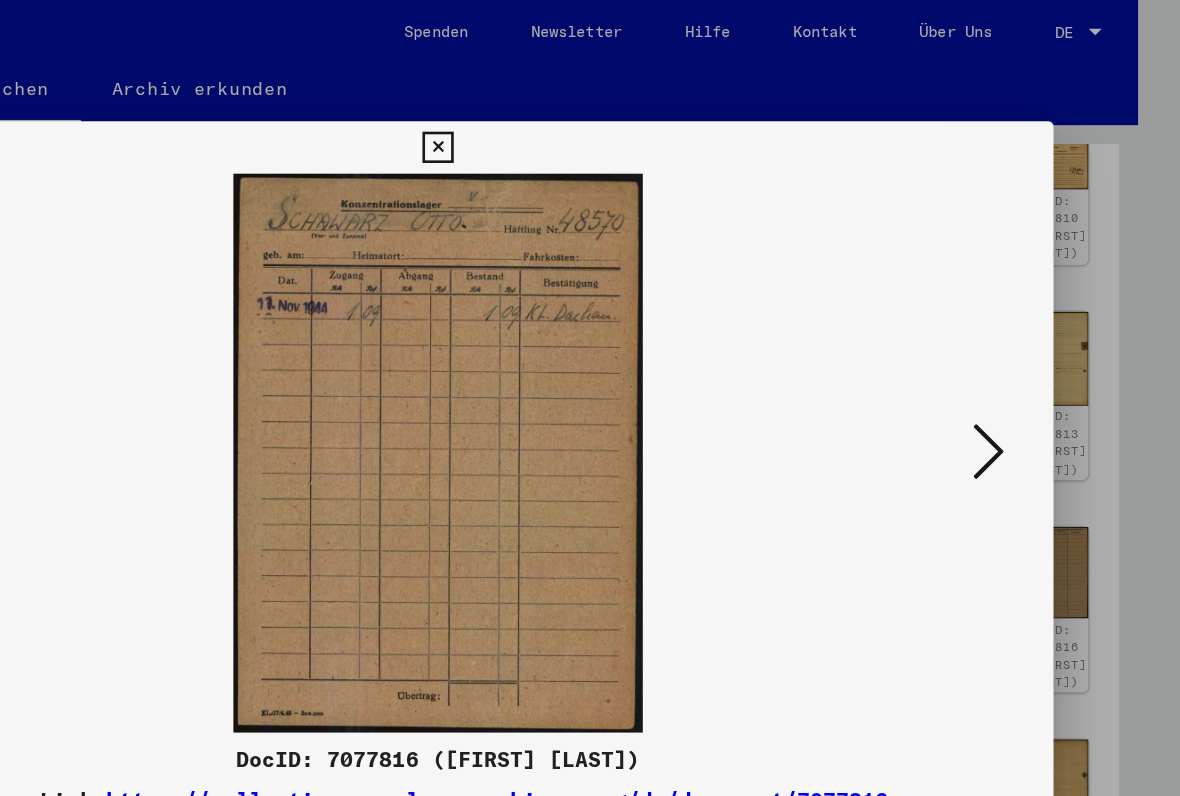 click at bounding box center [1012, 346] 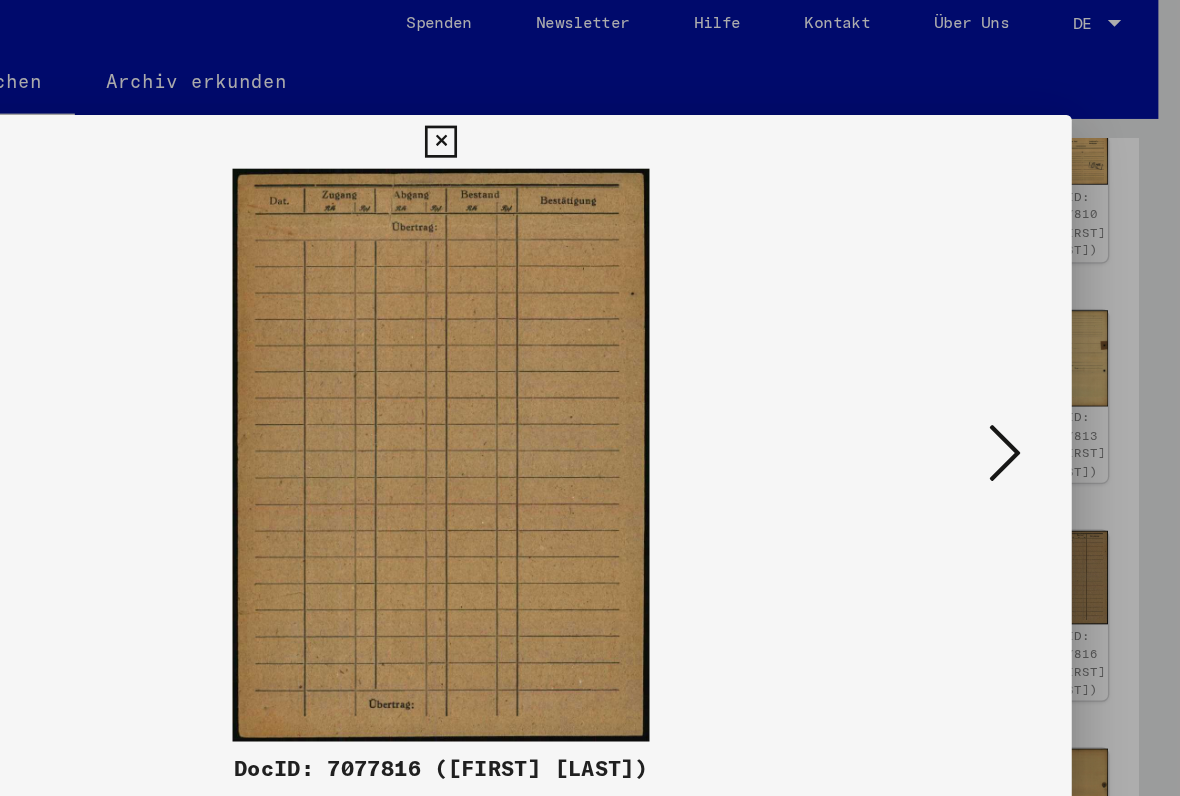click at bounding box center (1012, 346) 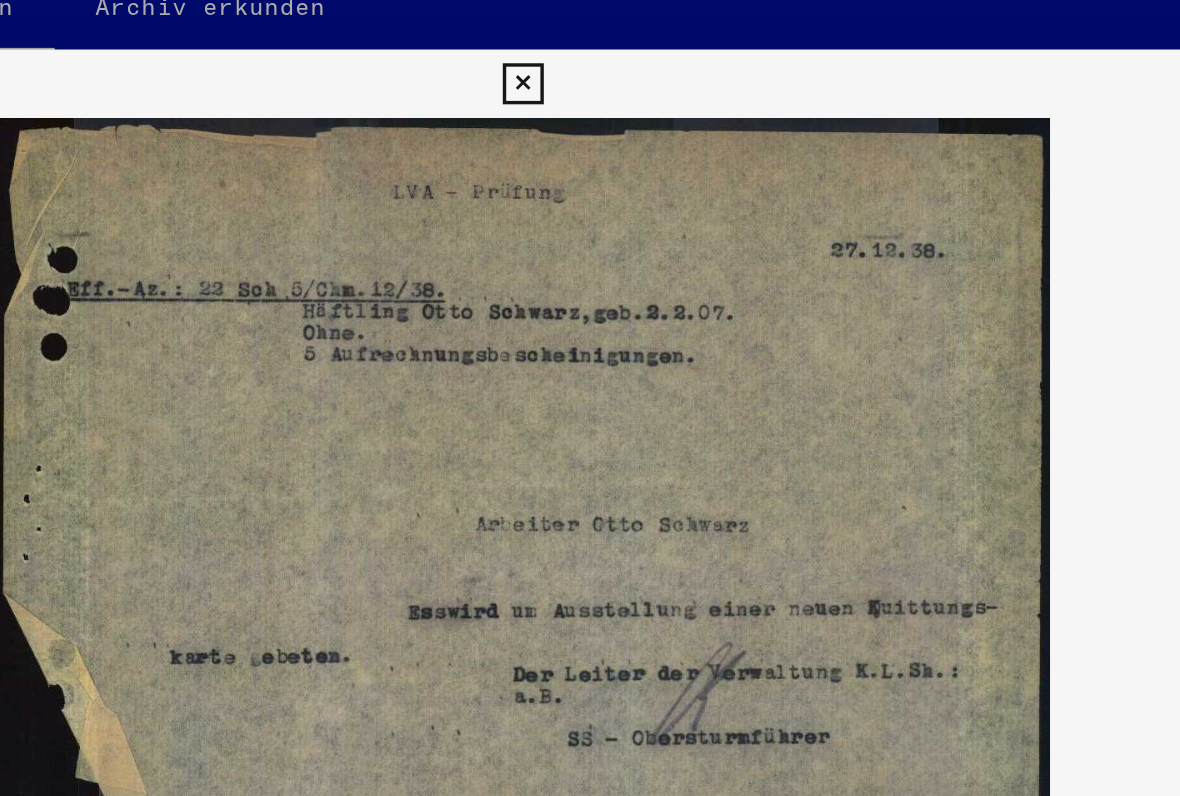 click at bounding box center (1012, 346) 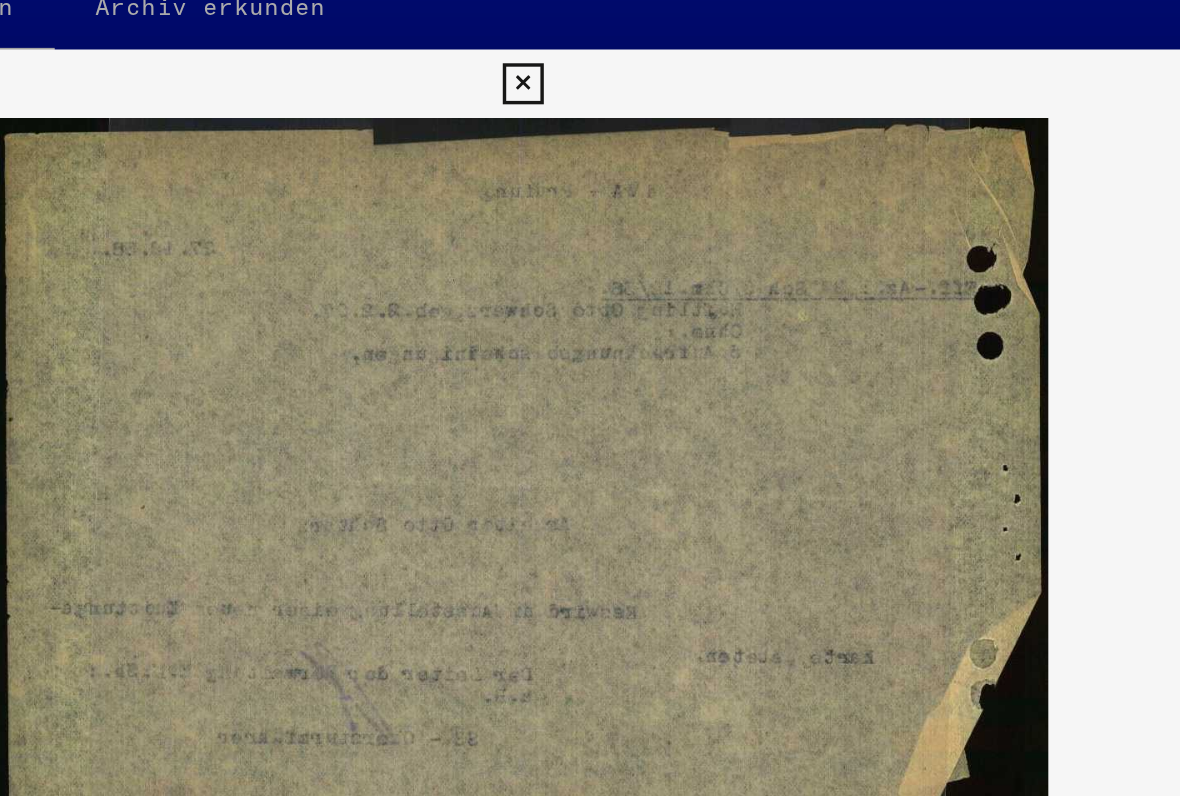 click at bounding box center (1012, 347) 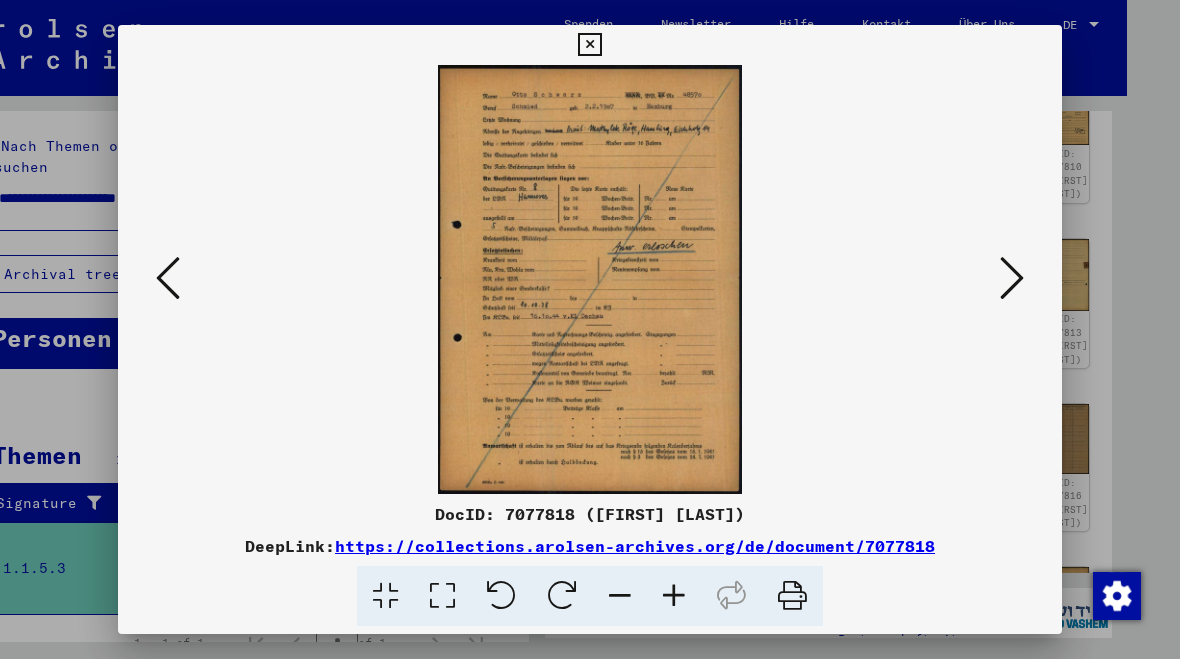 click at bounding box center (168, 278) 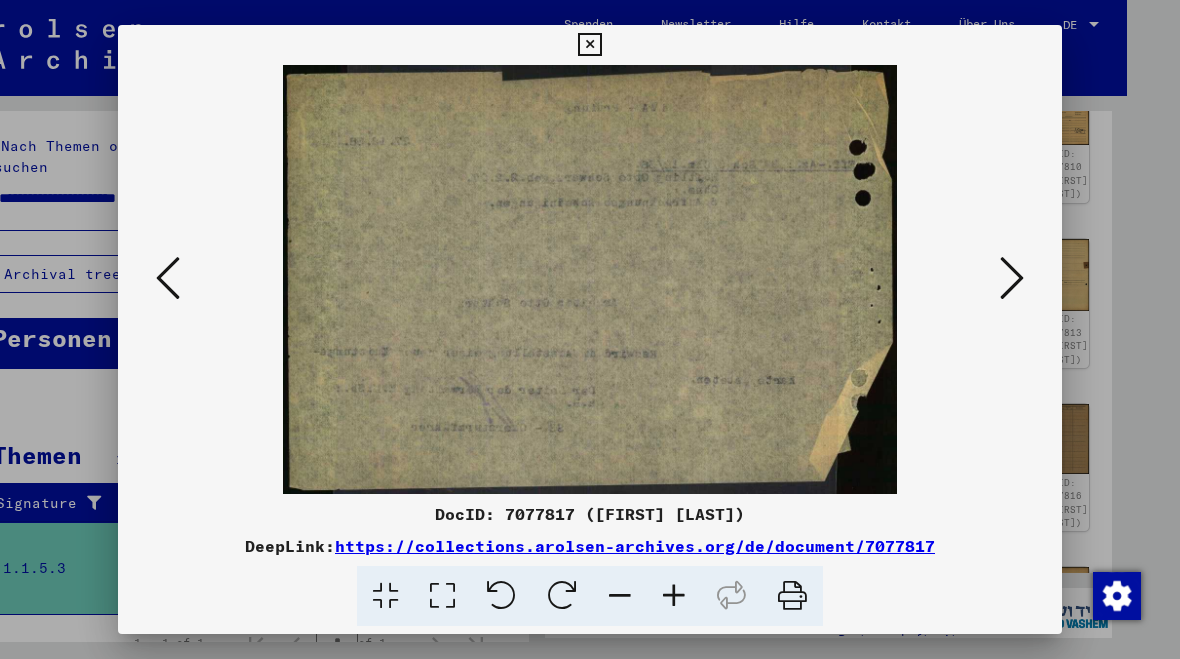 click at bounding box center (168, 278) 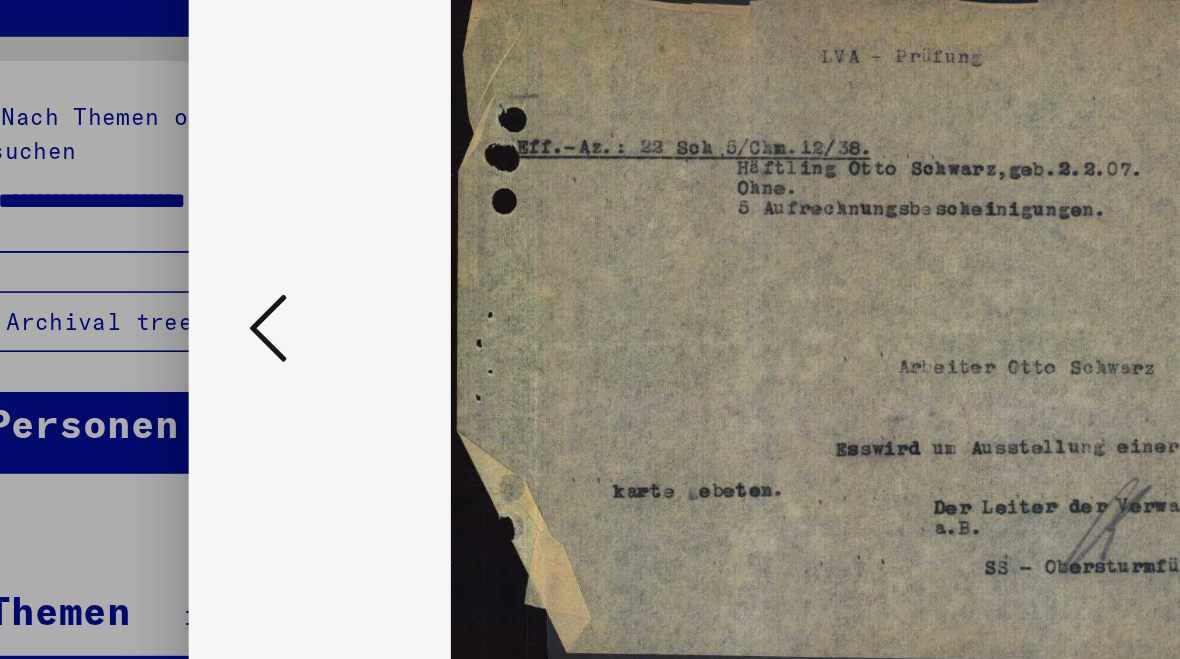 click at bounding box center (168, 278) 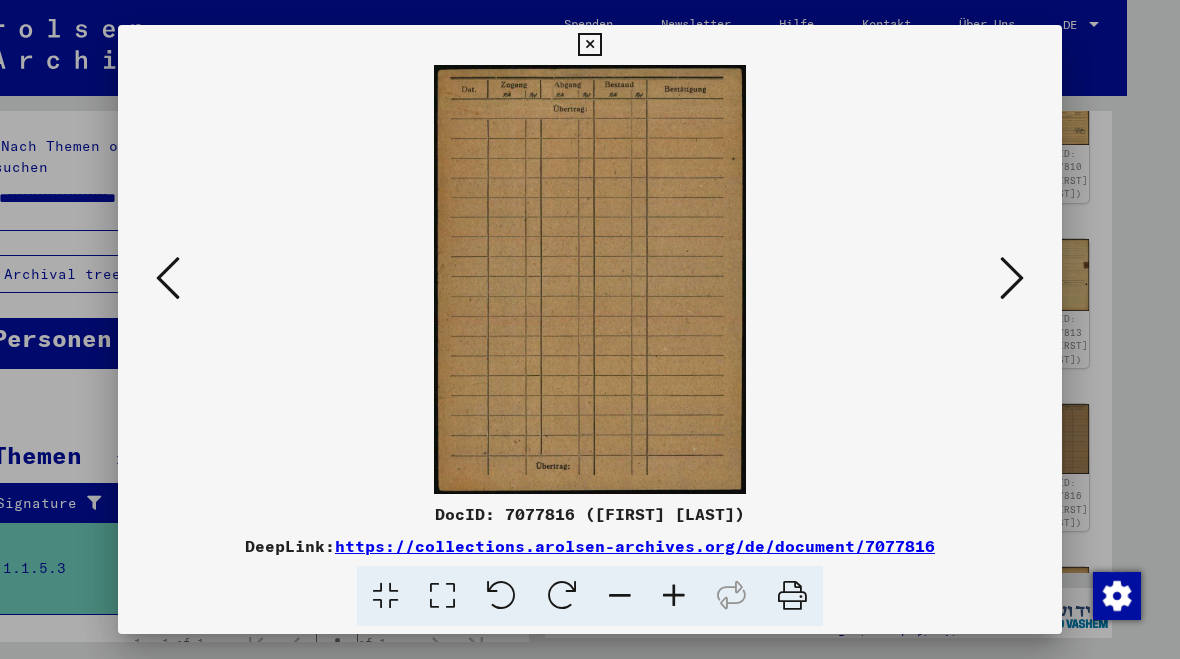 click at bounding box center (1012, 278) 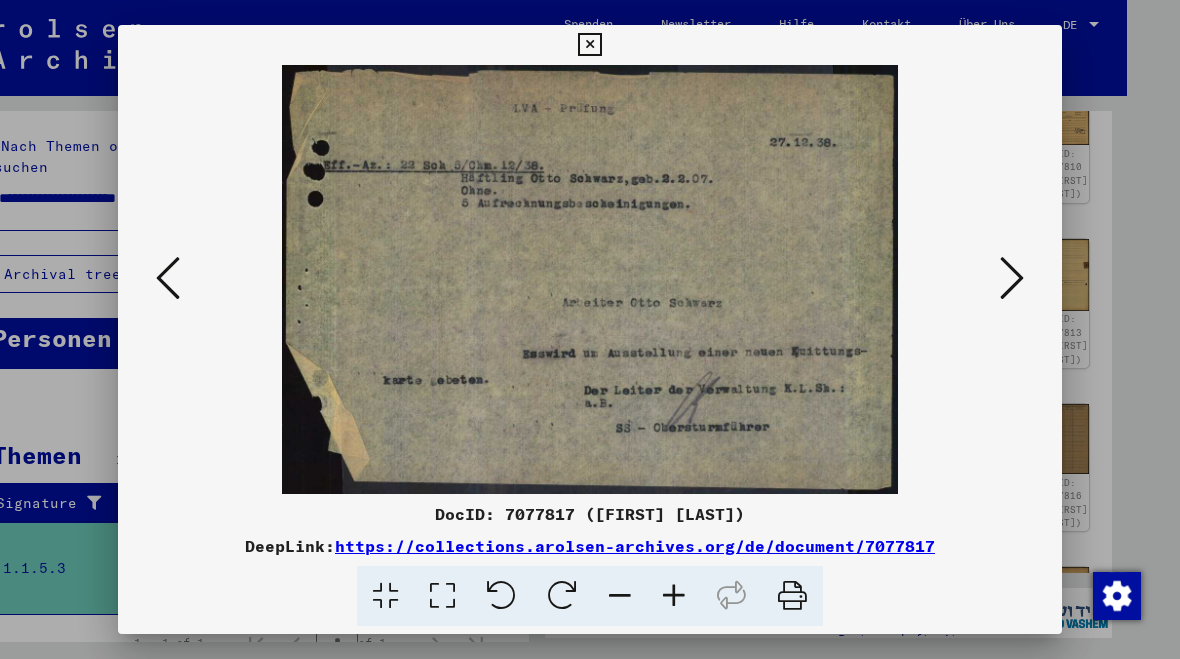 click at bounding box center (1012, 278) 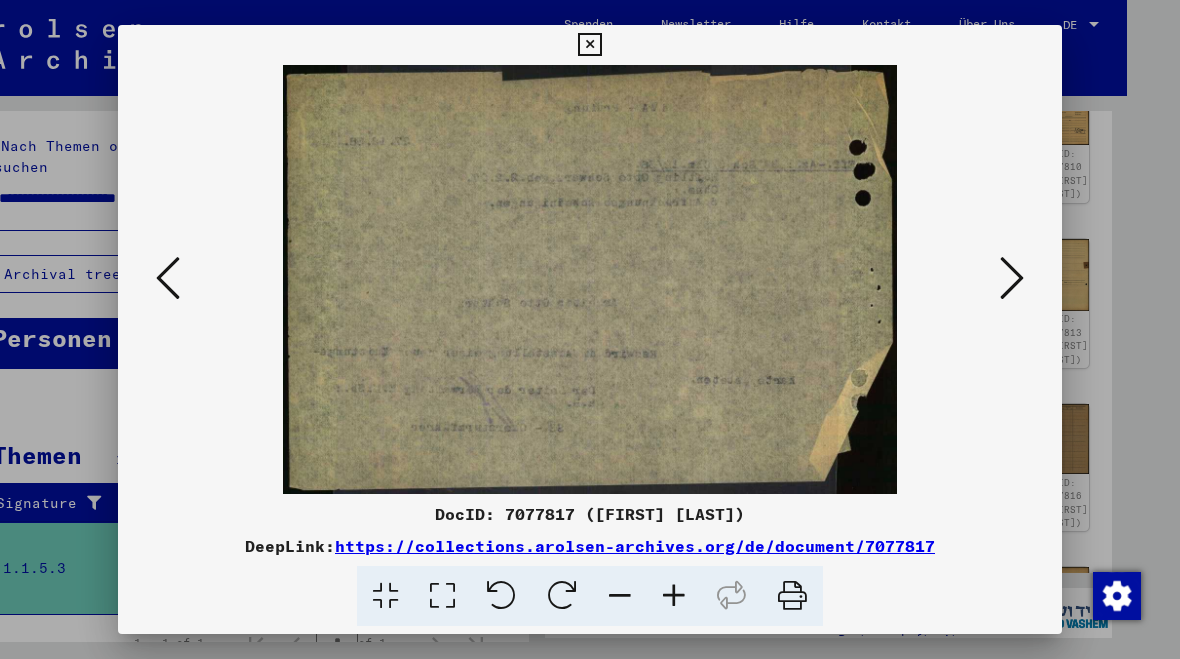click at bounding box center (1012, 278) 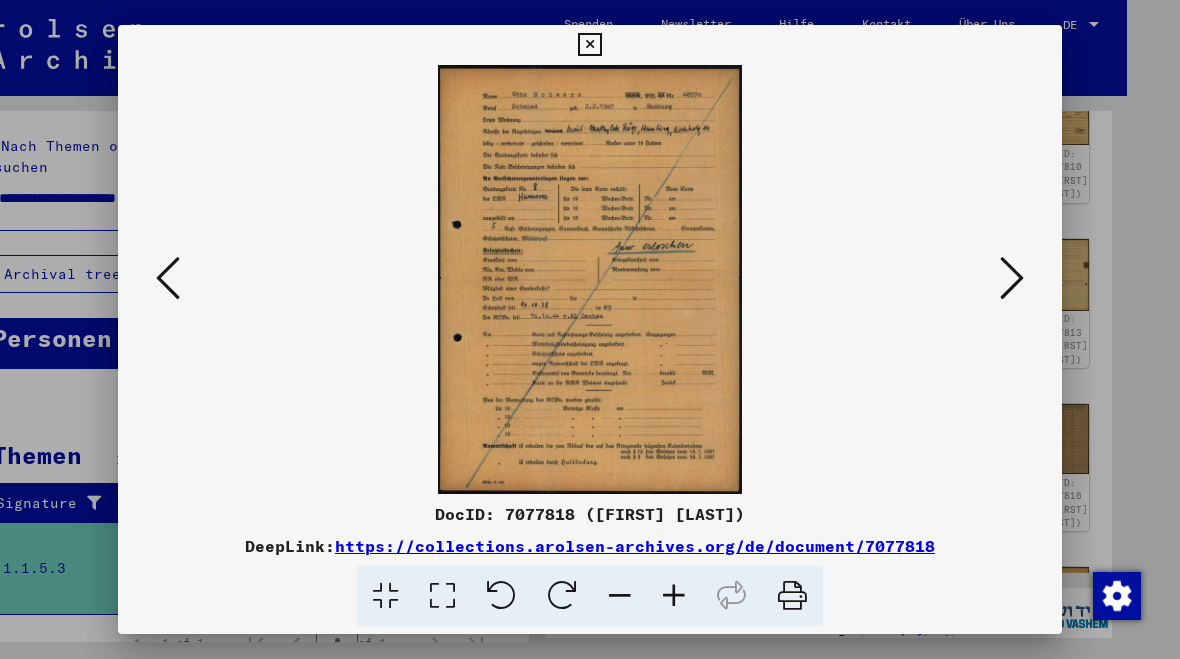 click at bounding box center [1012, 278] 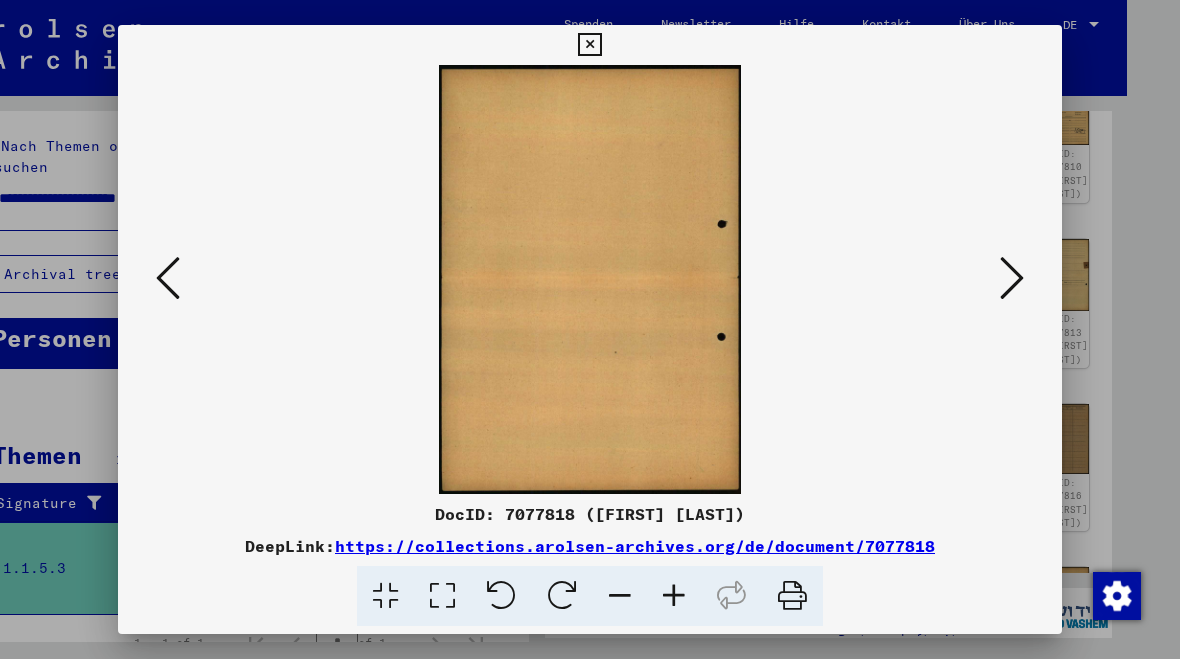 click at bounding box center [1012, 279] 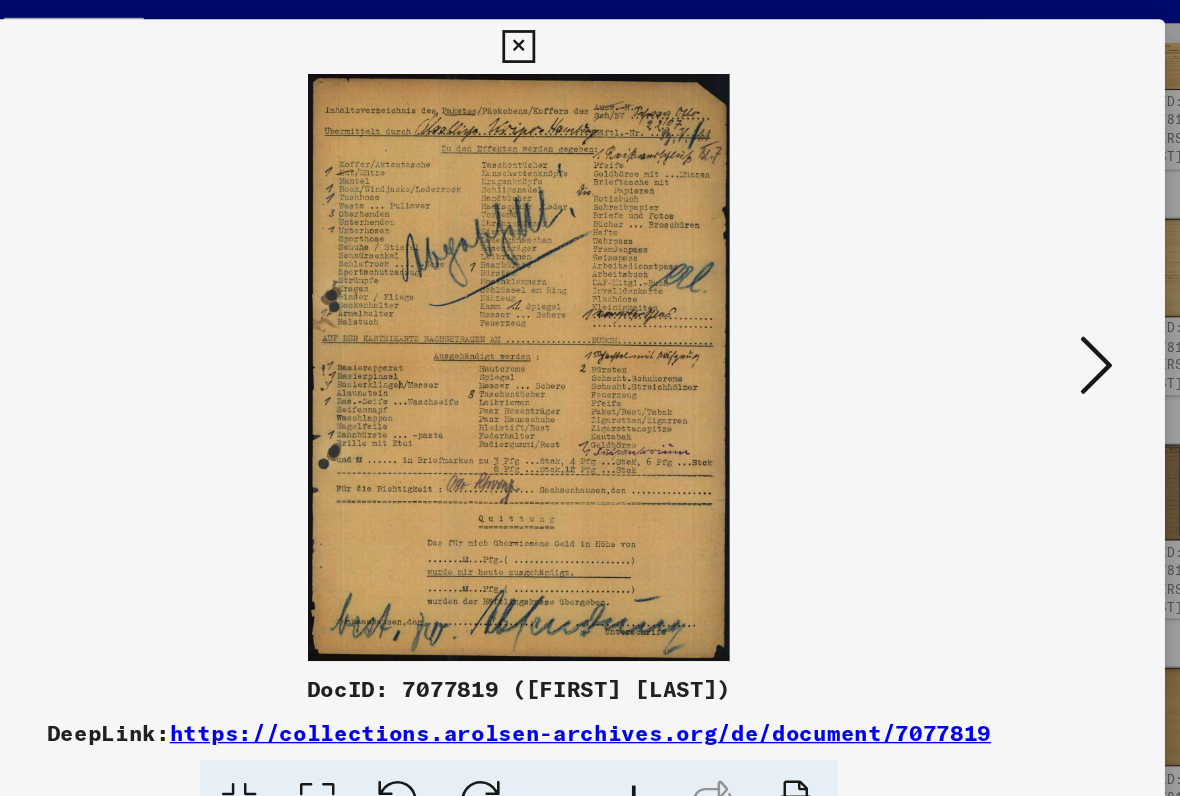 click at bounding box center (1012, 347) 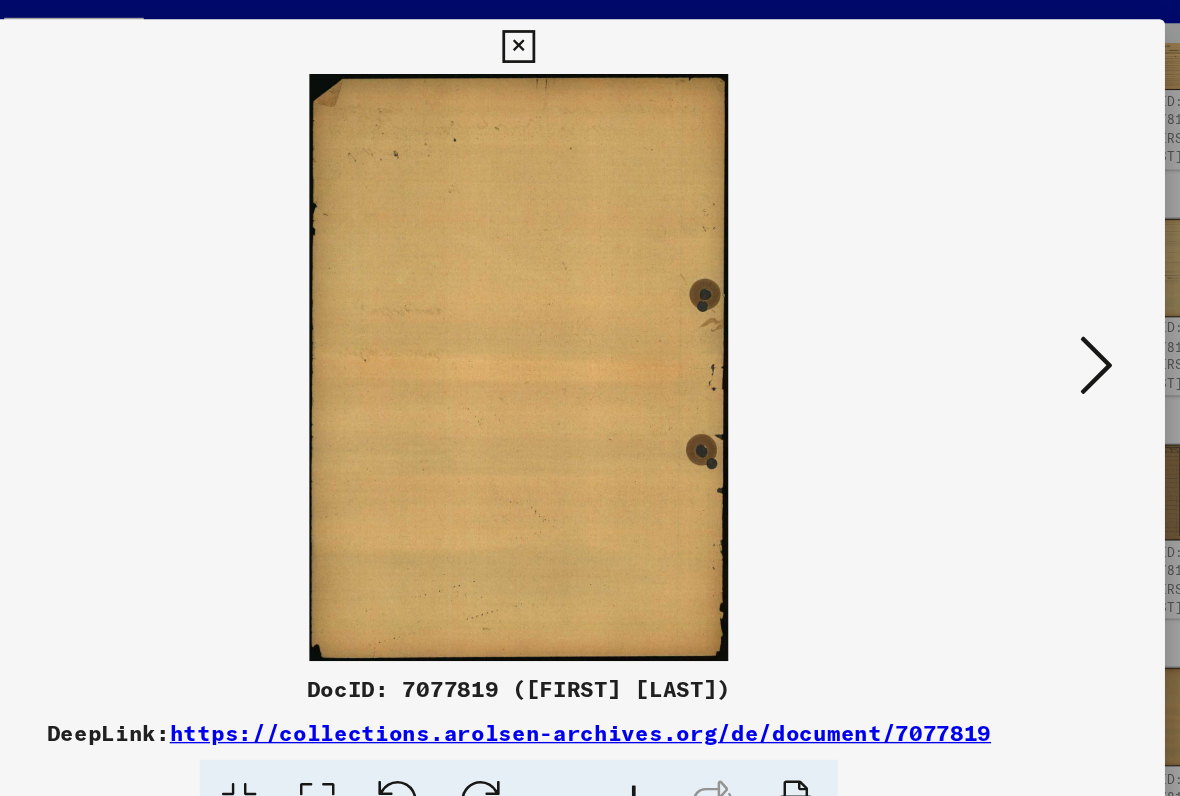 click at bounding box center (1012, 346) 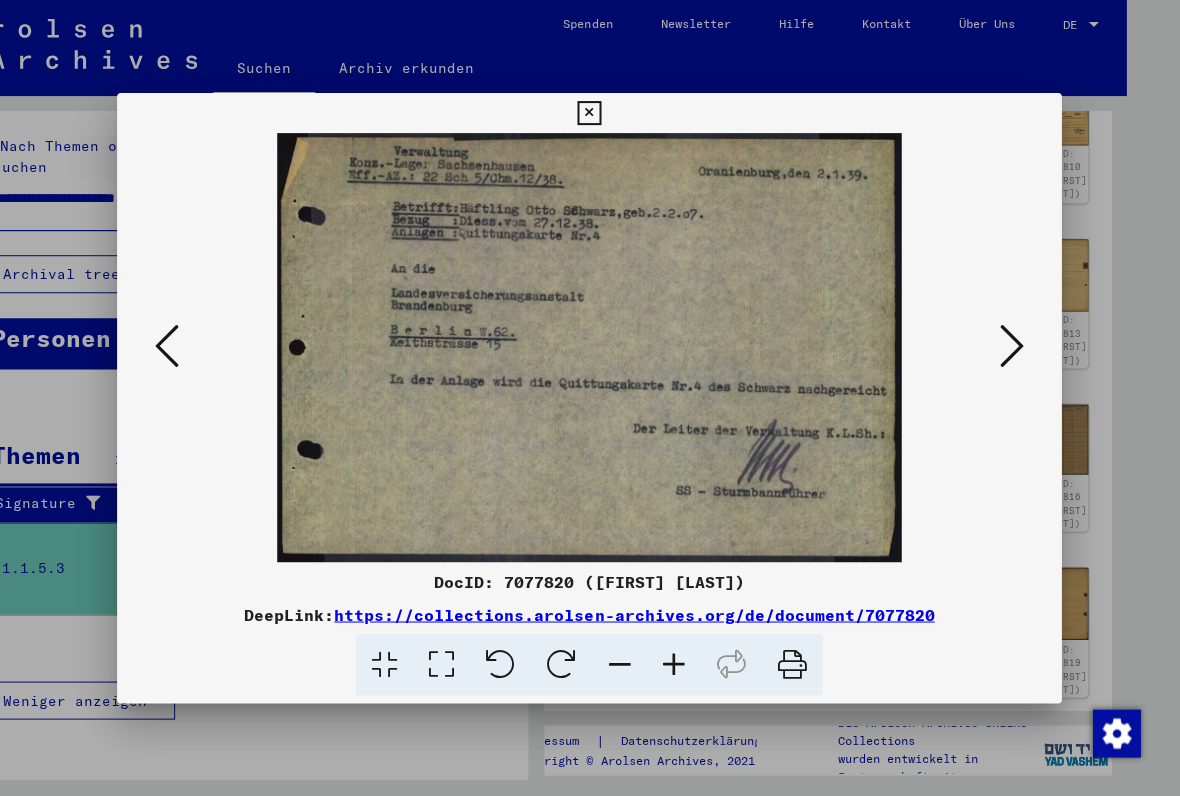 click at bounding box center [1012, 346] 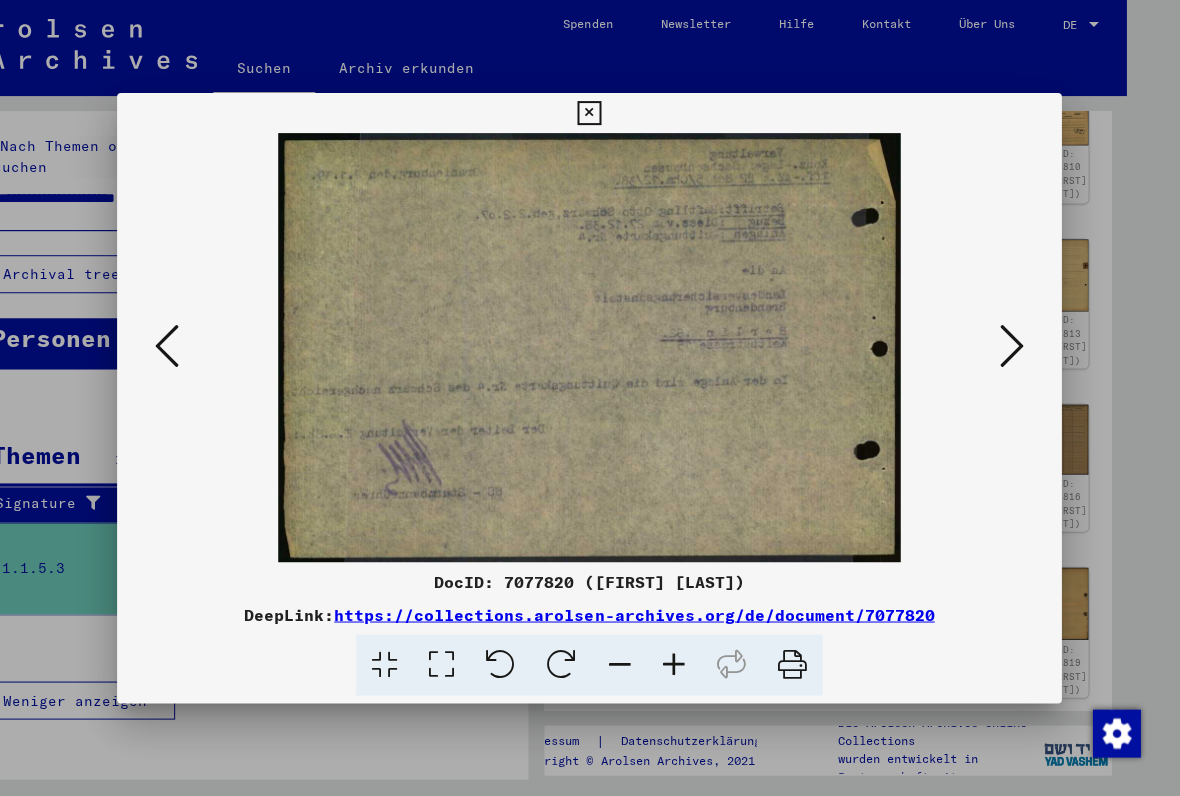 click at bounding box center (1012, 346) 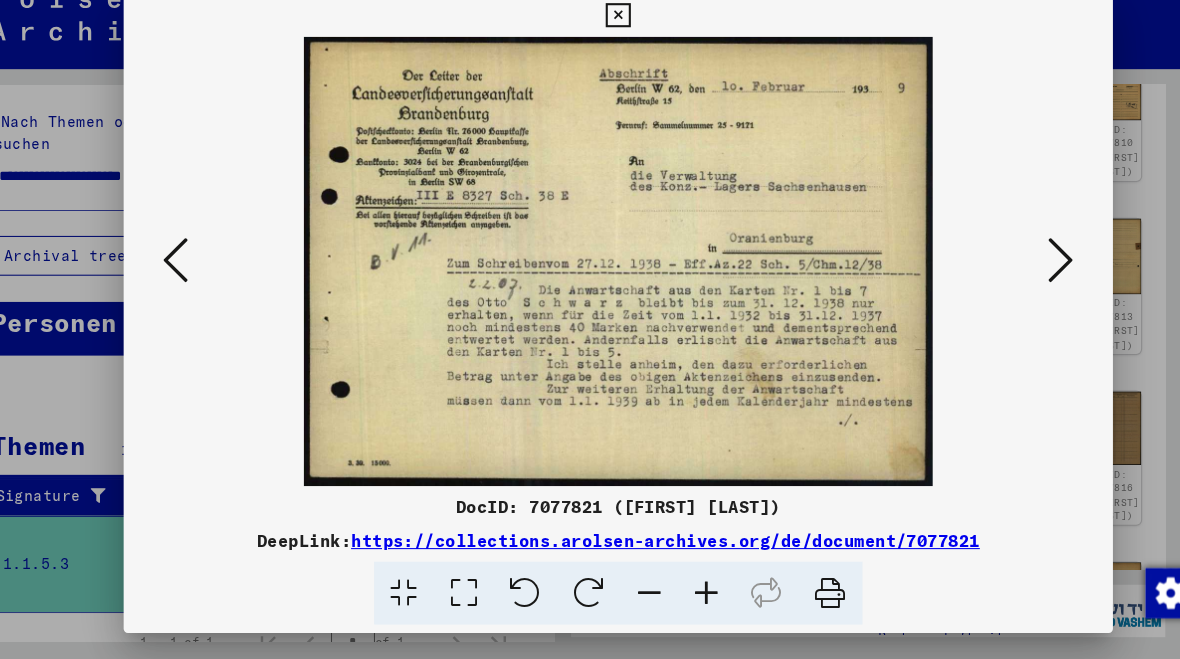 click at bounding box center (1012, 278) 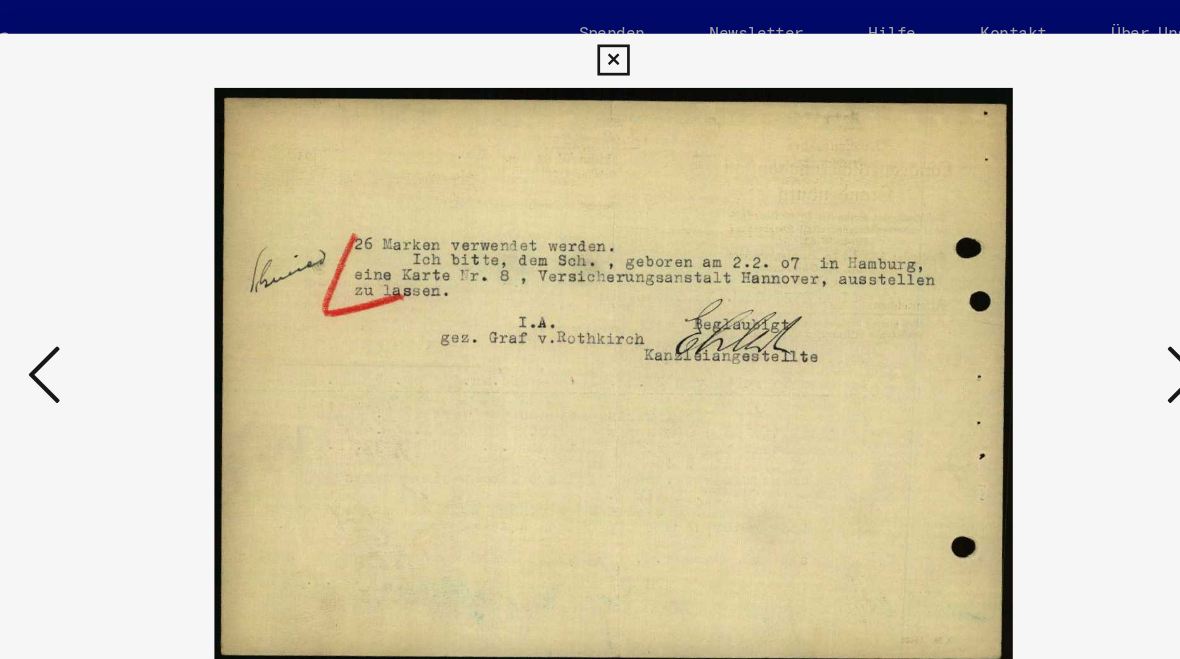 click at bounding box center (1012, 278) 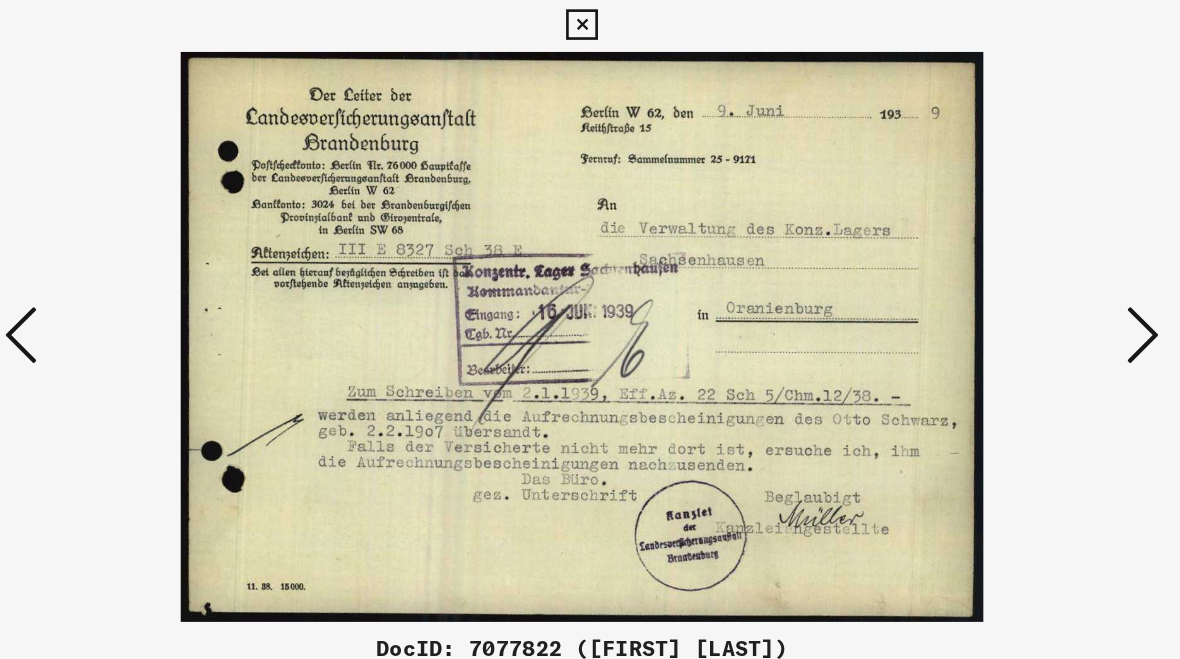 click at bounding box center [1012, 278] 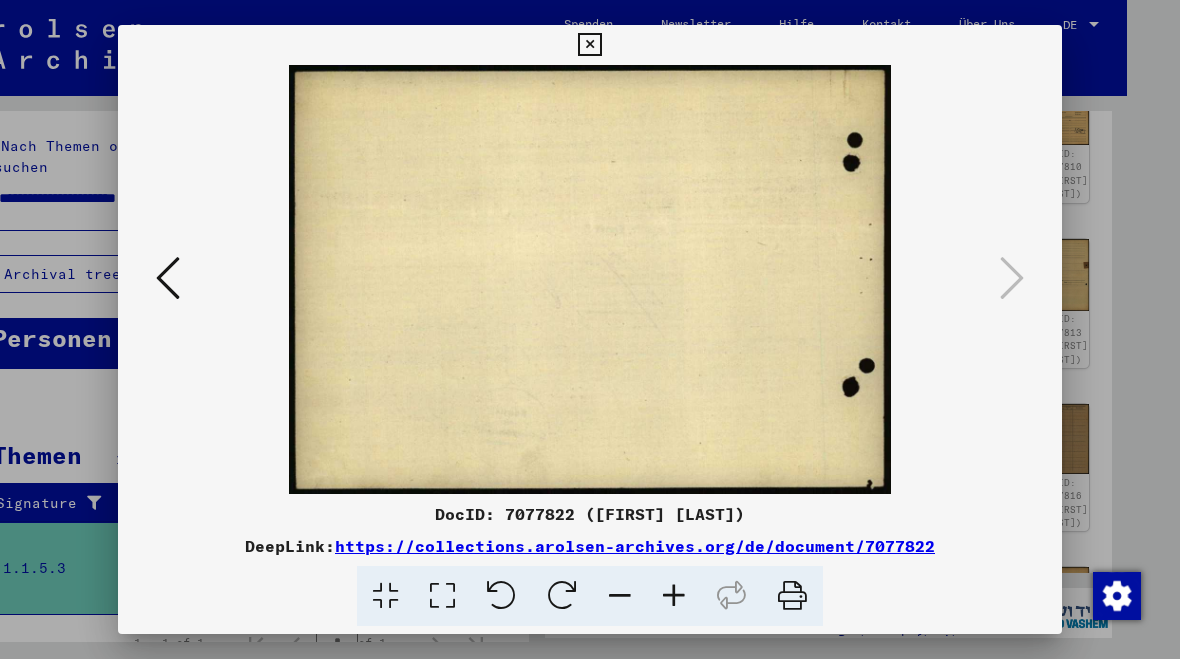 click at bounding box center [589, 45] 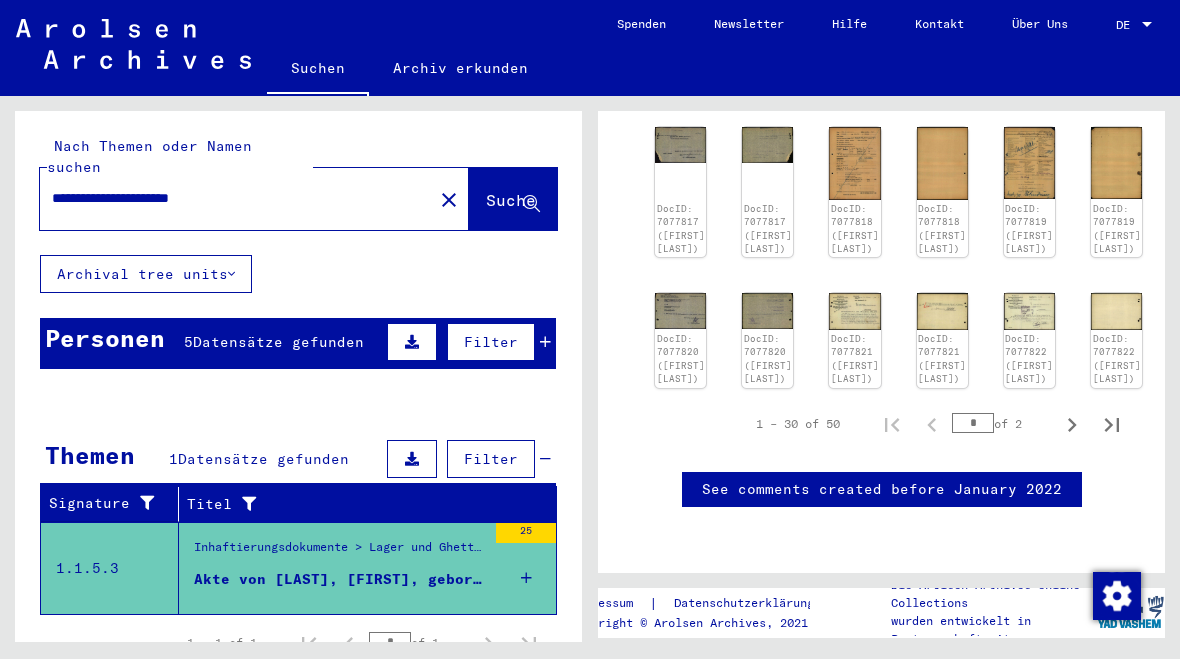 scroll, scrollTop: 885, scrollLeft: 0, axis: vertical 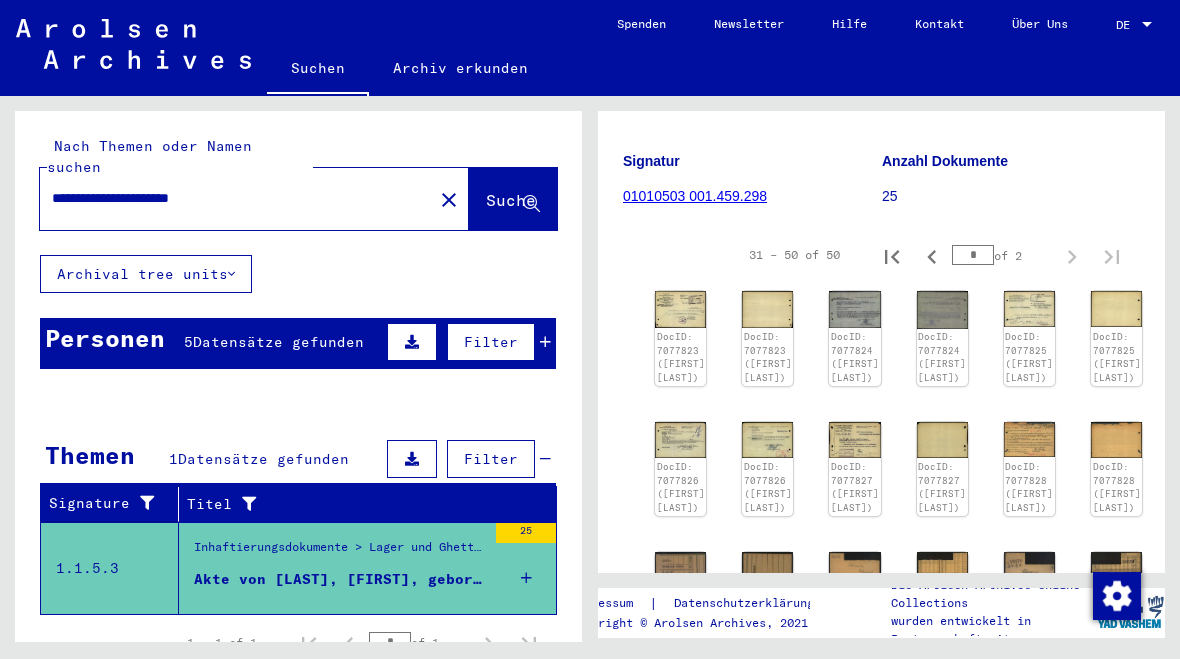 click 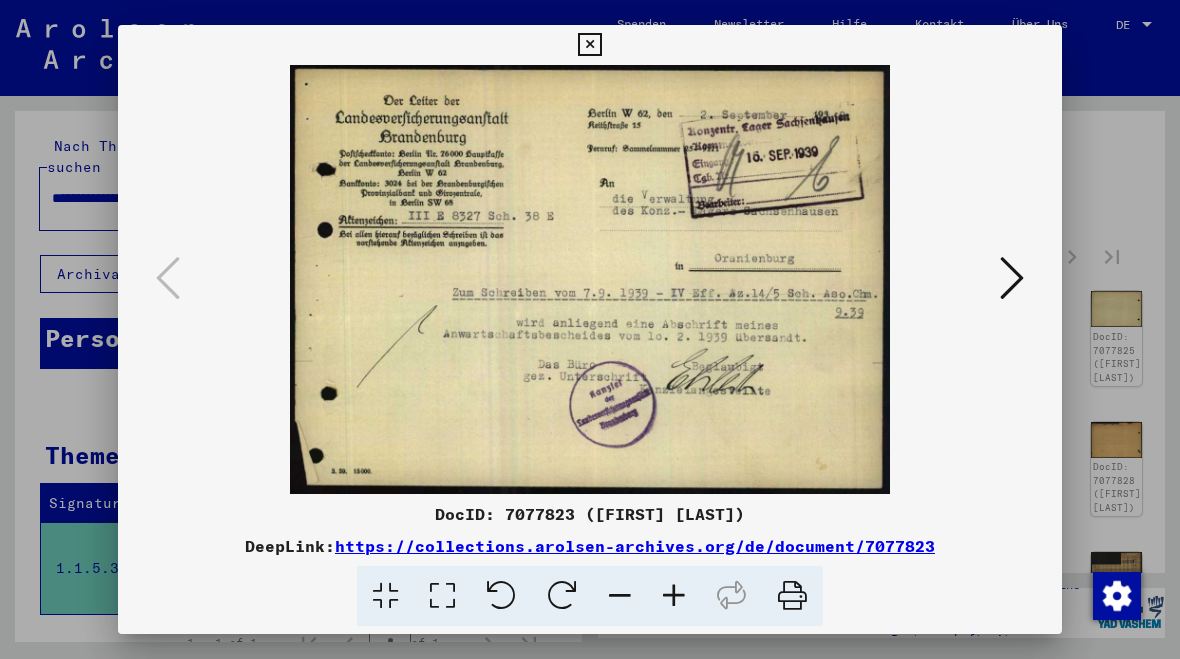 click at bounding box center (1012, 279) 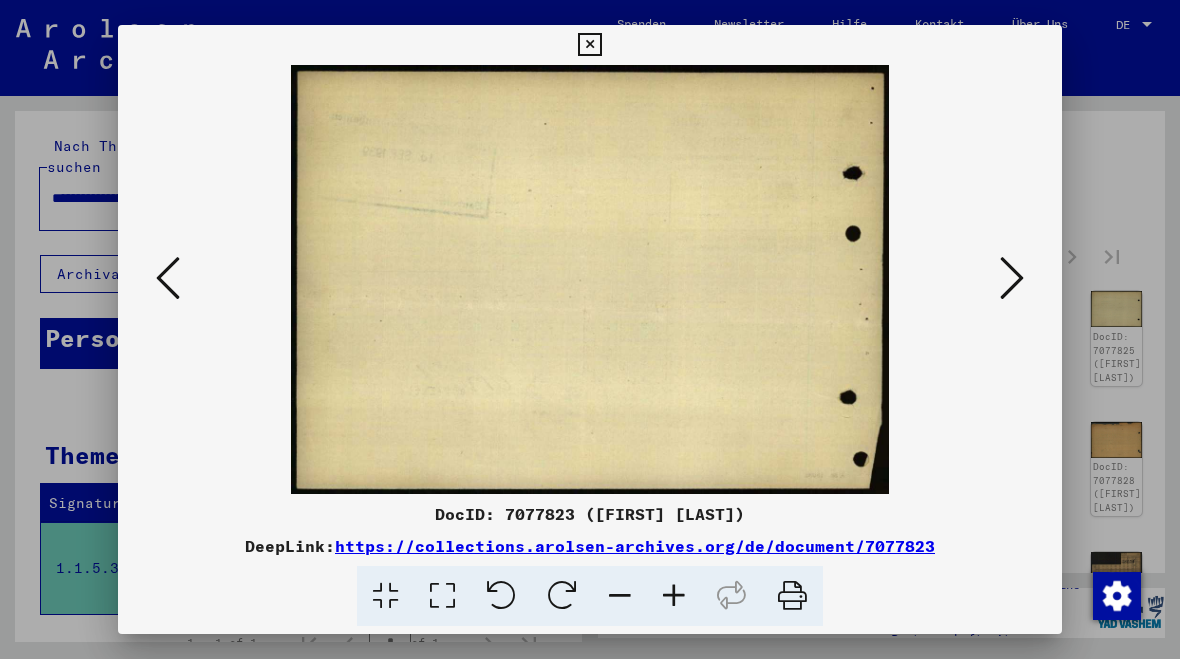 click at bounding box center [1012, 279] 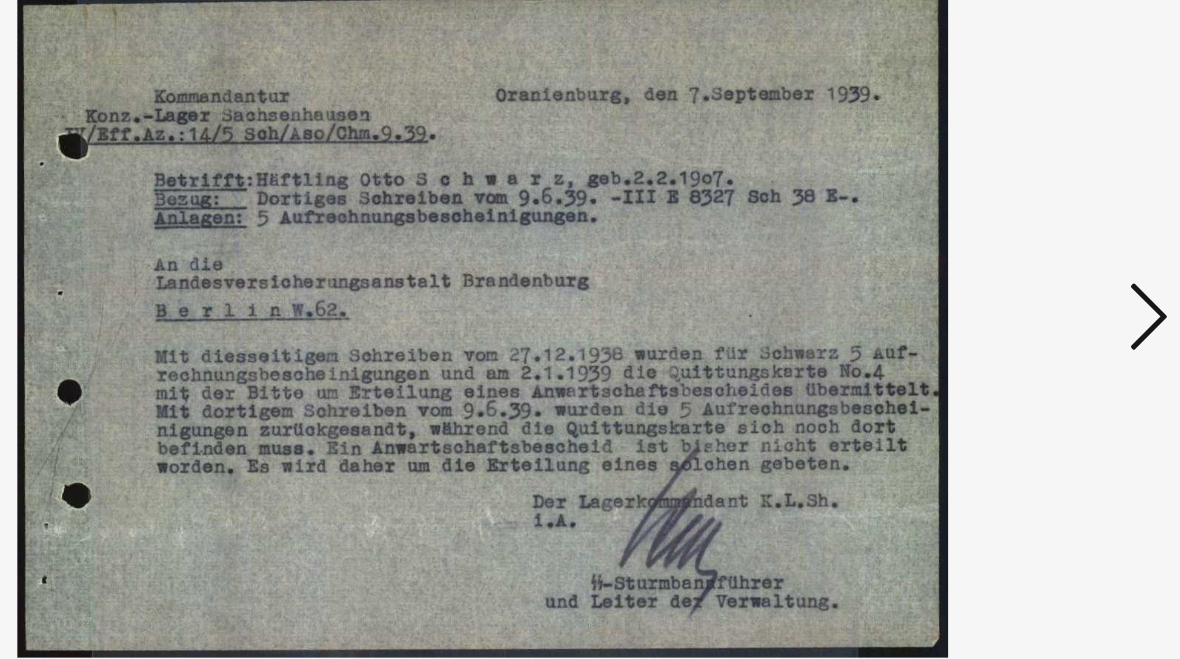 click at bounding box center (1012, 278) 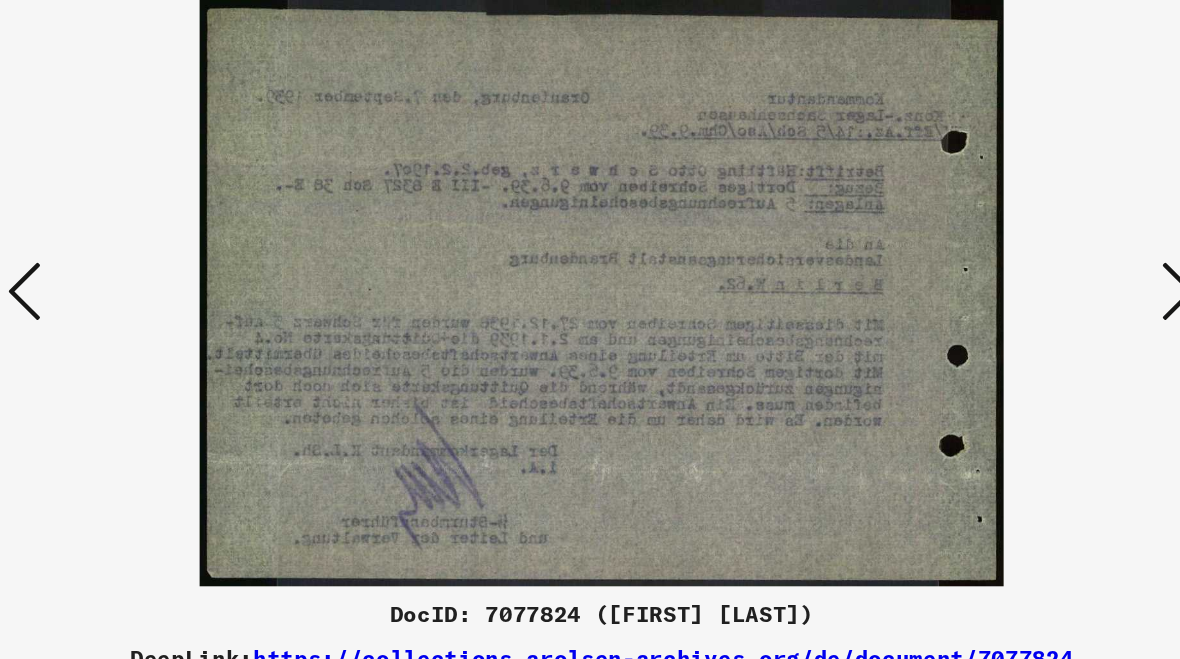 click at bounding box center [1012, 278] 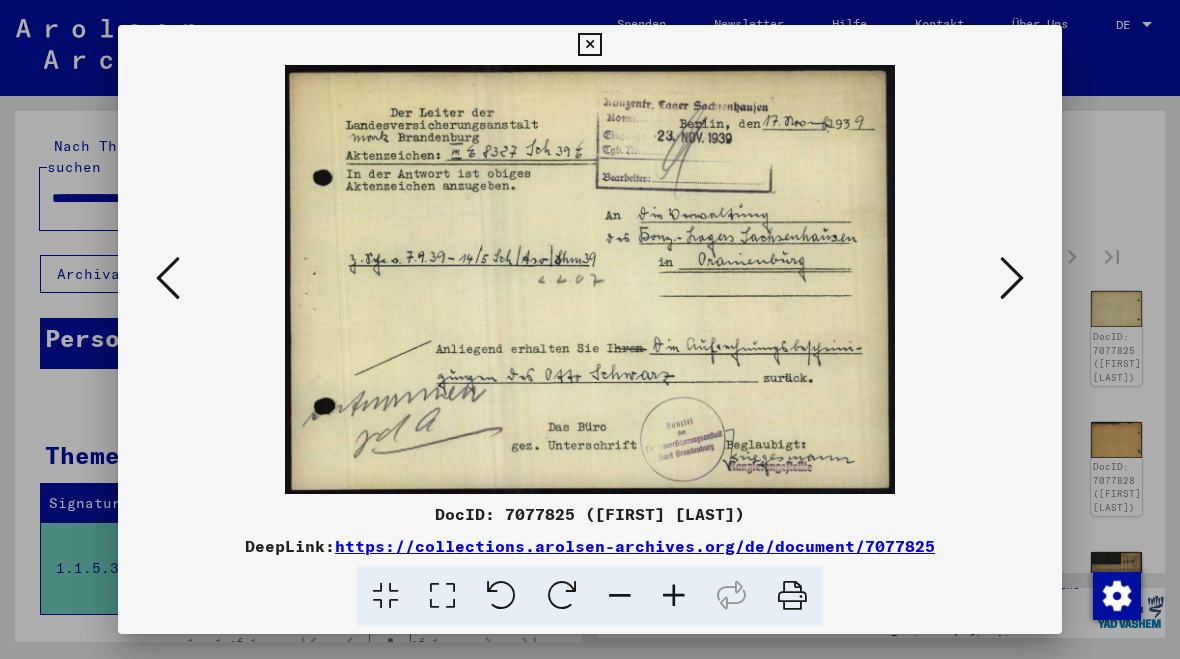 click at bounding box center [168, 278] 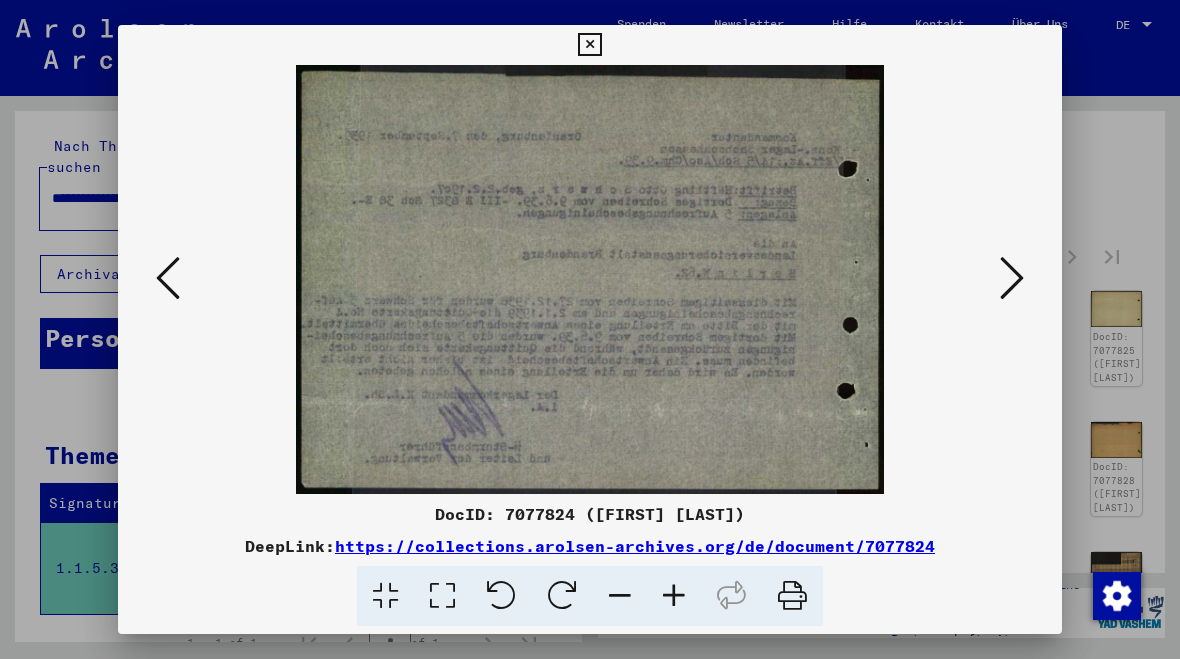 click at bounding box center (168, 278) 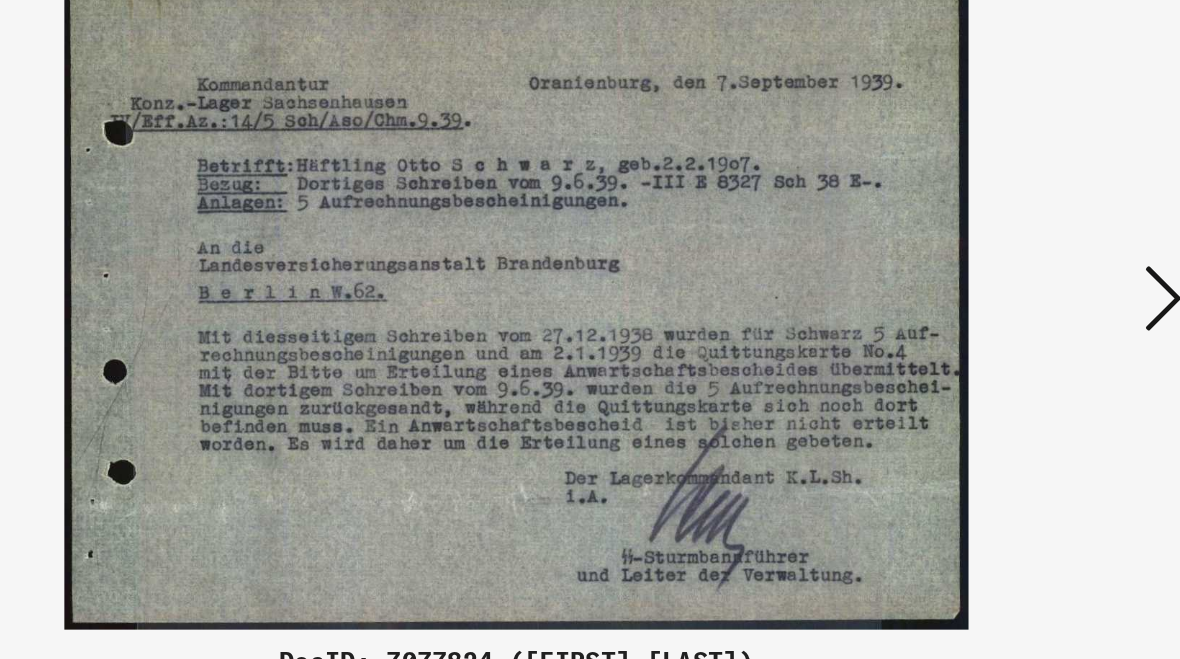 click at bounding box center (1012, 278) 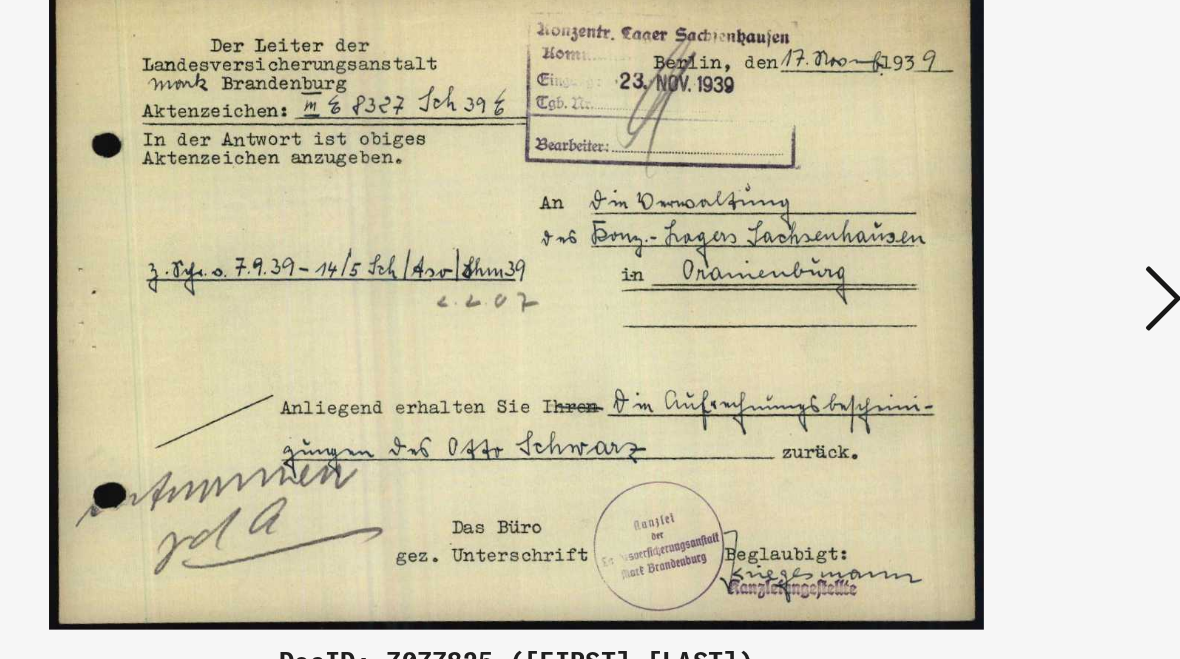 click at bounding box center (1012, 278) 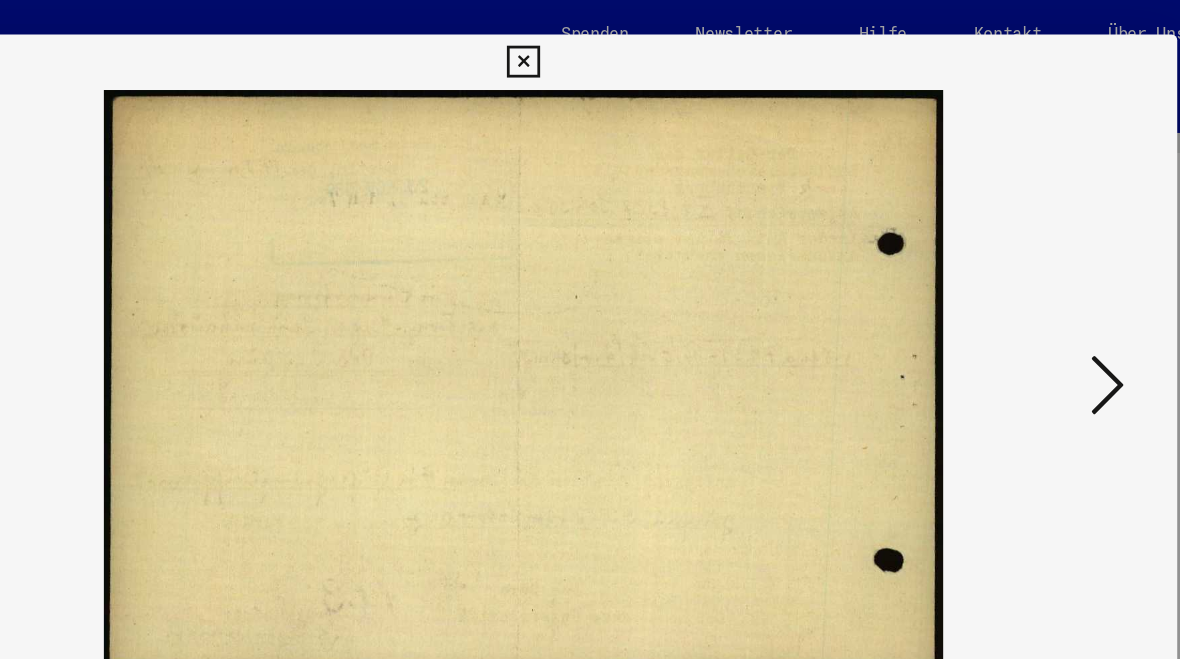 click at bounding box center (1012, 278) 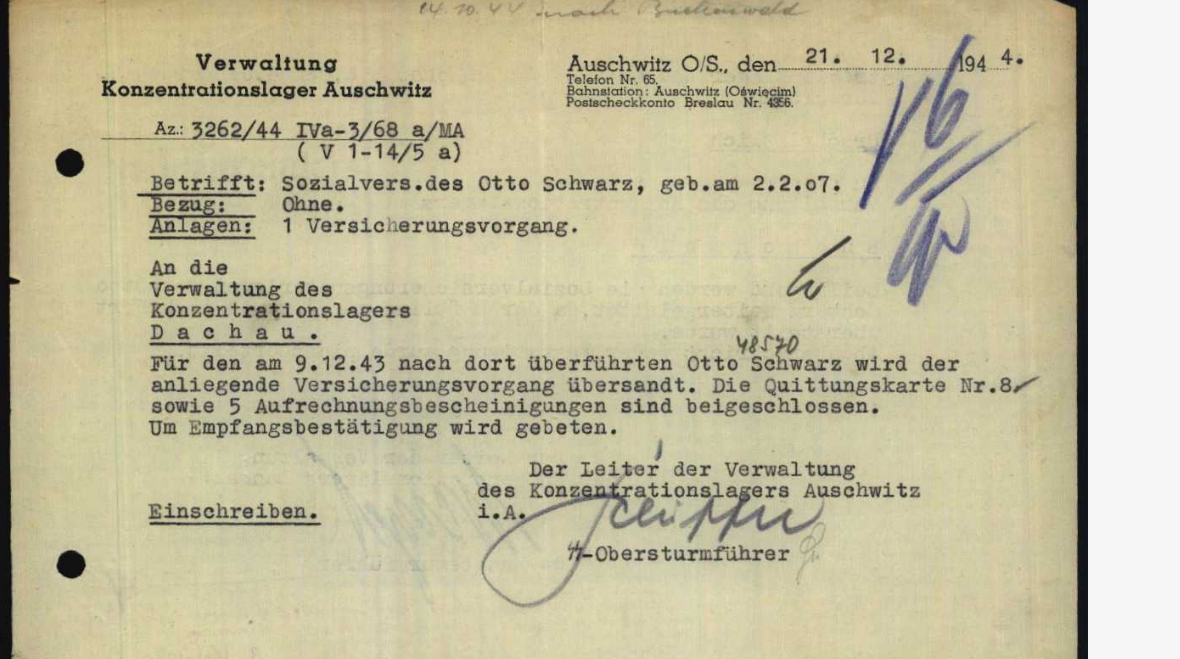 click at bounding box center (590, 279) 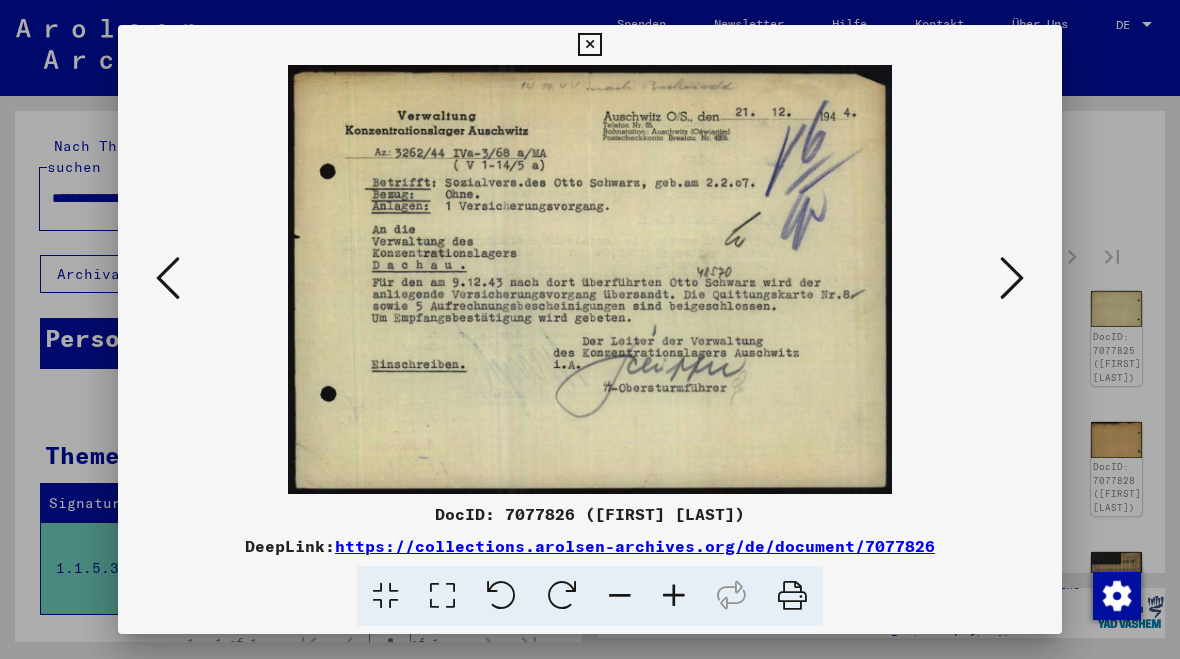 click at bounding box center (1012, 279) 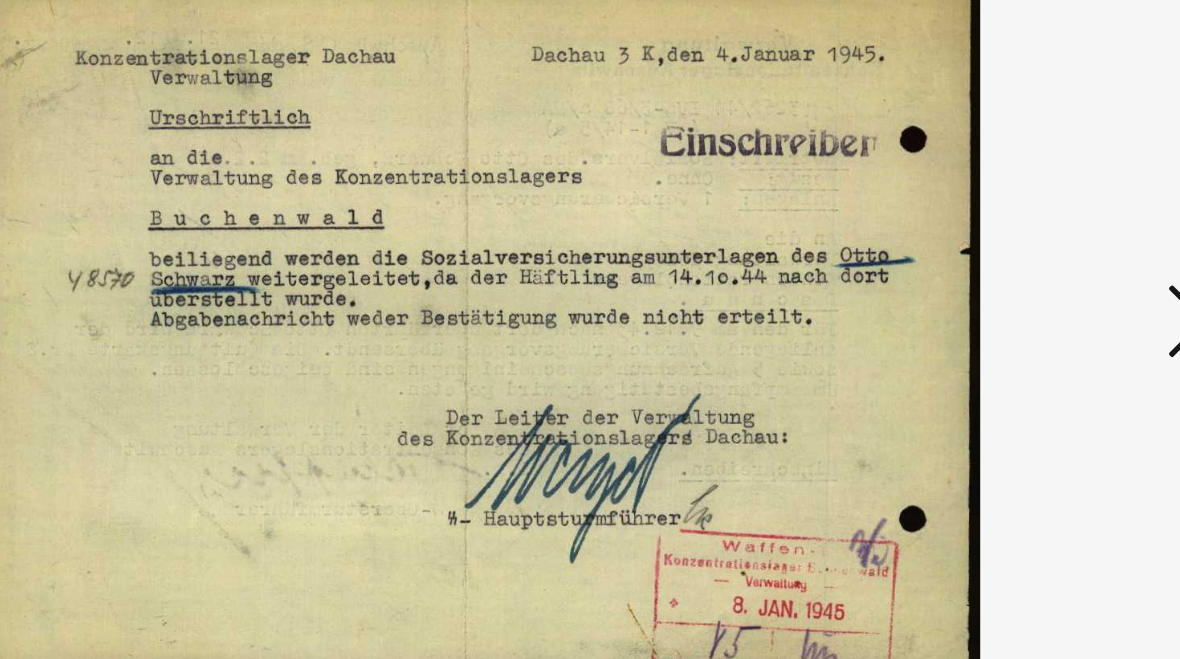click at bounding box center (1012, 278) 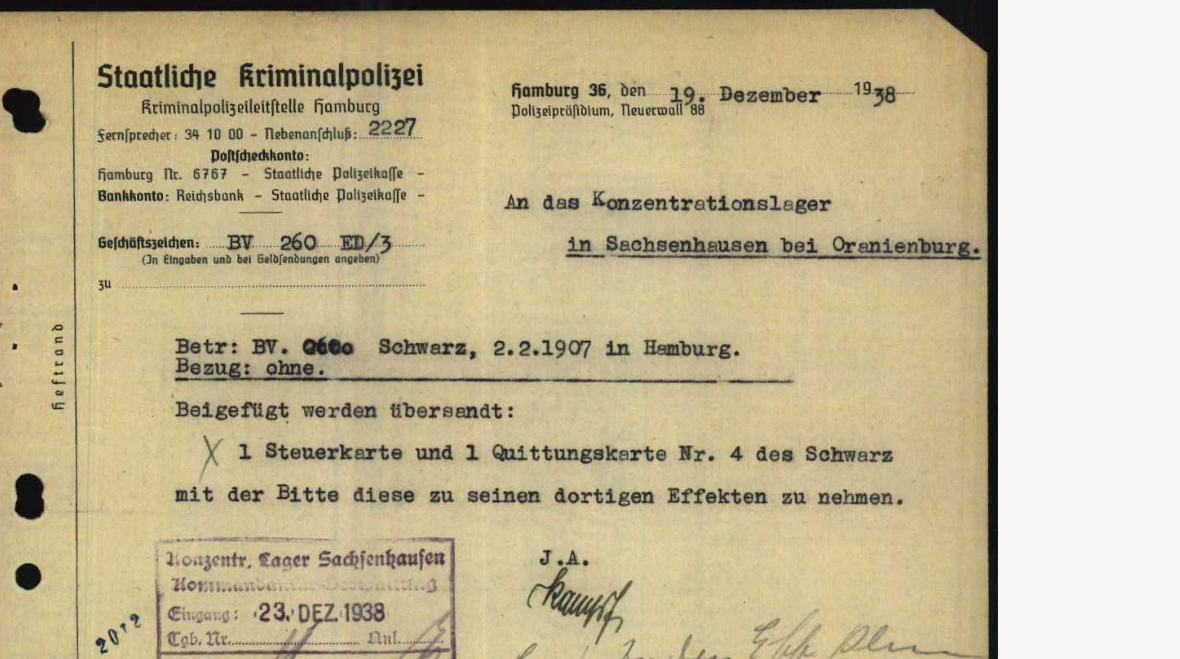 click at bounding box center (1012, 278) 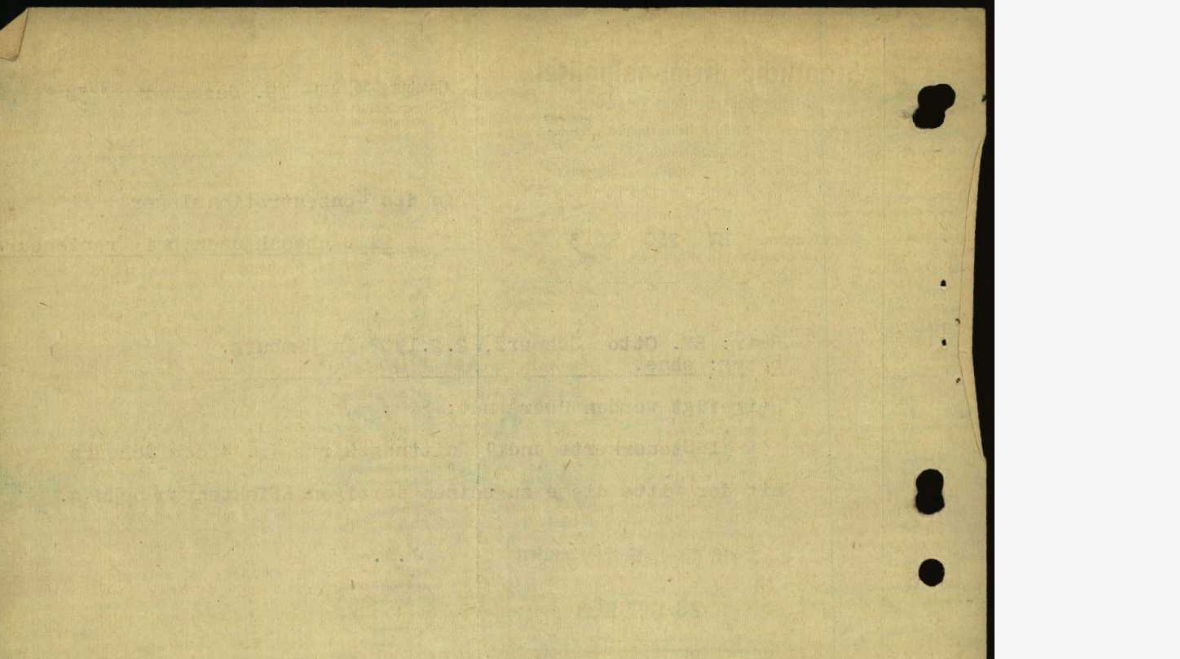 click at bounding box center [1012, 279] 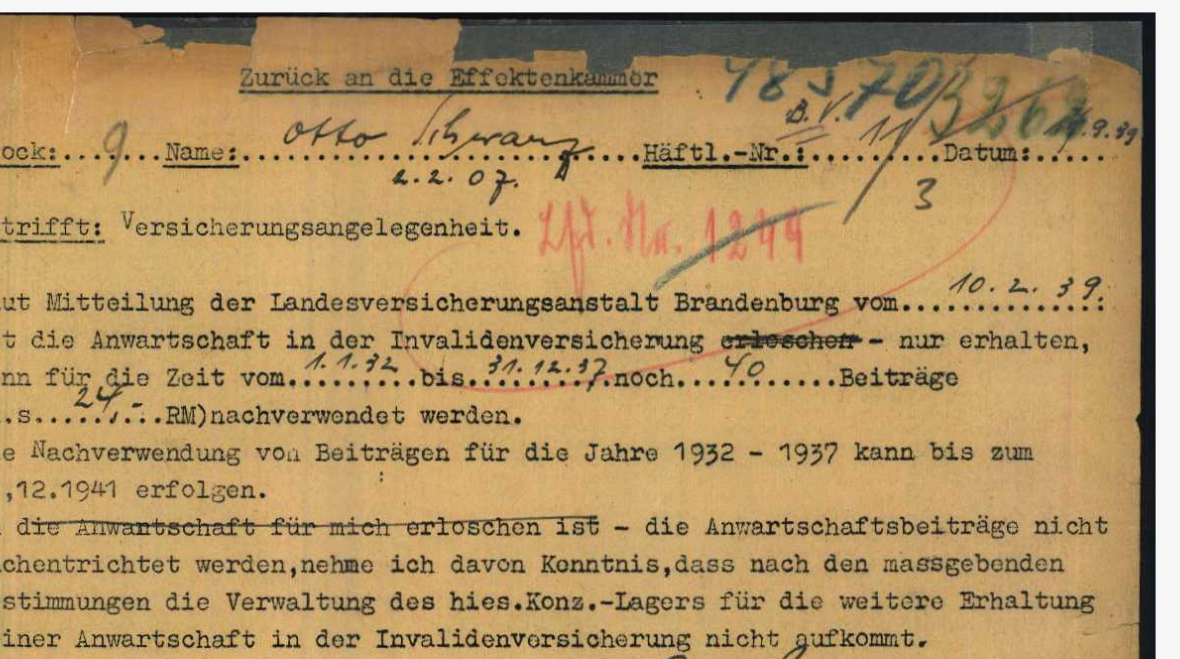 click at bounding box center (590, 279) 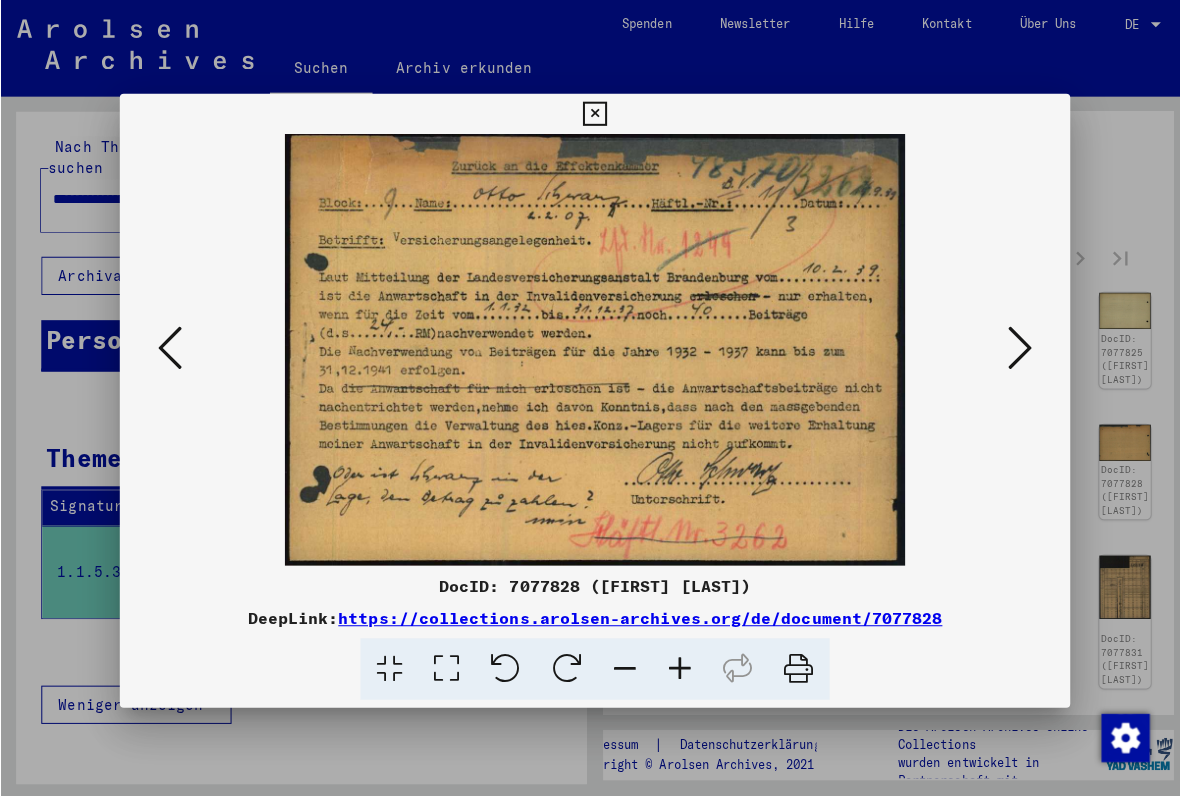 scroll, scrollTop: 0, scrollLeft: 7, axis: horizontal 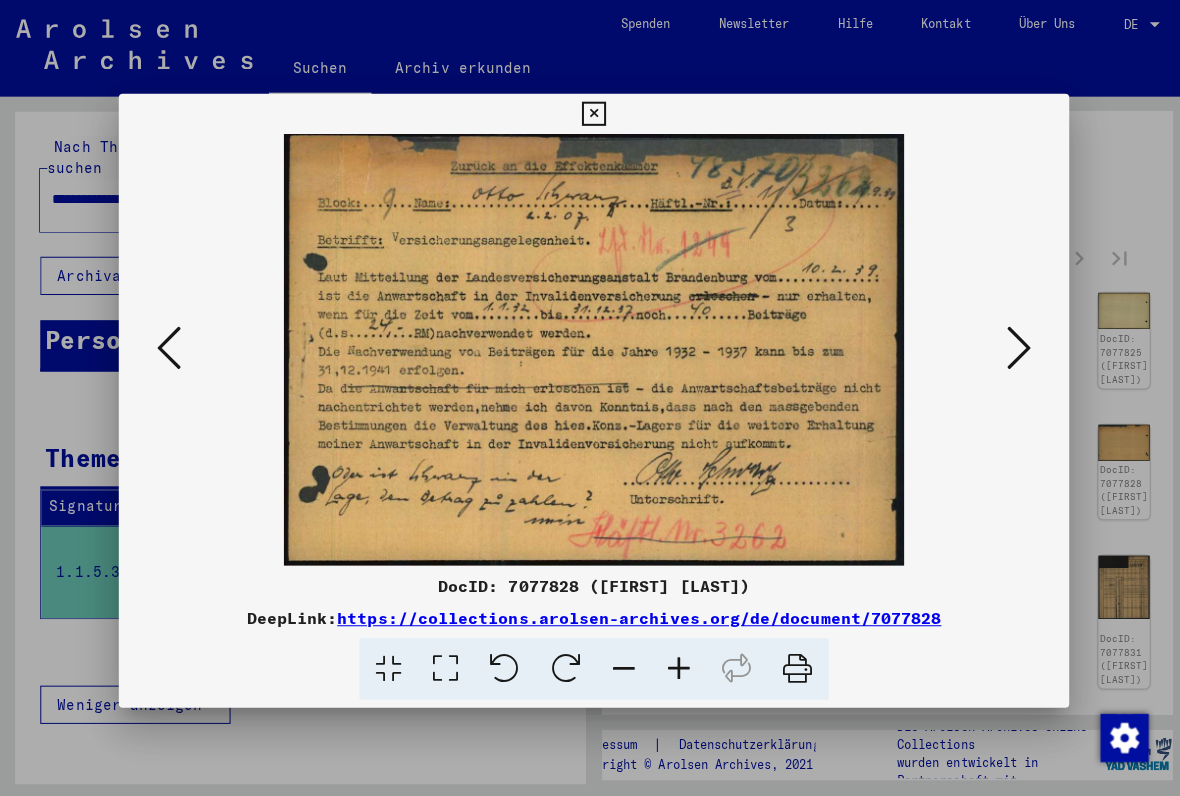 click at bounding box center (1012, 346) 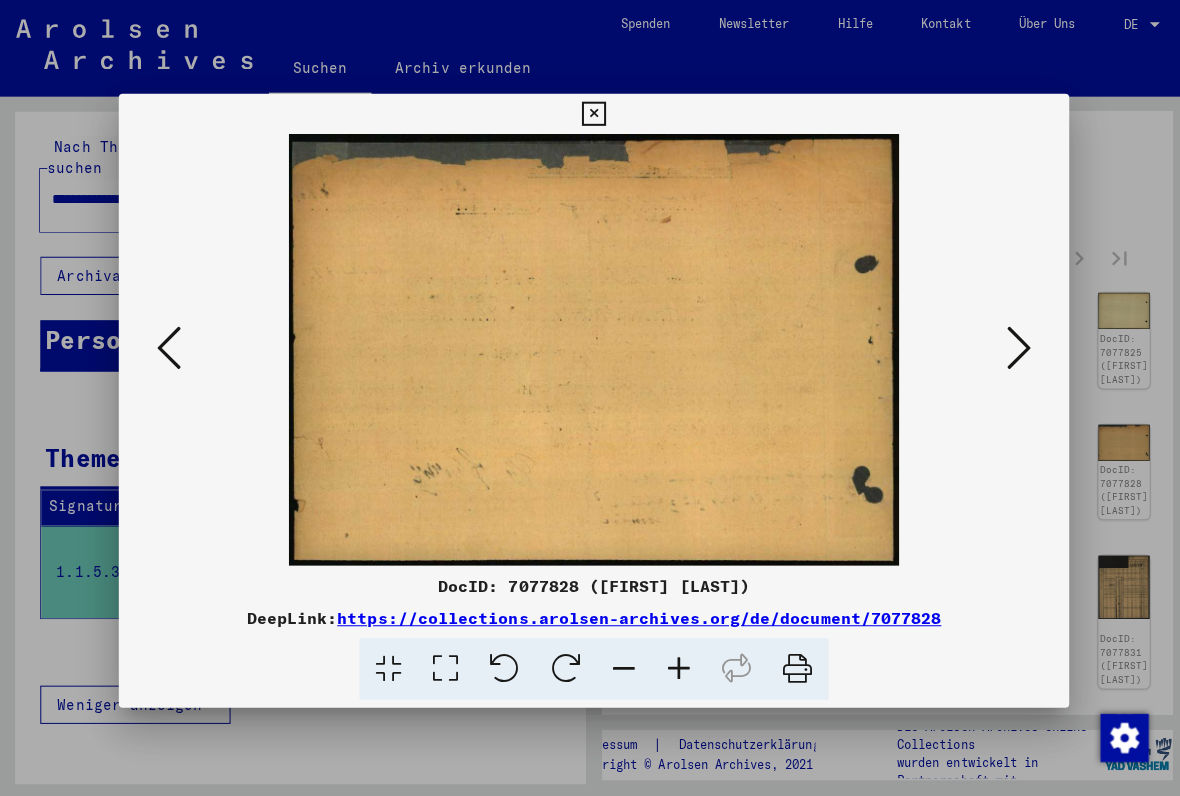 click at bounding box center [1012, 347] 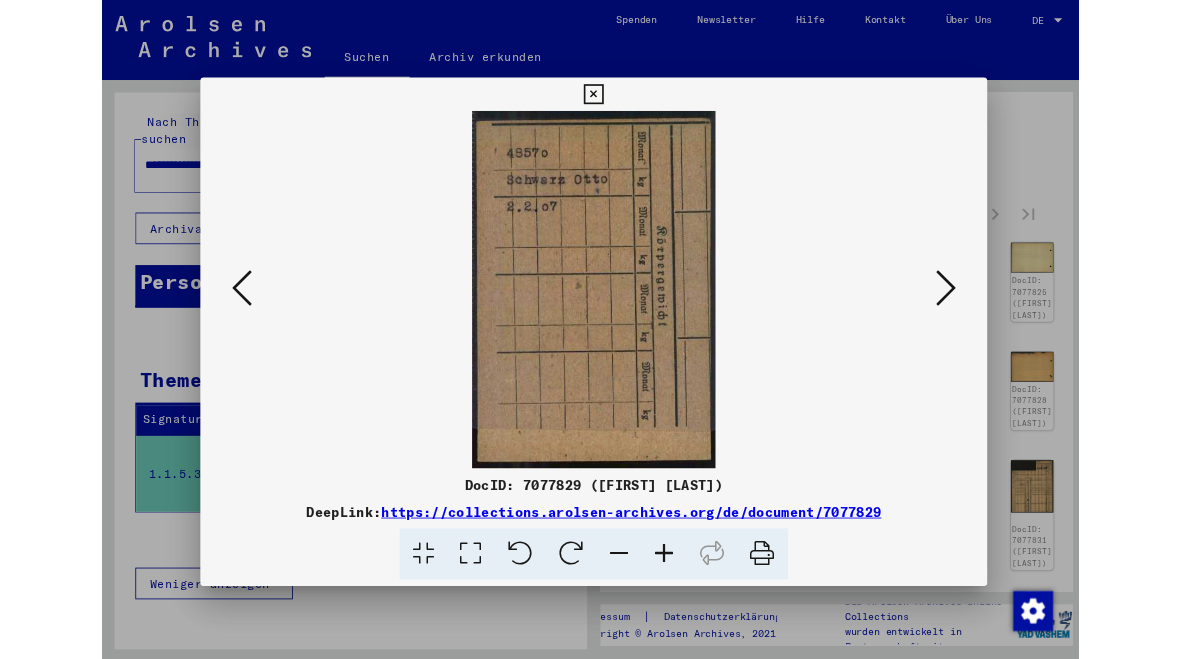 scroll, scrollTop: 0, scrollLeft: 0, axis: both 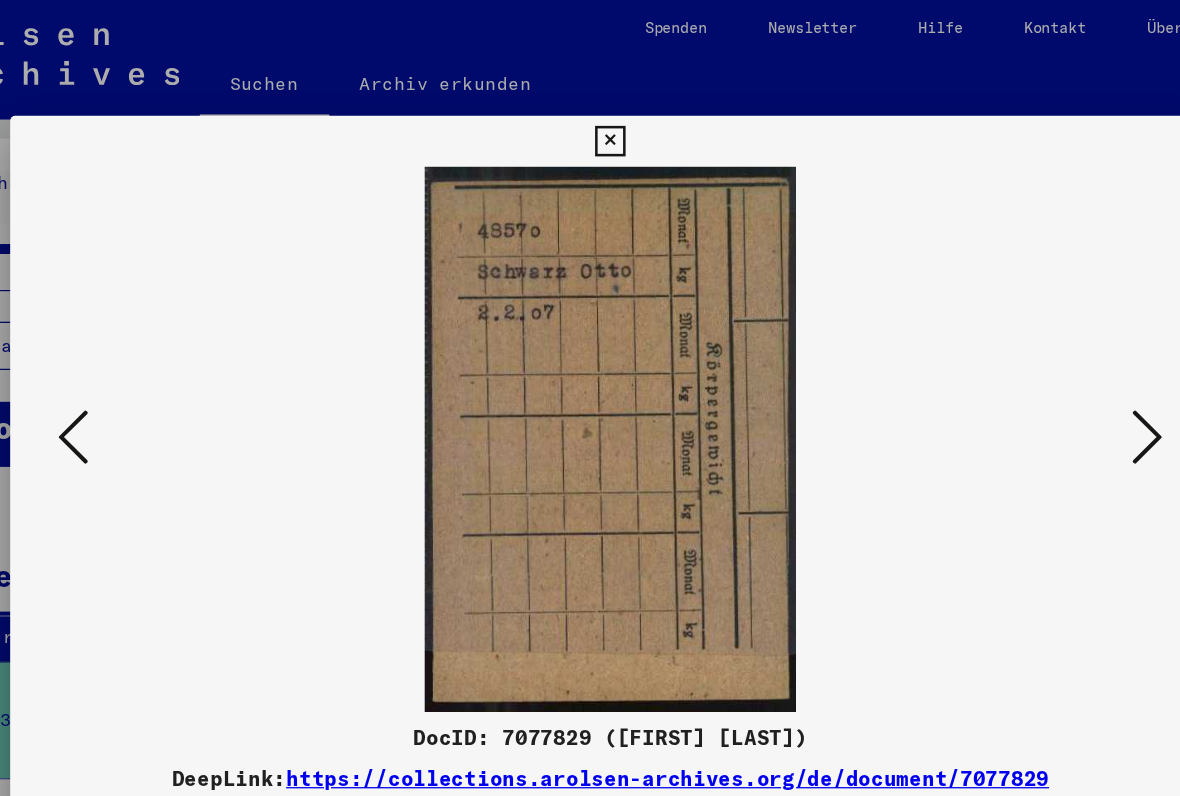 click at bounding box center (1012, 346) 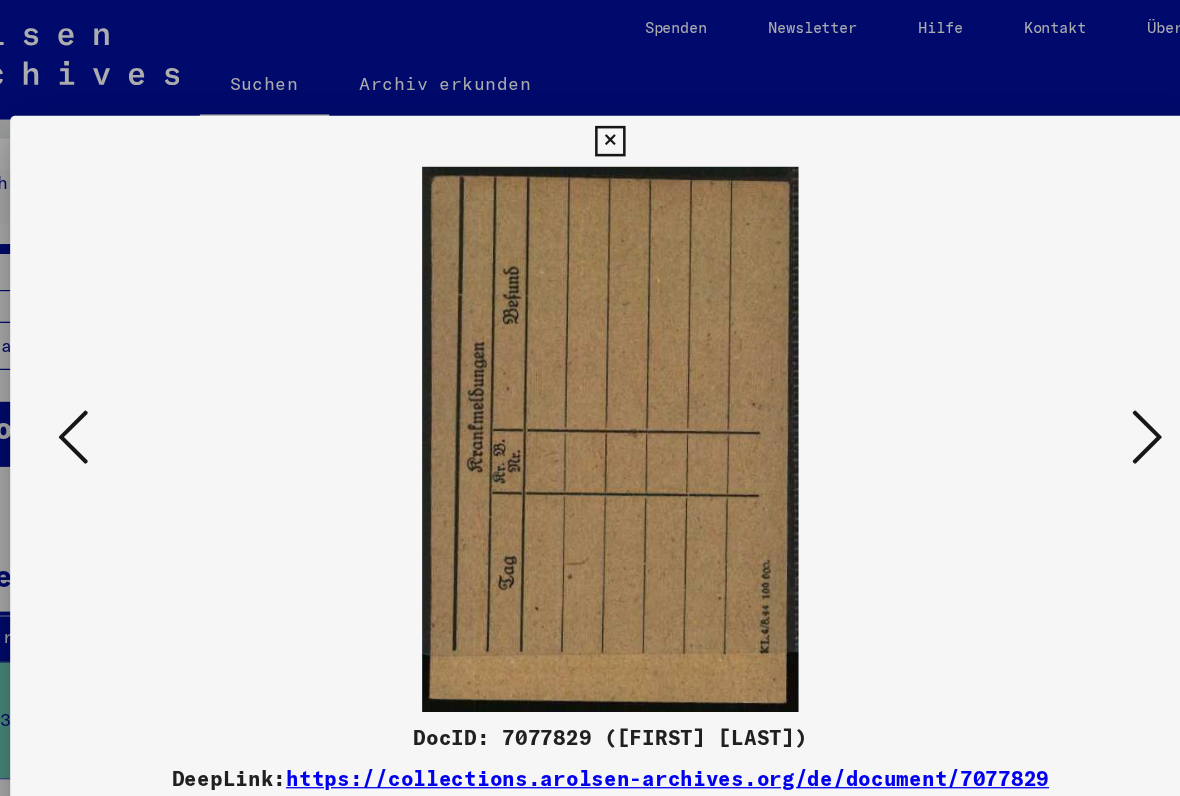 click at bounding box center [1012, 346] 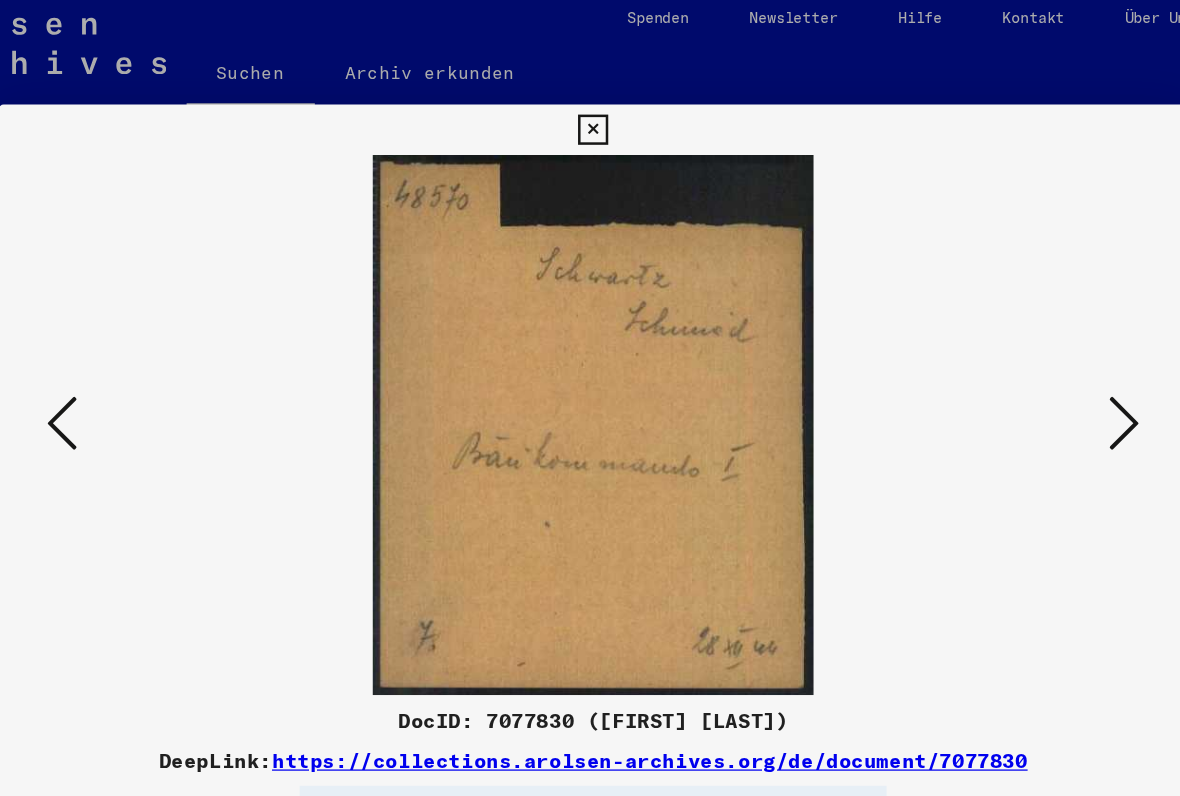 click at bounding box center (1012, 346) 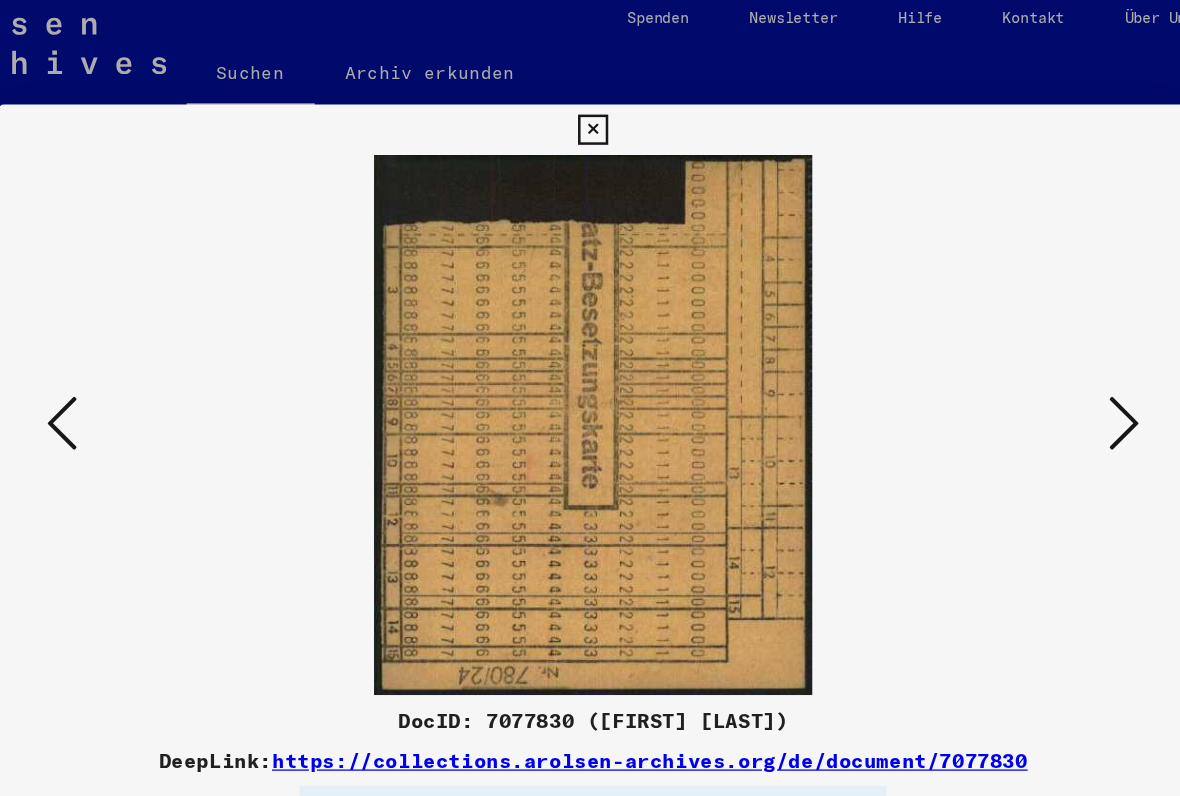 click at bounding box center [1012, 346] 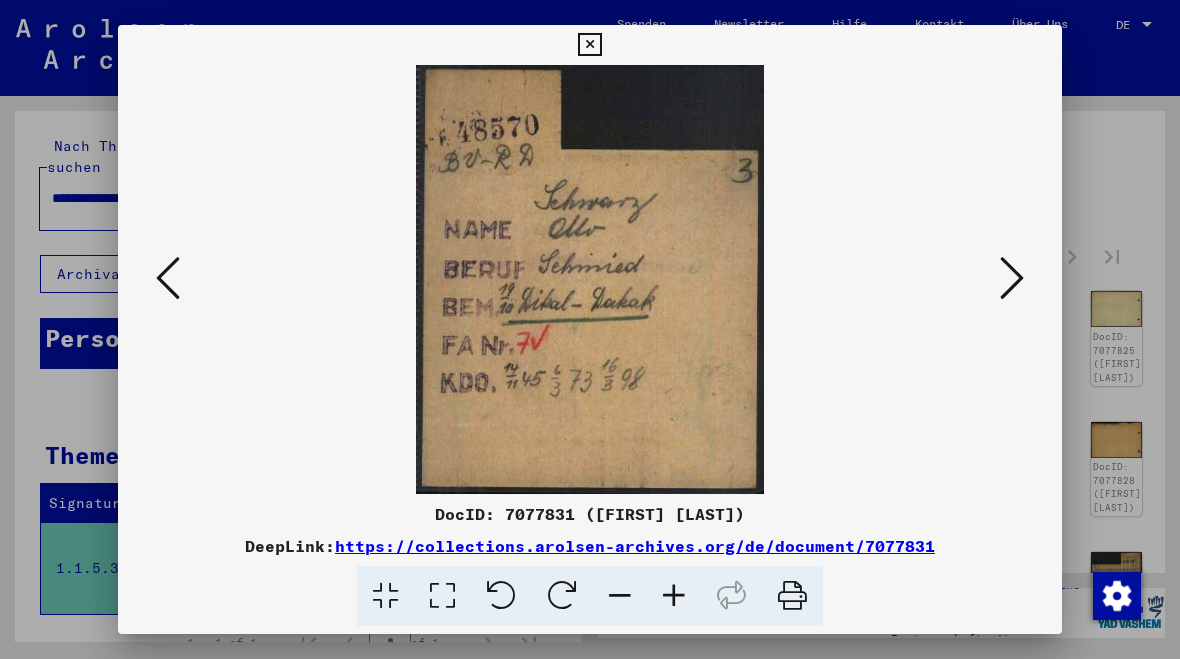 click at bounding box center (590, 279) 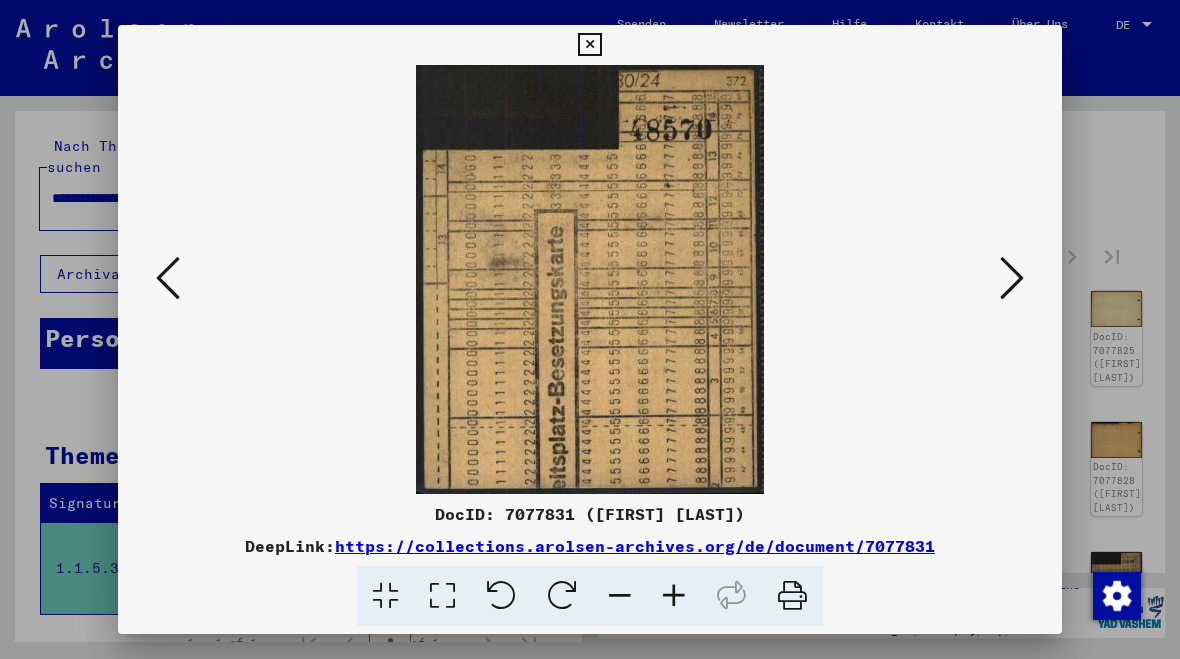 click at bounding box center (1012, 278) 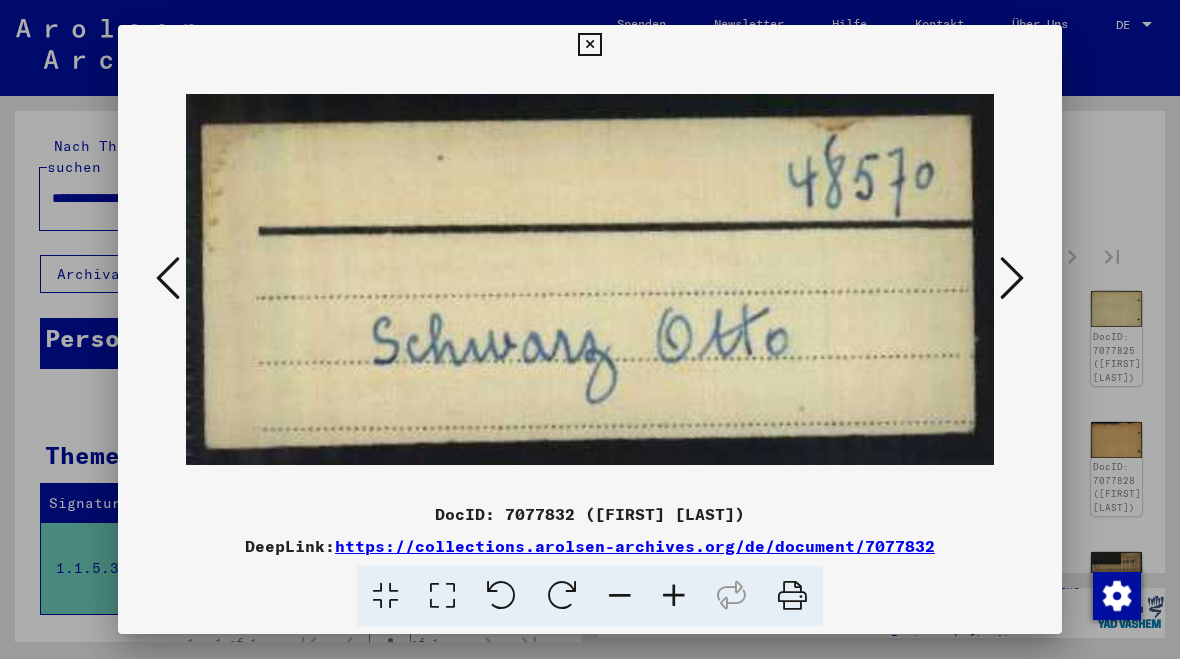 click at bounding box center (1012, 279) 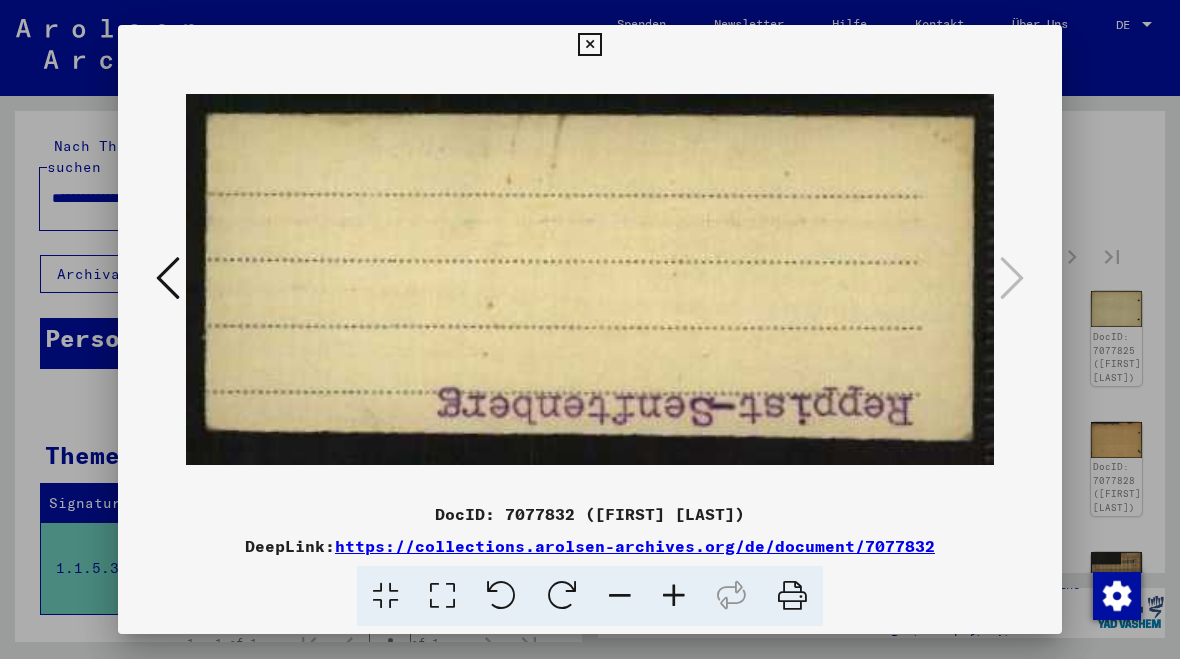 click at bounding box center (589, 45) 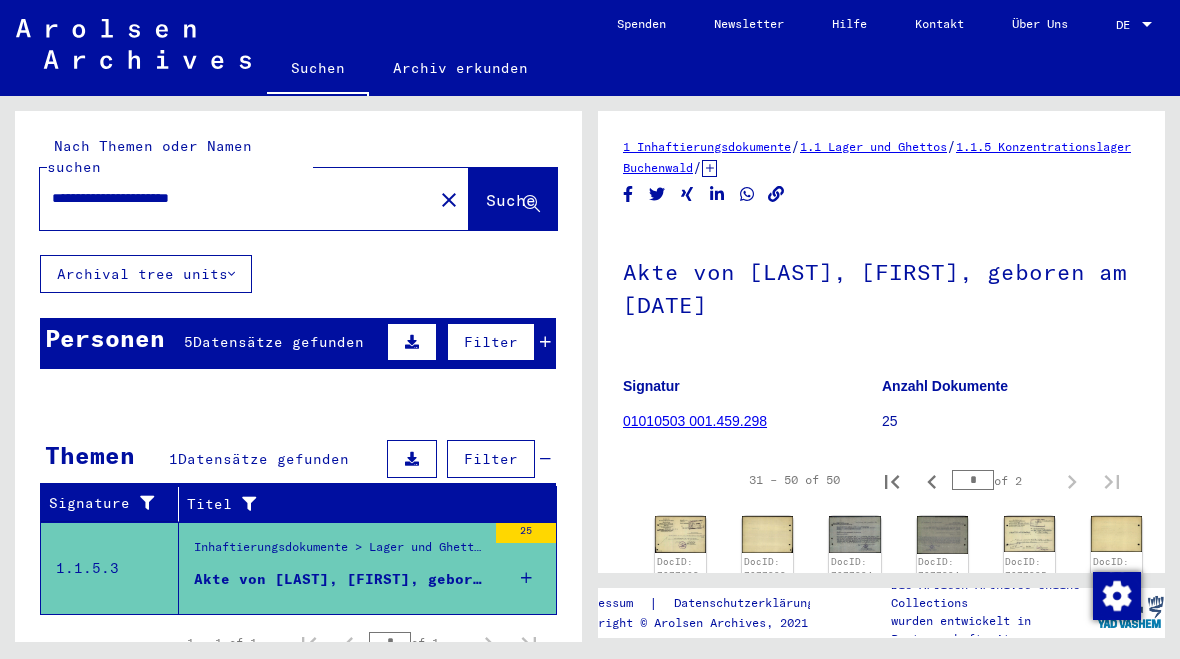 scroll, scrollTop: 0, scrollLeft: 0, axis: both 